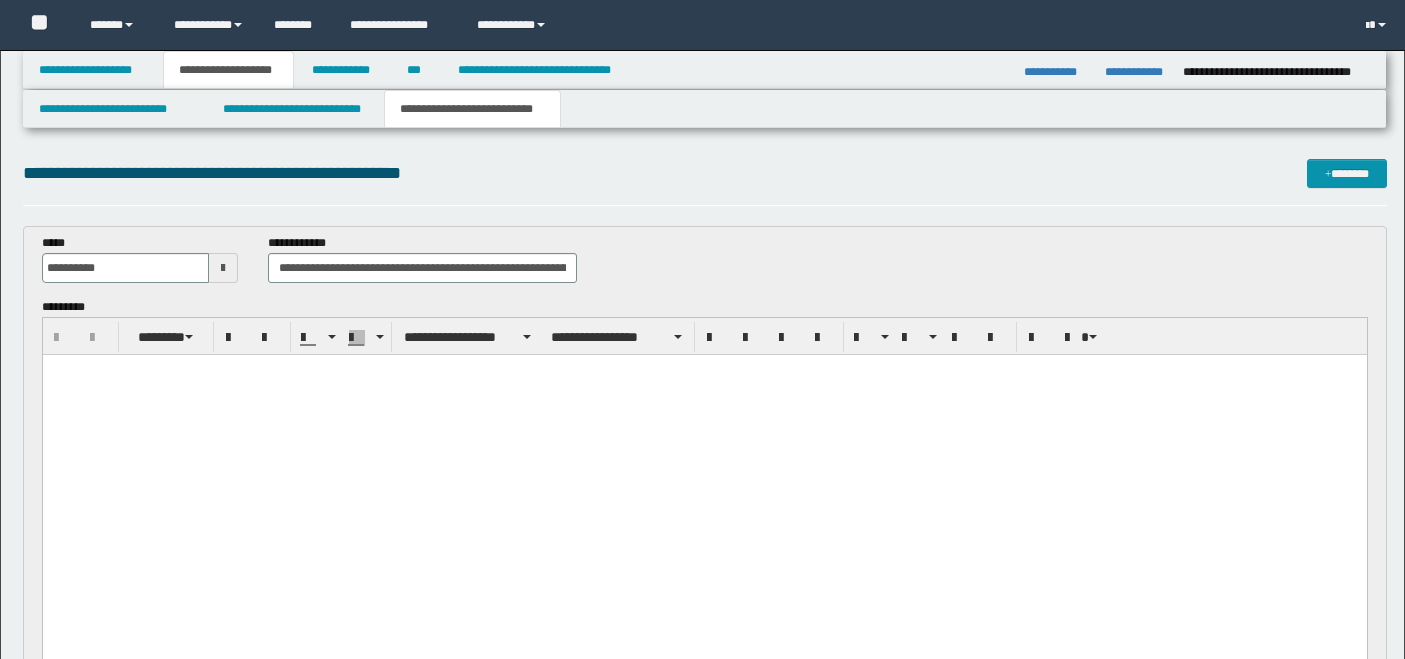 scroll, scrollTop: 666, scrollLeft: 0, axis: vertical 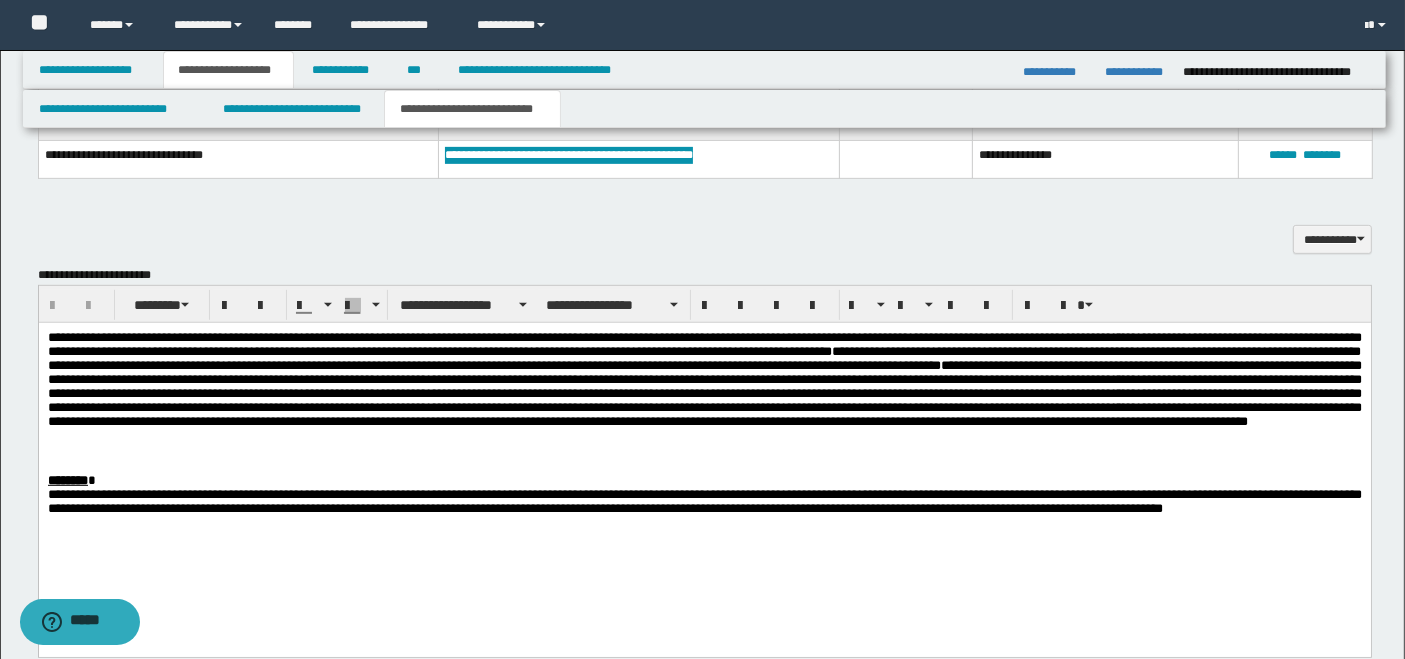 click at bounding box center [704, 466] 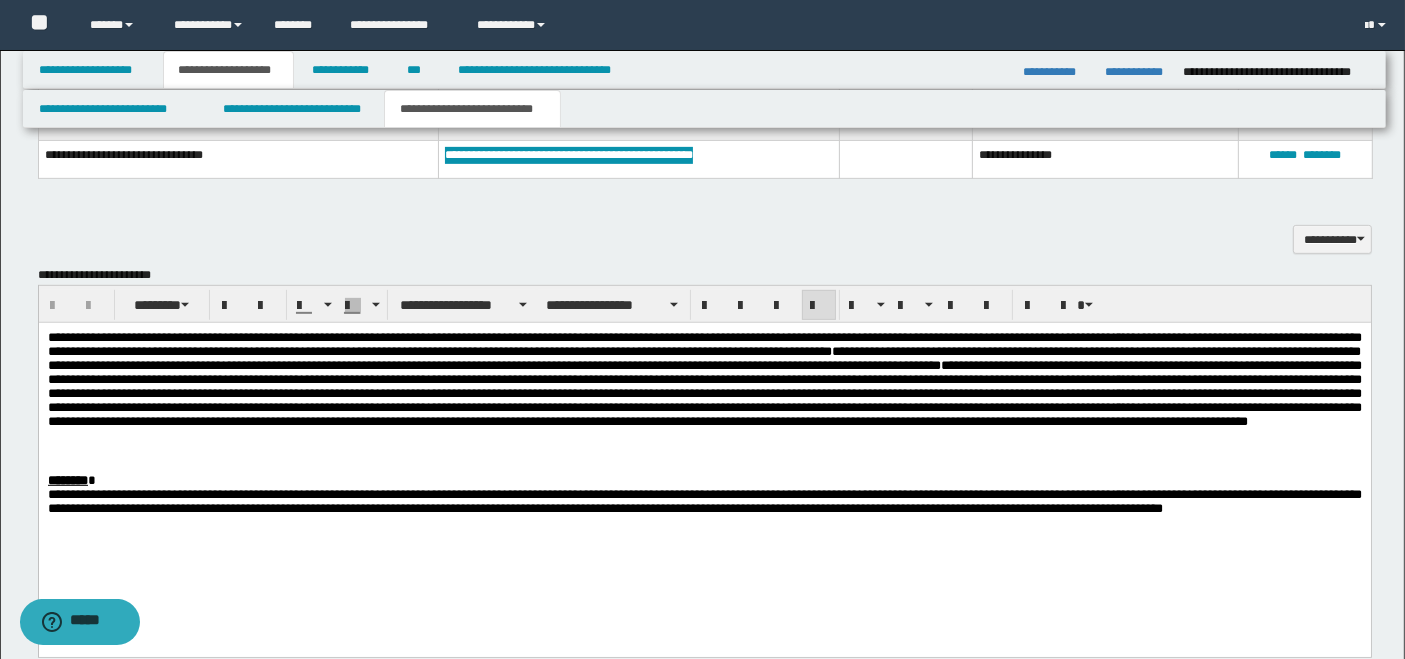 click at bounding box center (704, 450) 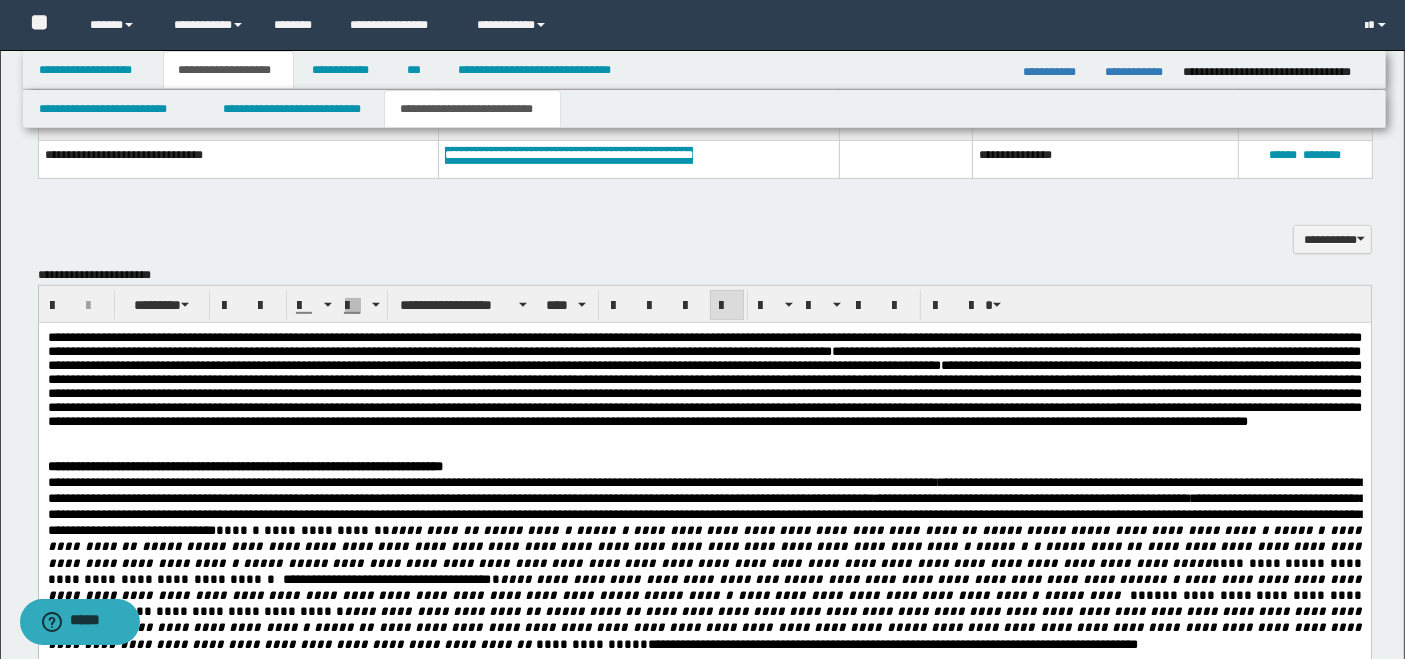 scroll, scrollTop: 1111, scrollLeft: 0, axis: vertical 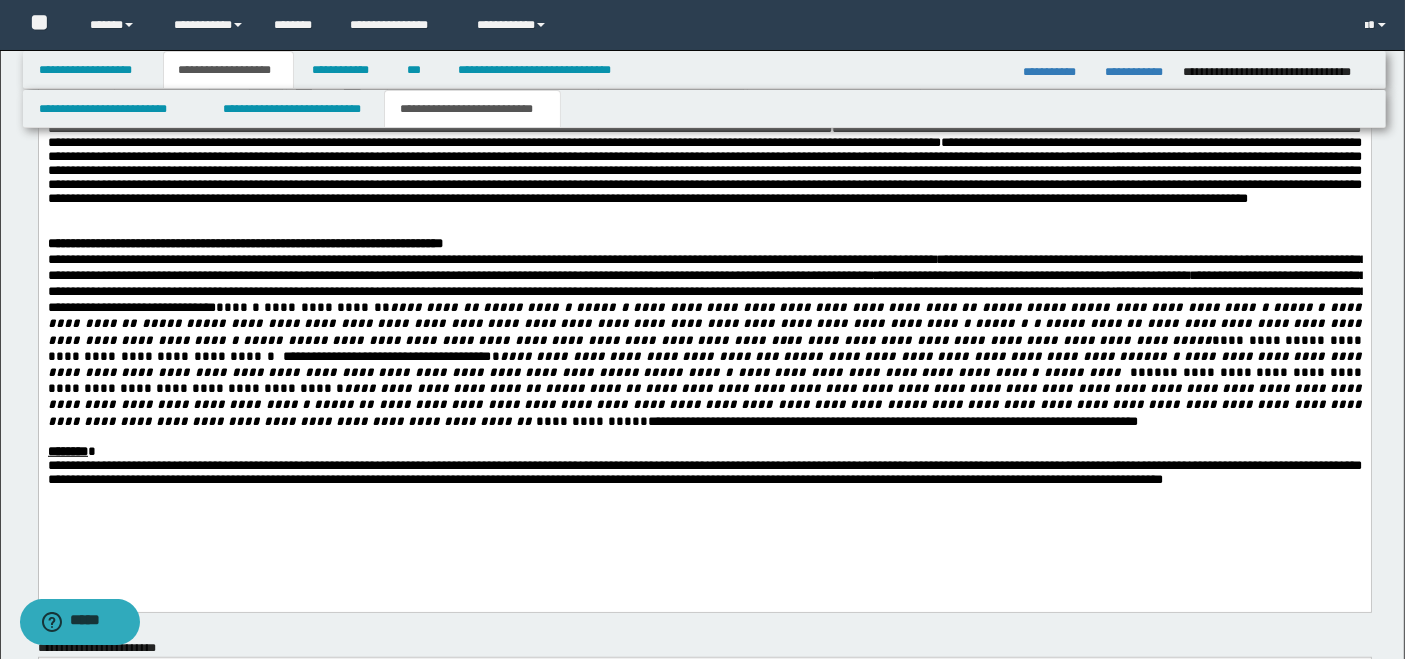 click on "*********" at bounding box center (1087, 372) 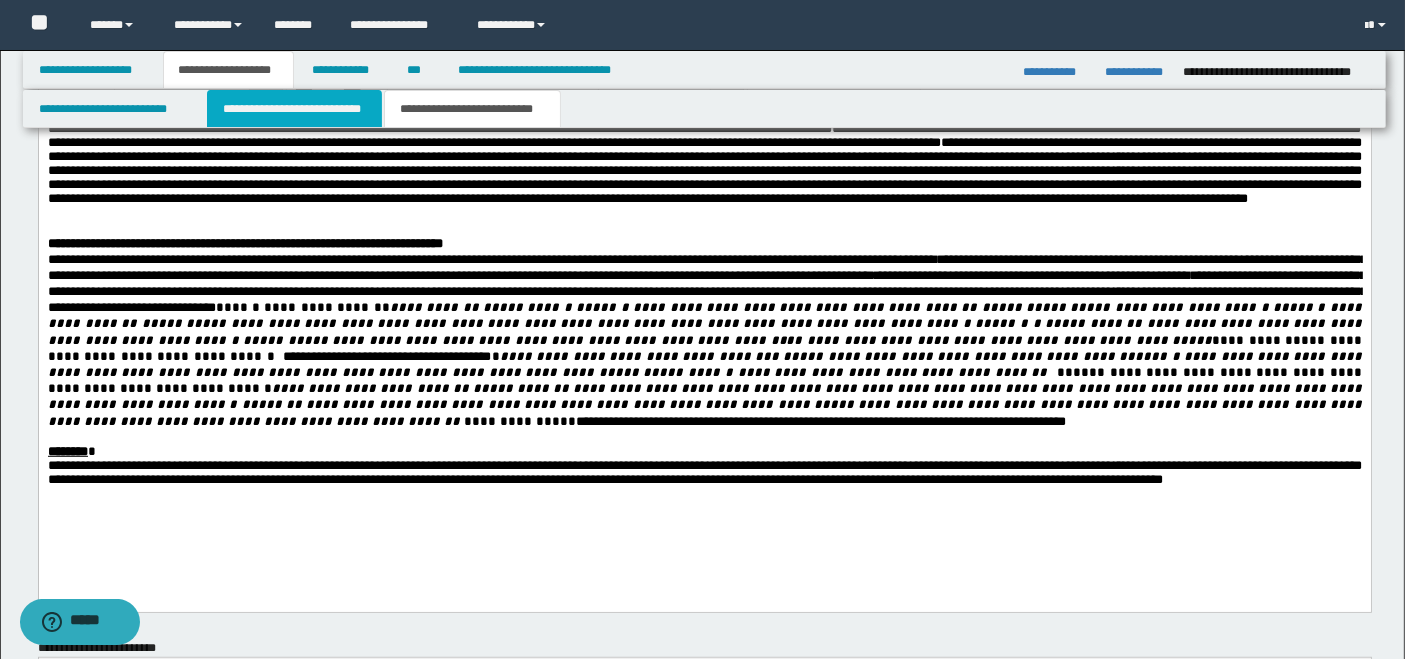 click on "**********" at bounding box center (294, 109) 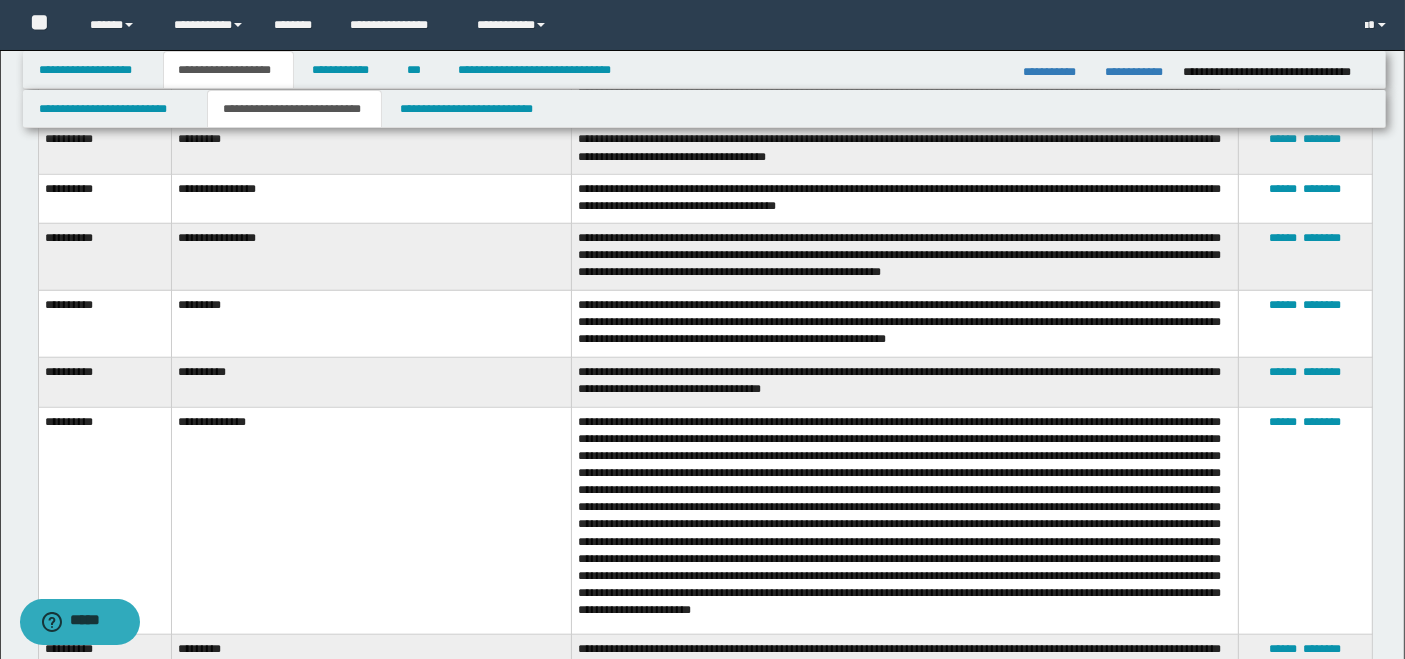 scroll, scrollTop: 1555, scrollLeft: 0, axis: vertical 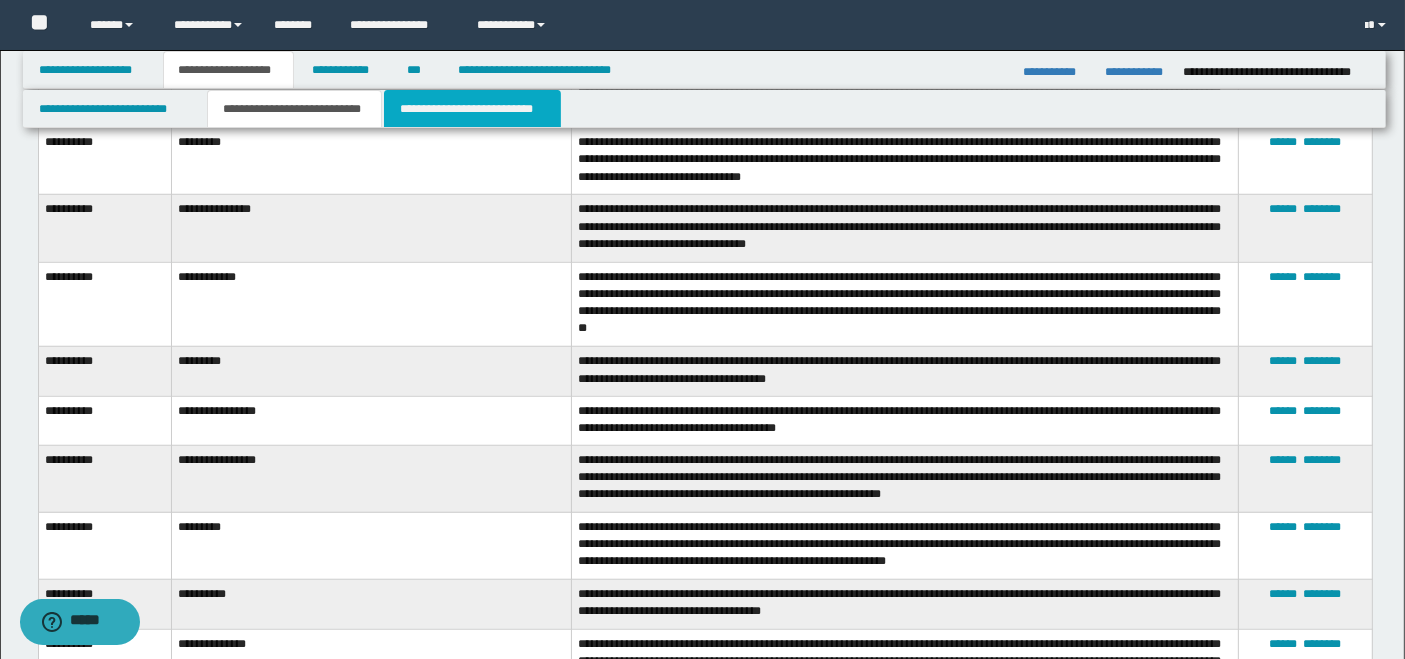 click on "**********" at bounding box center (472, 109) 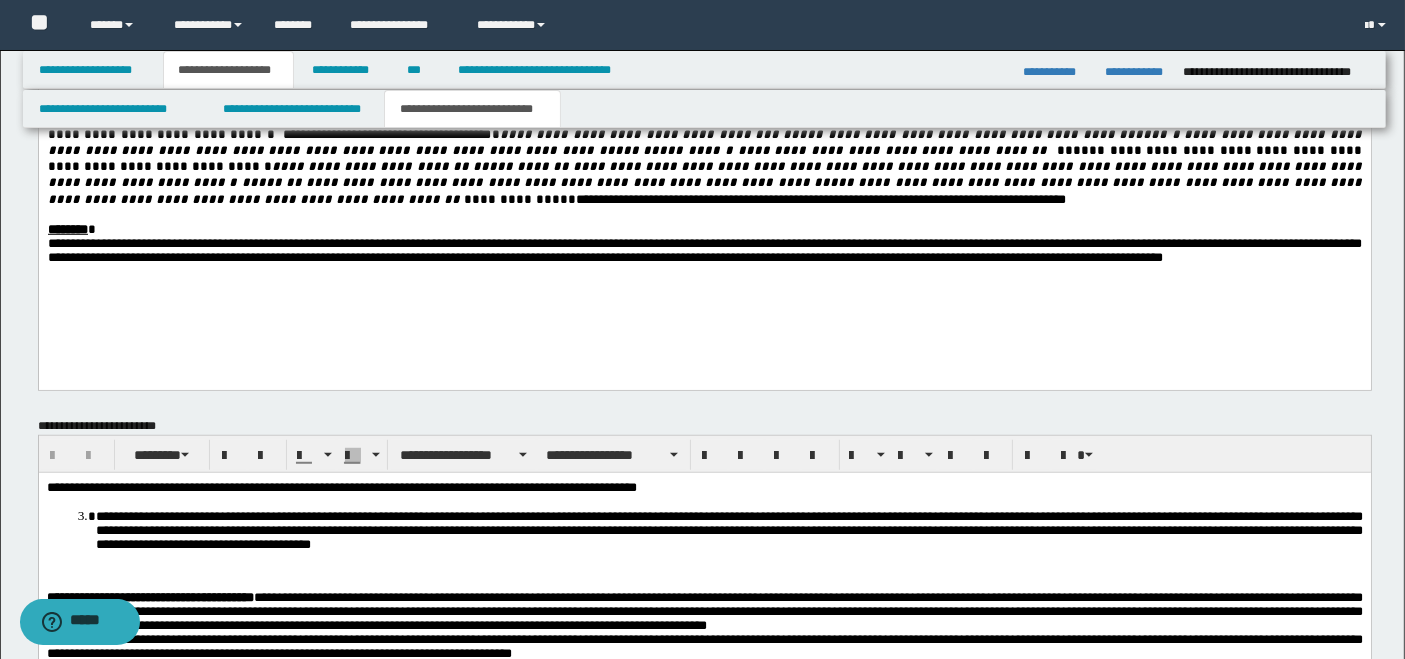 scroll, scrollTop: 1222, scrollLeft: 0, axis: vertical 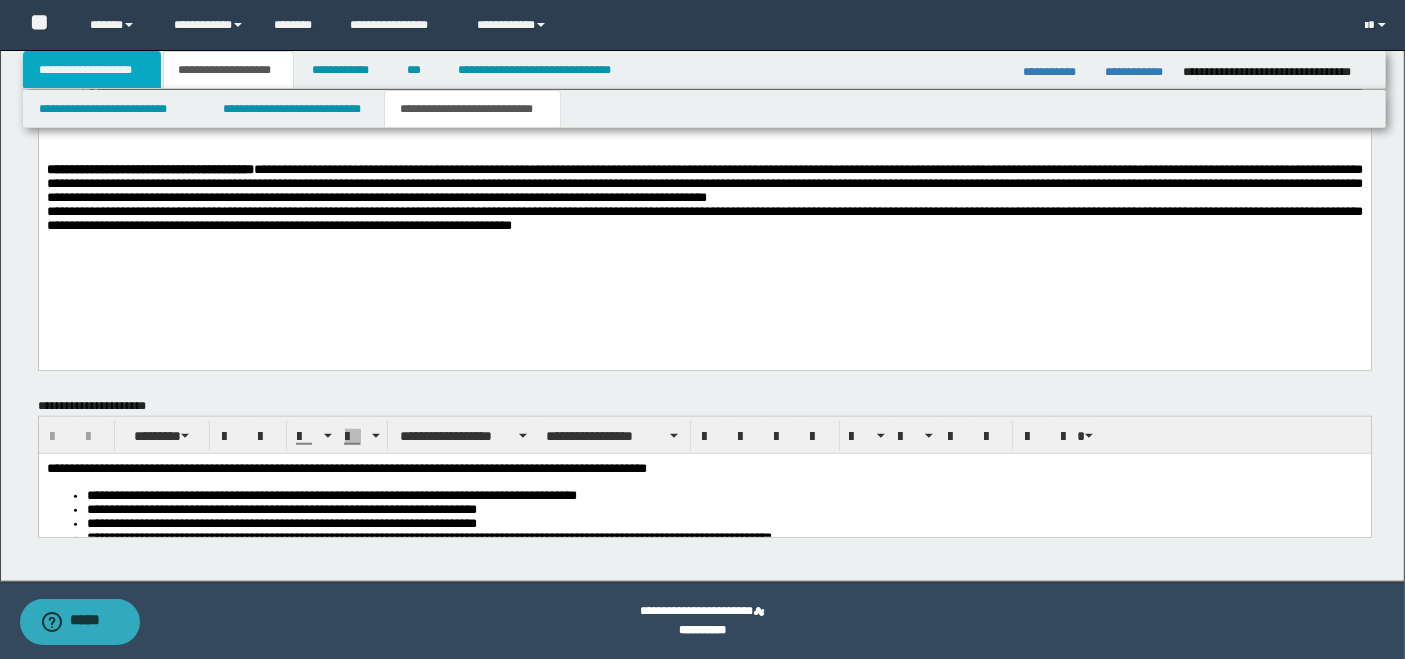 click on "**********" at bounding box center (92, 70) 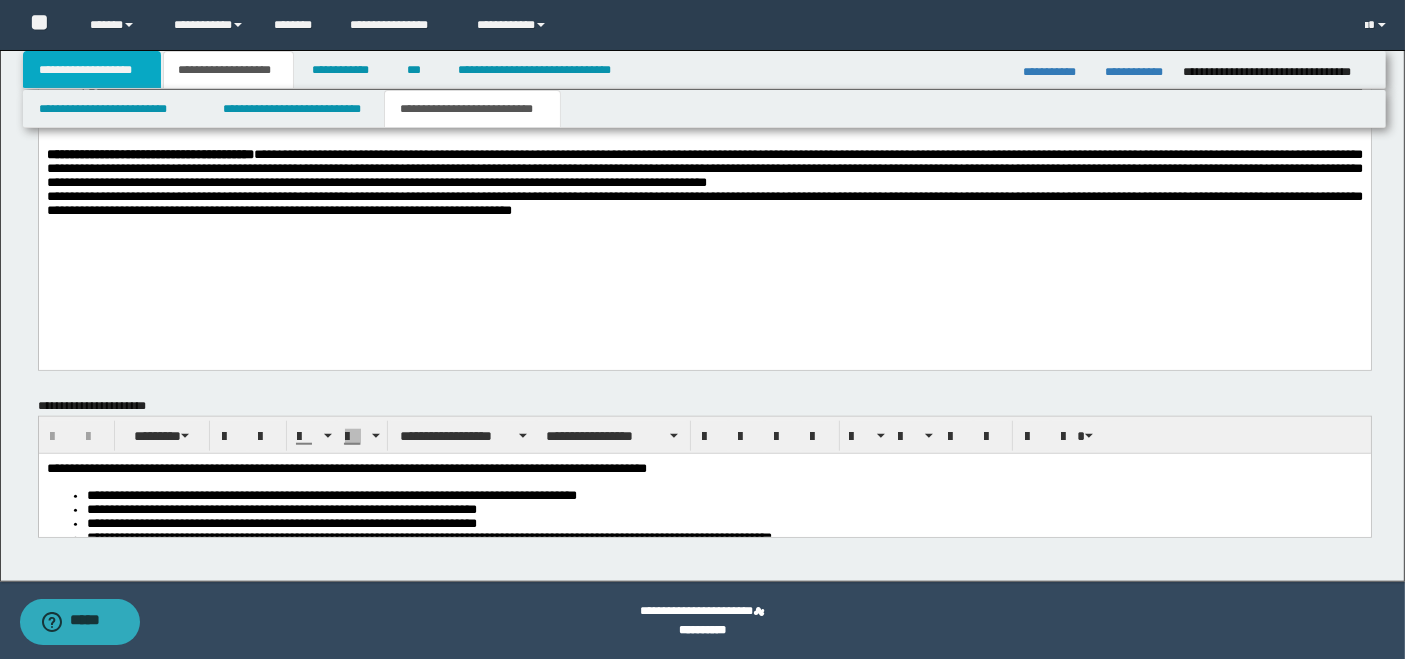 scroll, scrollTop: 129, scrollLeft: 0, axis: vertical 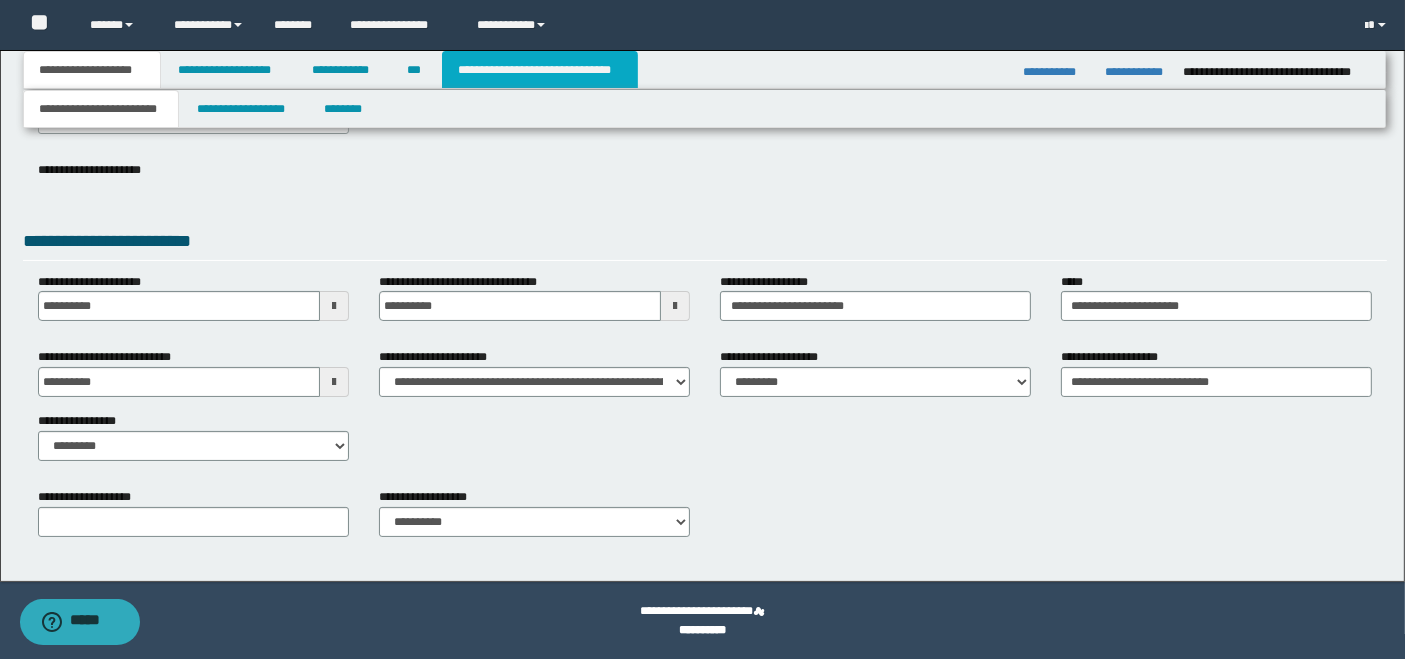 click on "**********" at bounding box center [540, 70] 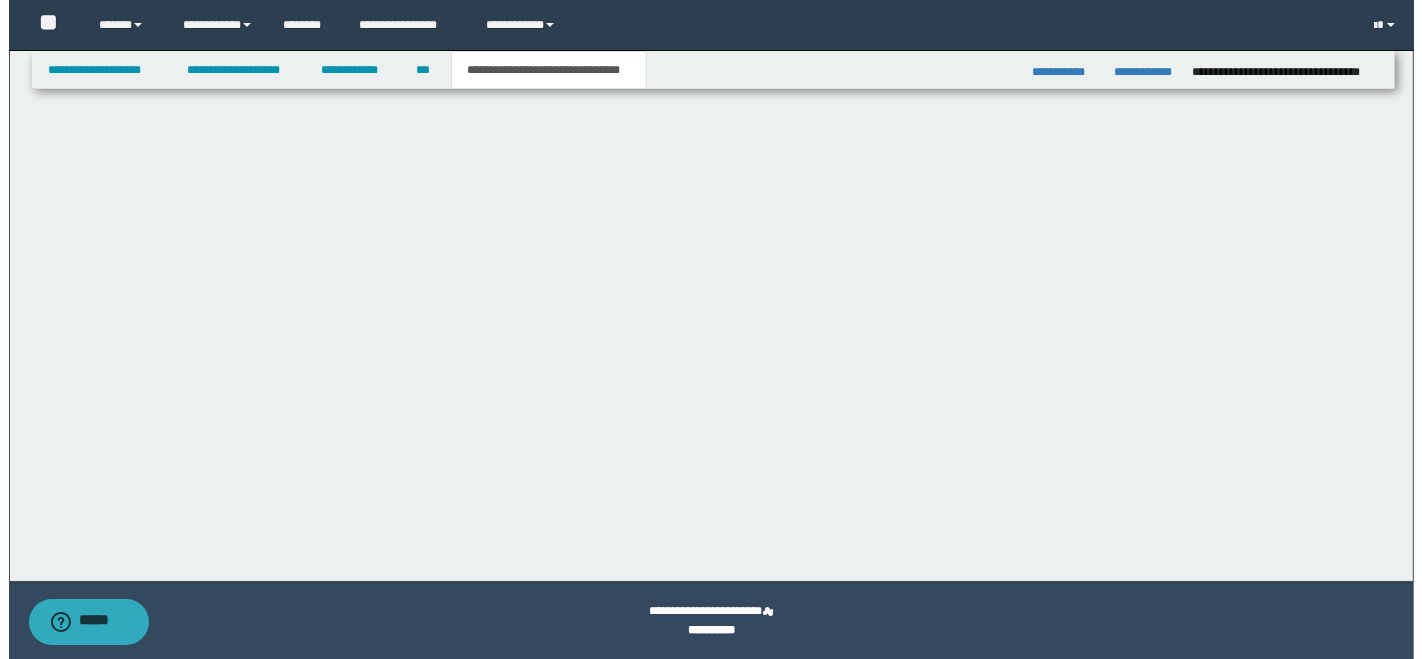 scroll, scrollTop: 0, scrollLeft: 0, axis: both 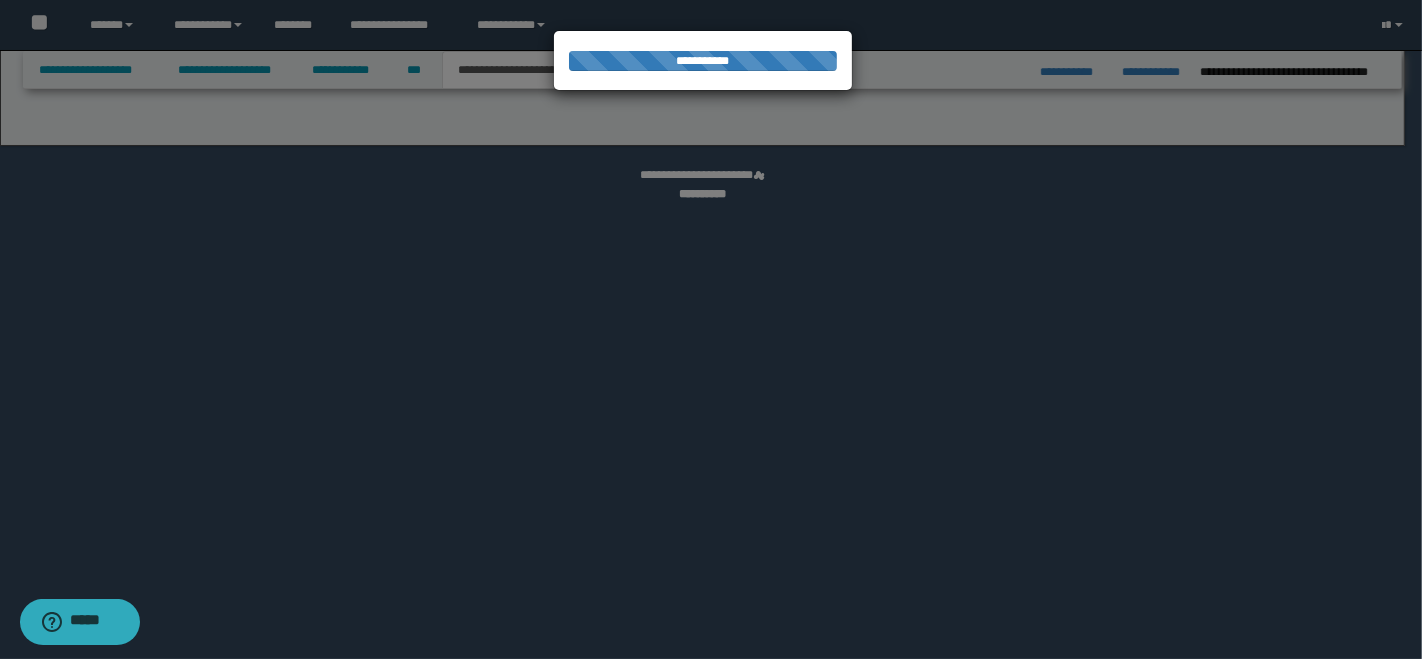 select on "*" 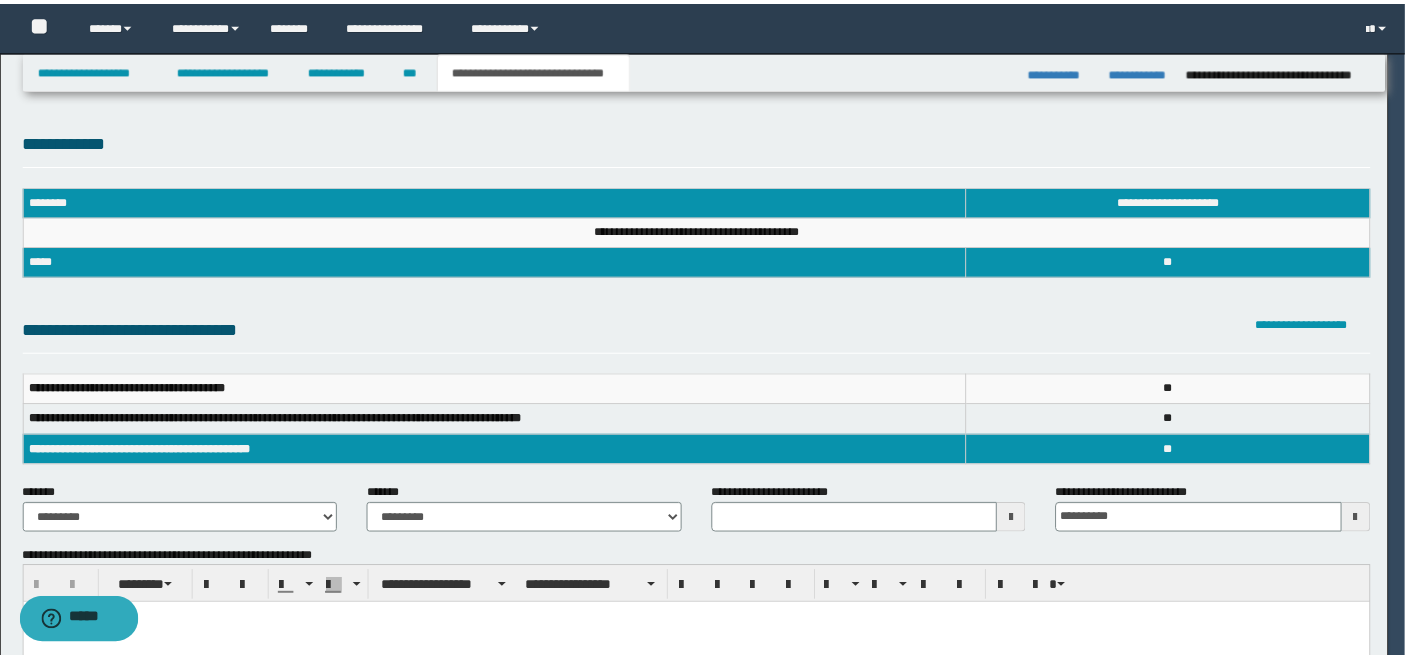 scroll, scrollTop: 0, scrollLeft: 0, axis: both 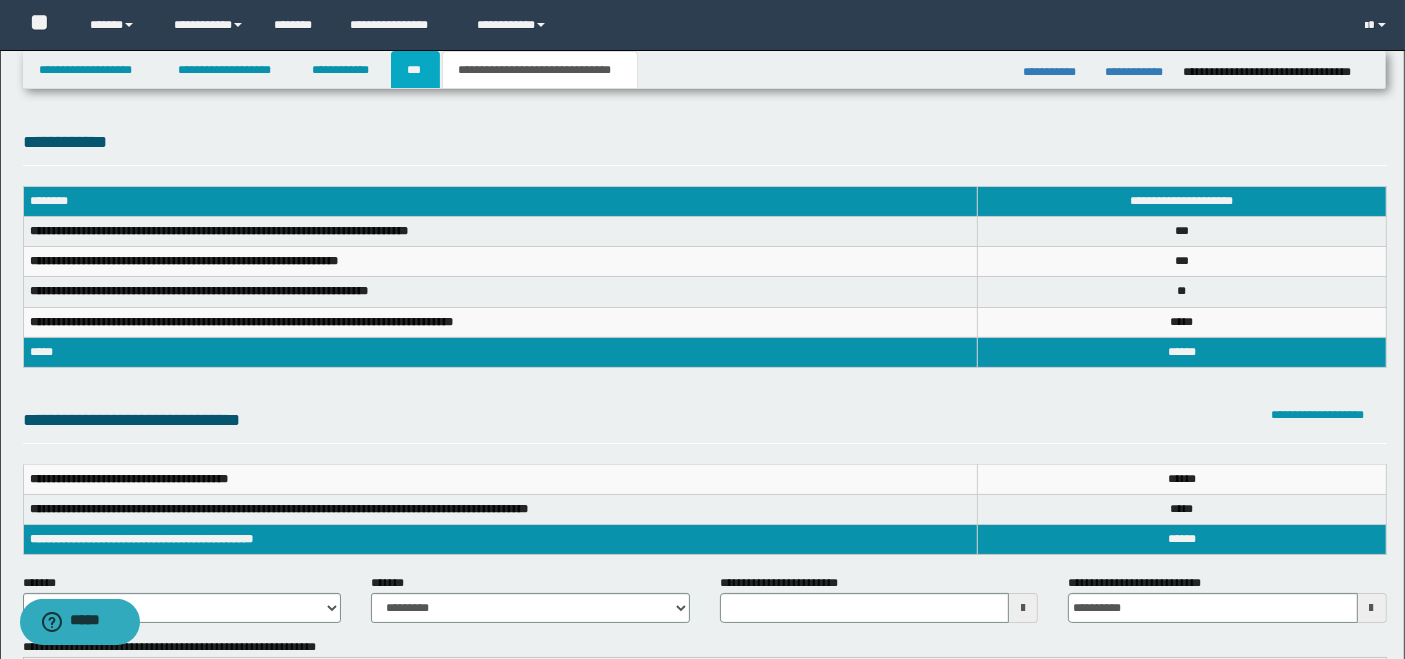 click on "***" at bounding box center (415, 70) 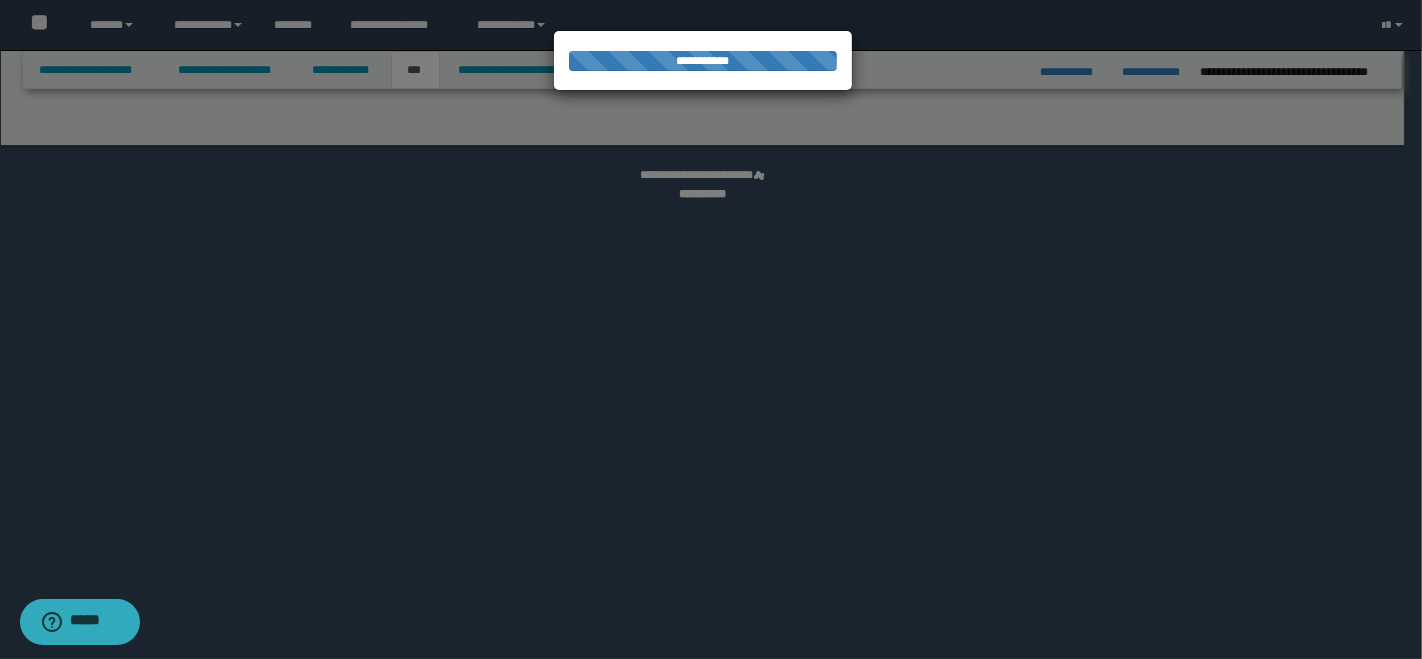 select on "**" 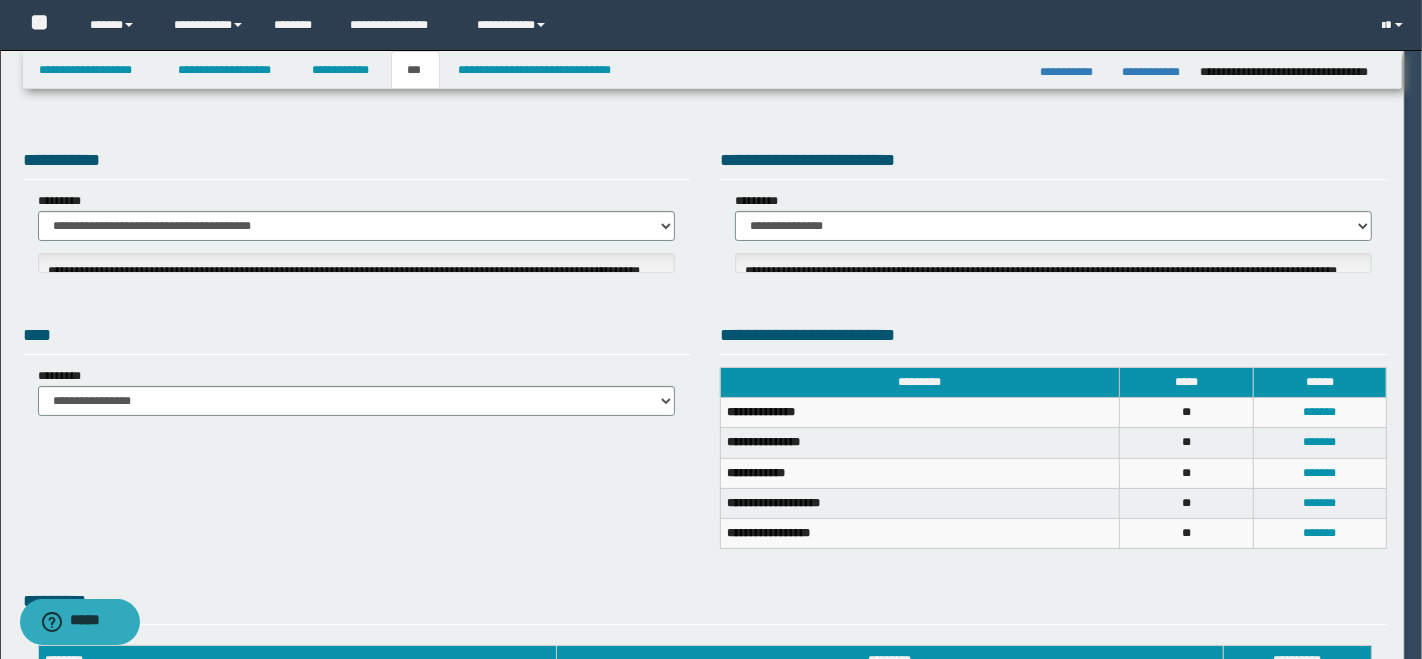 select on "***" 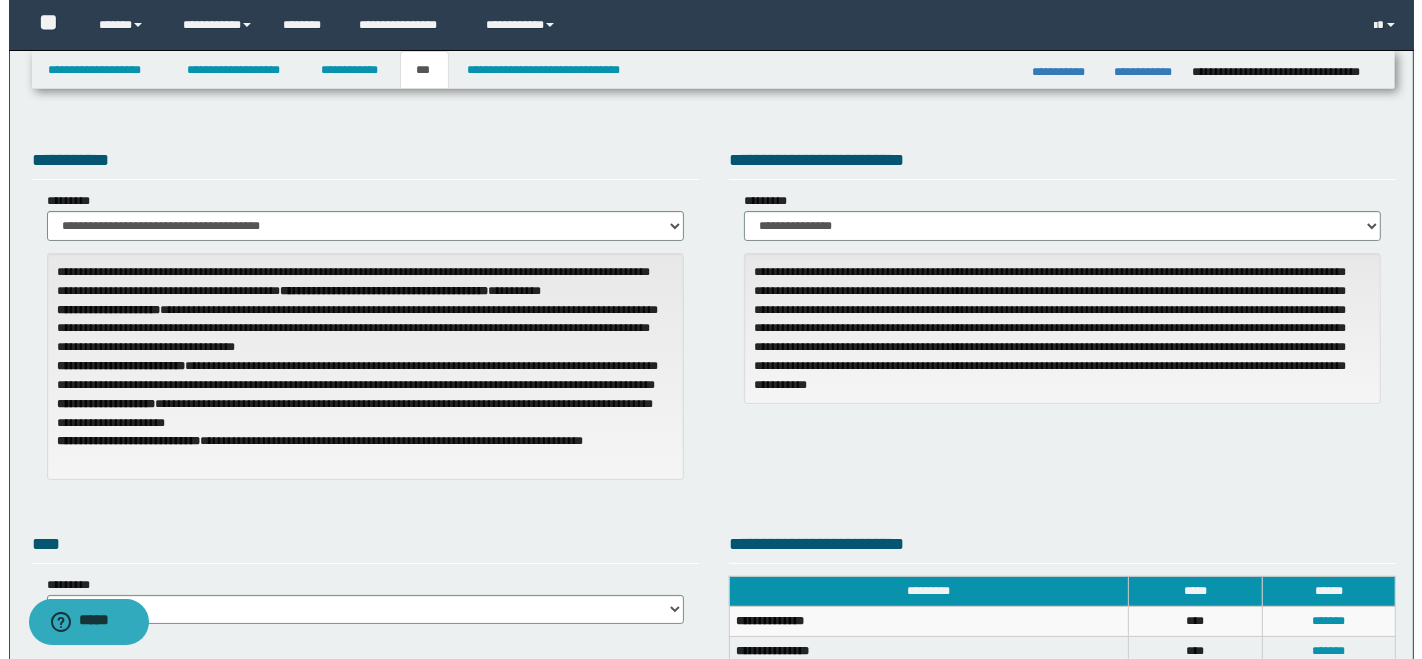 scroll, scrollTop: 111, scrollLeft: 0, axis: vertical 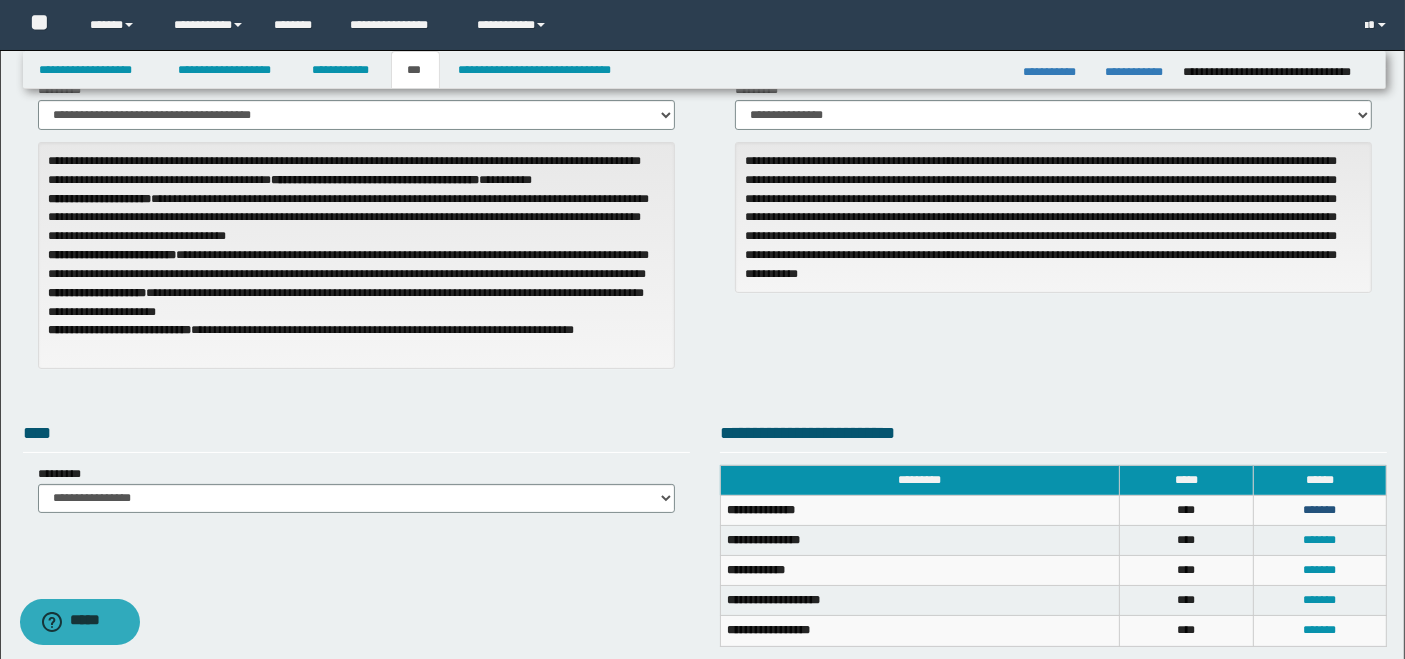 click on "*******" at bounding box center (1319, 510) 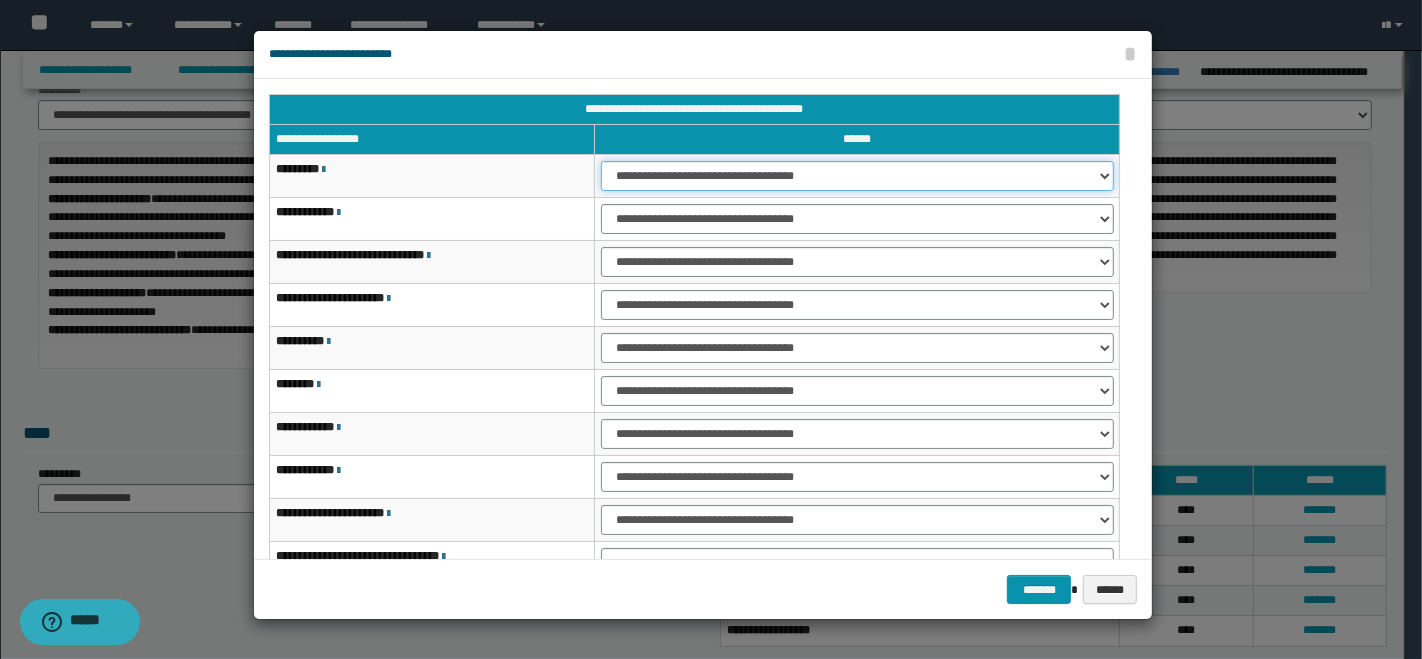 click on "**********" at bounding box center [857, 176] 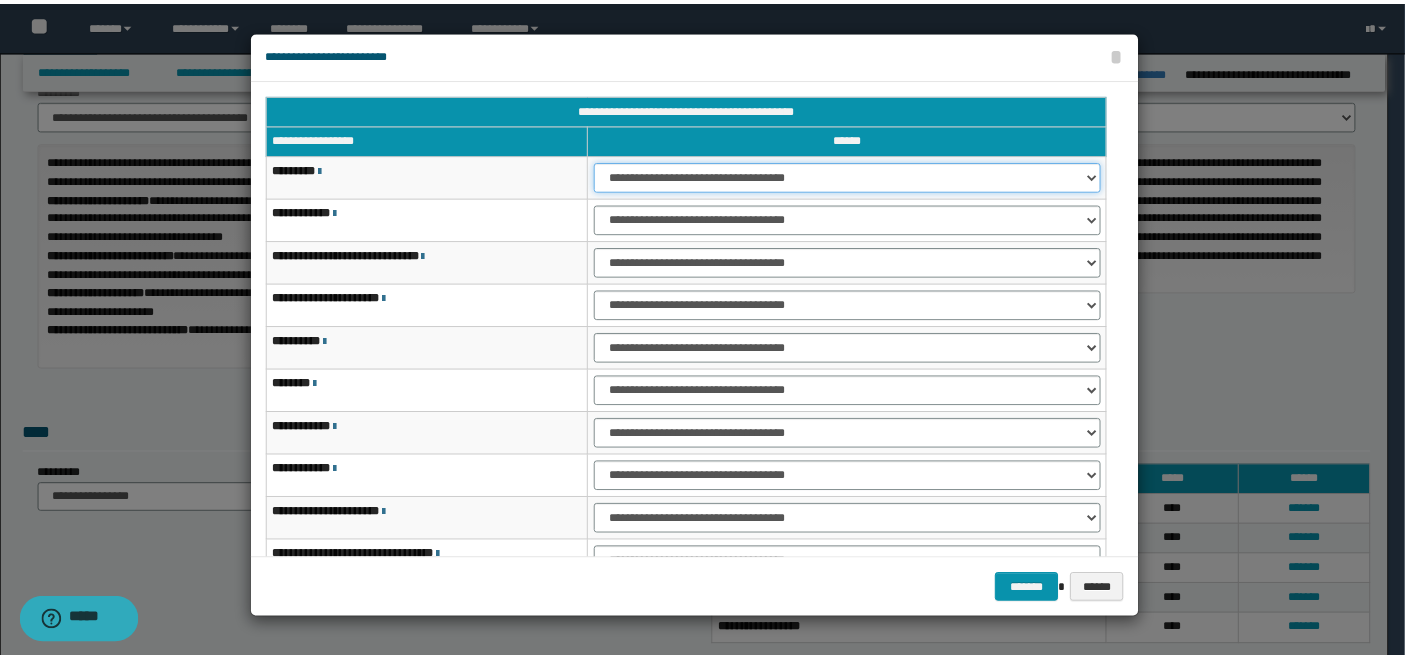 scroll, scrollTop: 111, scrollLeft: 0, axis: vertical 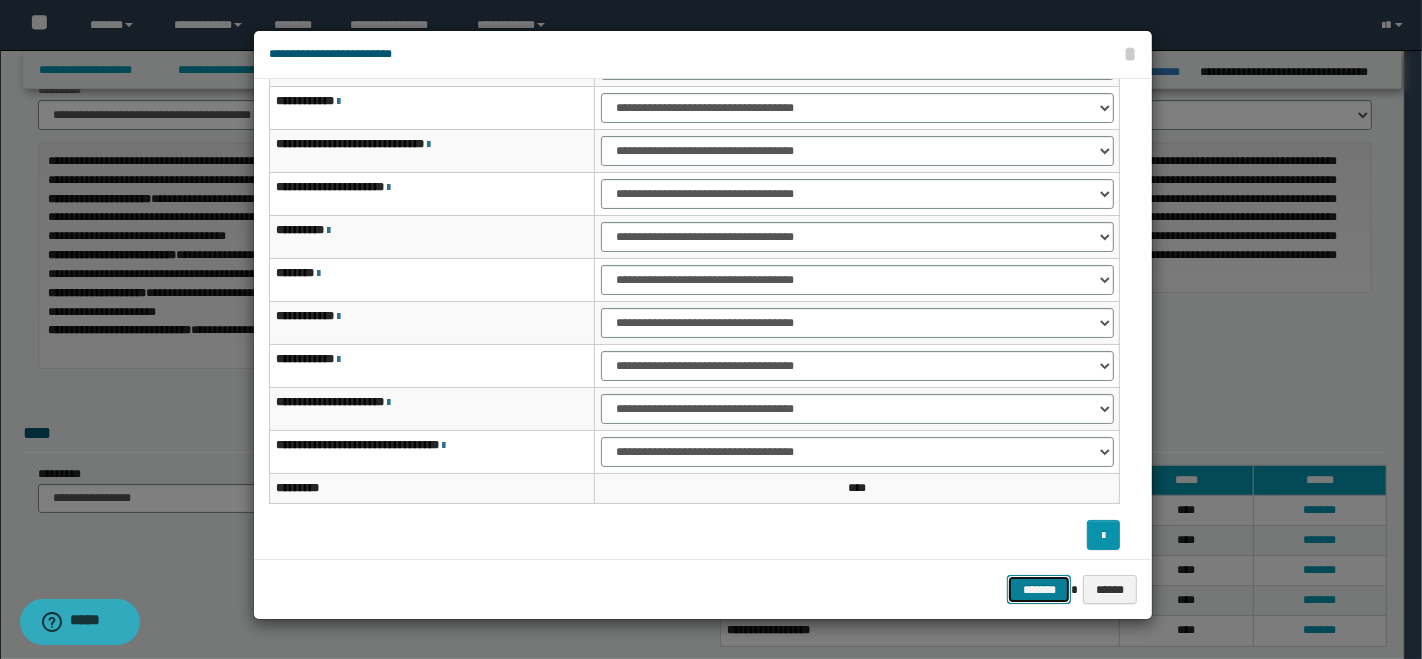 click on "*******" at bounding box center [1039, 589] 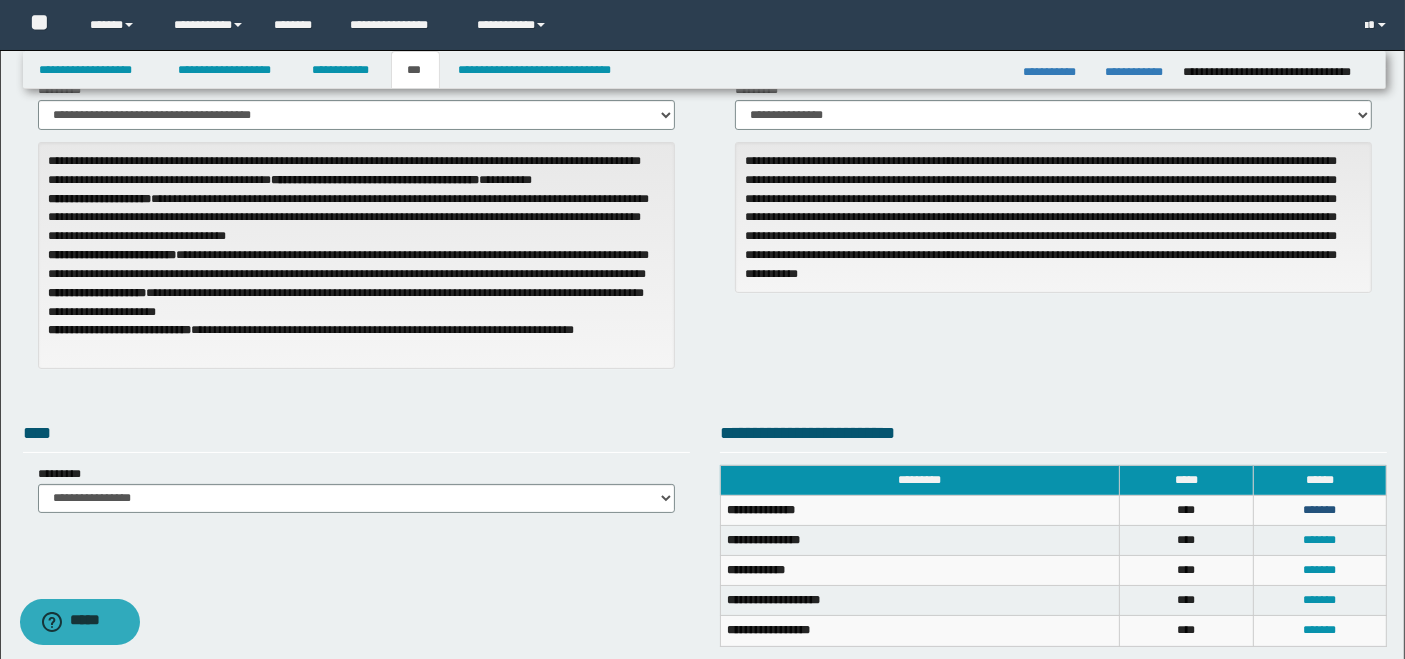 click on "*******" at bounding box center (1319, 510) 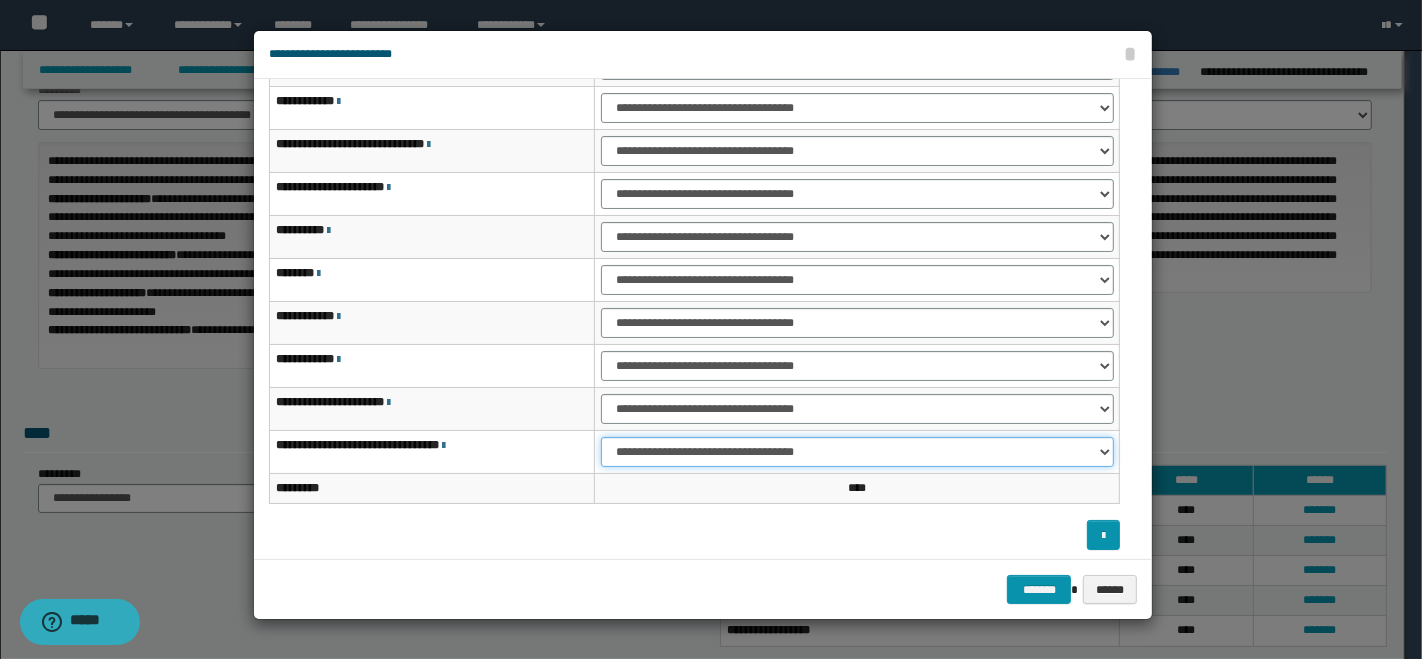 click on "**********" at bounding box center (857, 452) 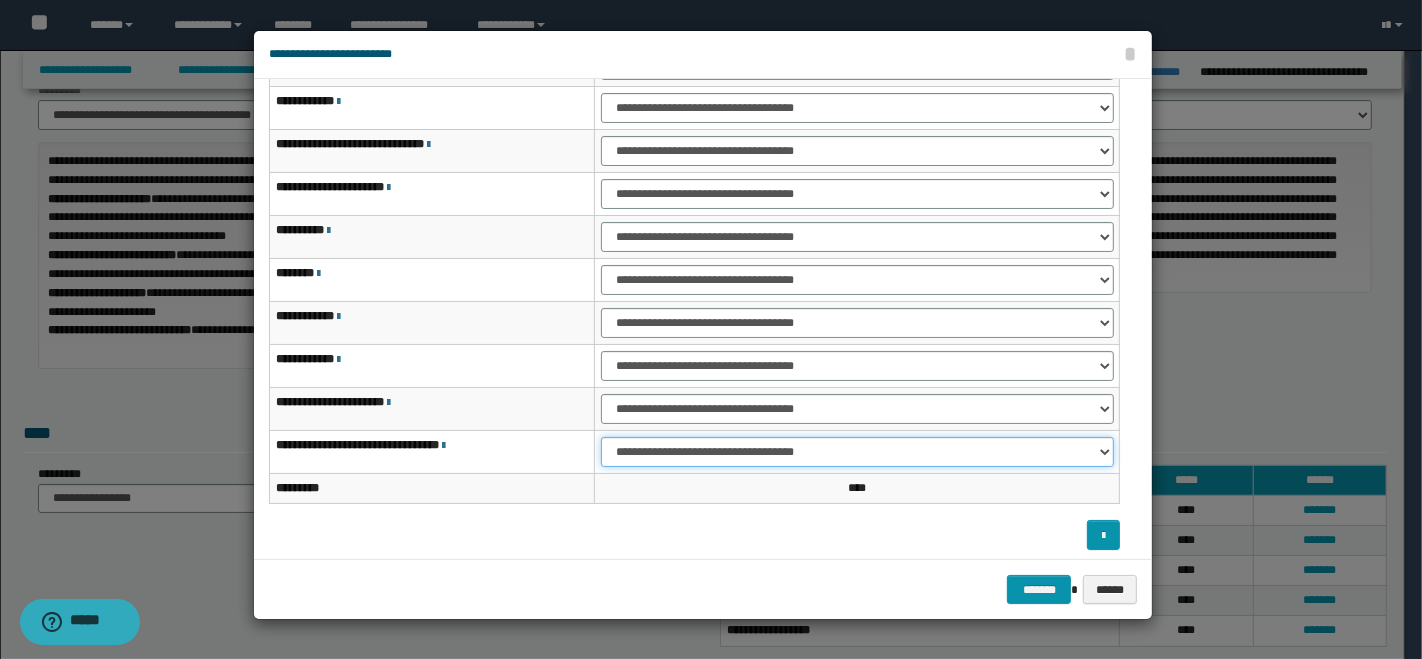 select on "***" 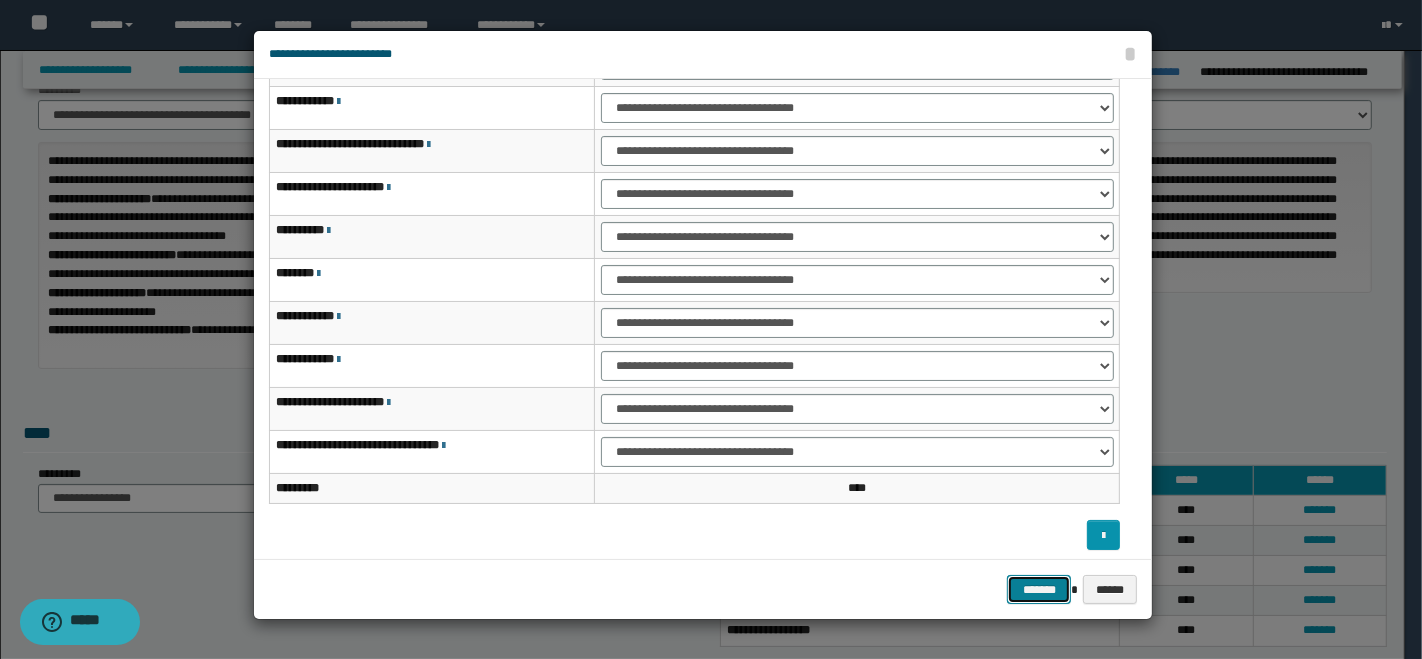 click on "*******" at bounding box center [1039, 589] 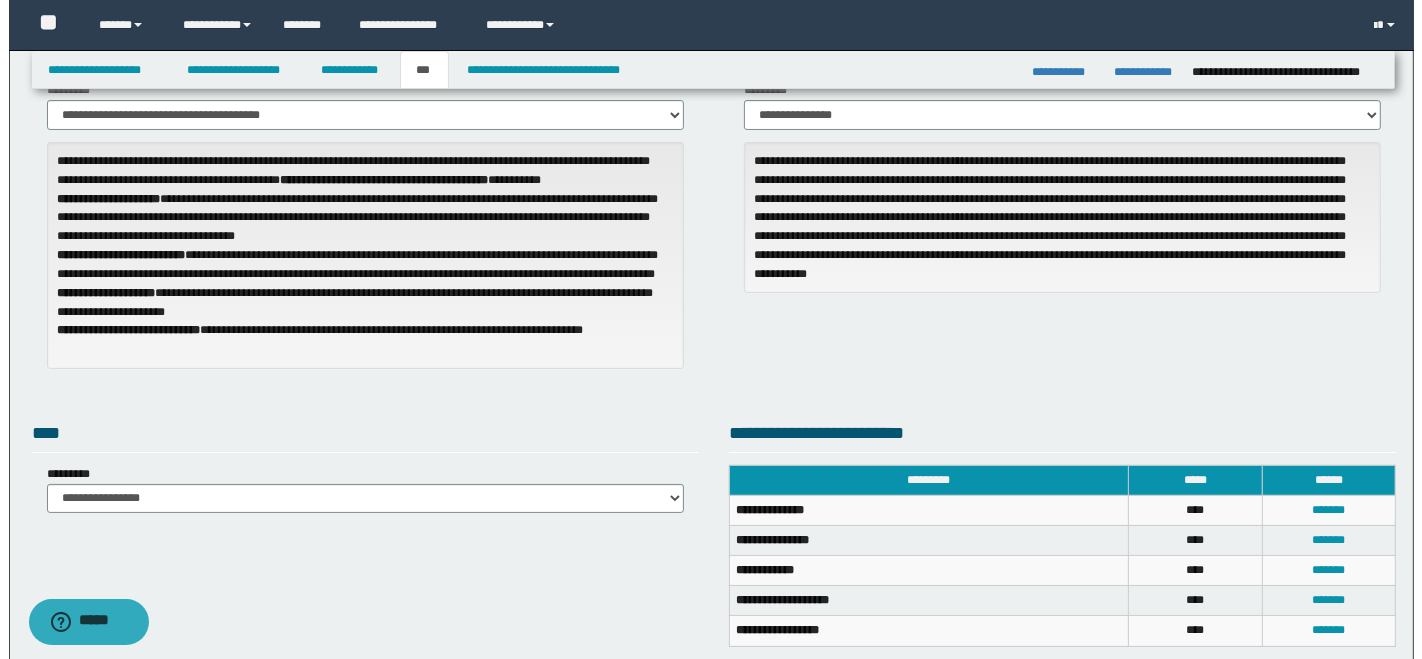 scroll, scrollTop: 222, scrollLeft: 0, axis: vertical 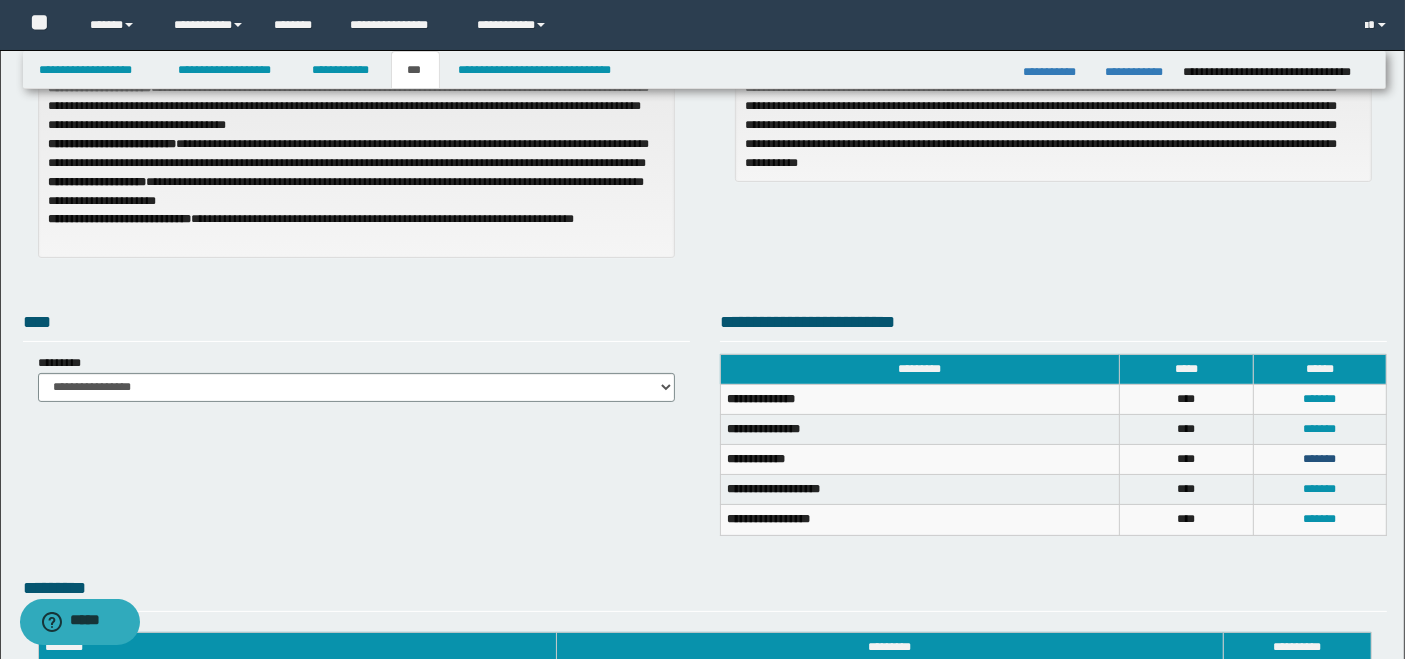 click on "*******" at bounding box center [1319, 459] 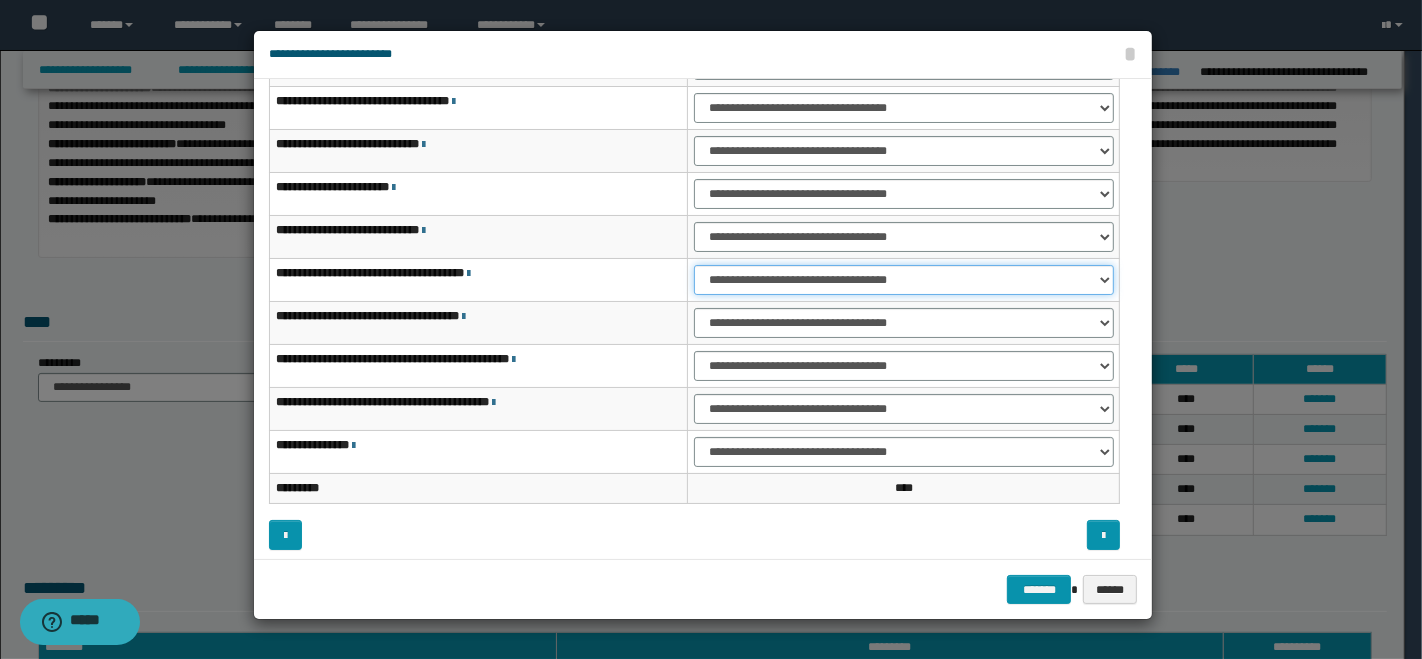 click on "**********" at bounding box center (903, 280) 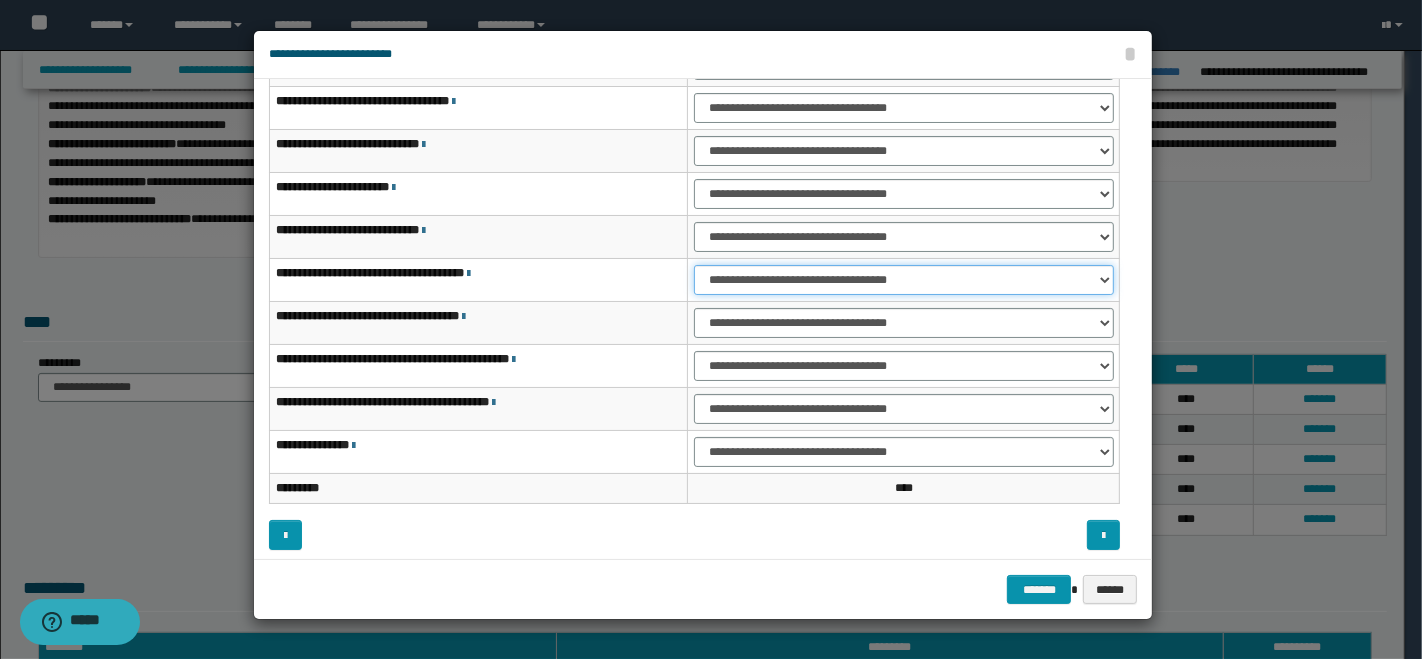click on "**********" at bounding box center [903, 280] 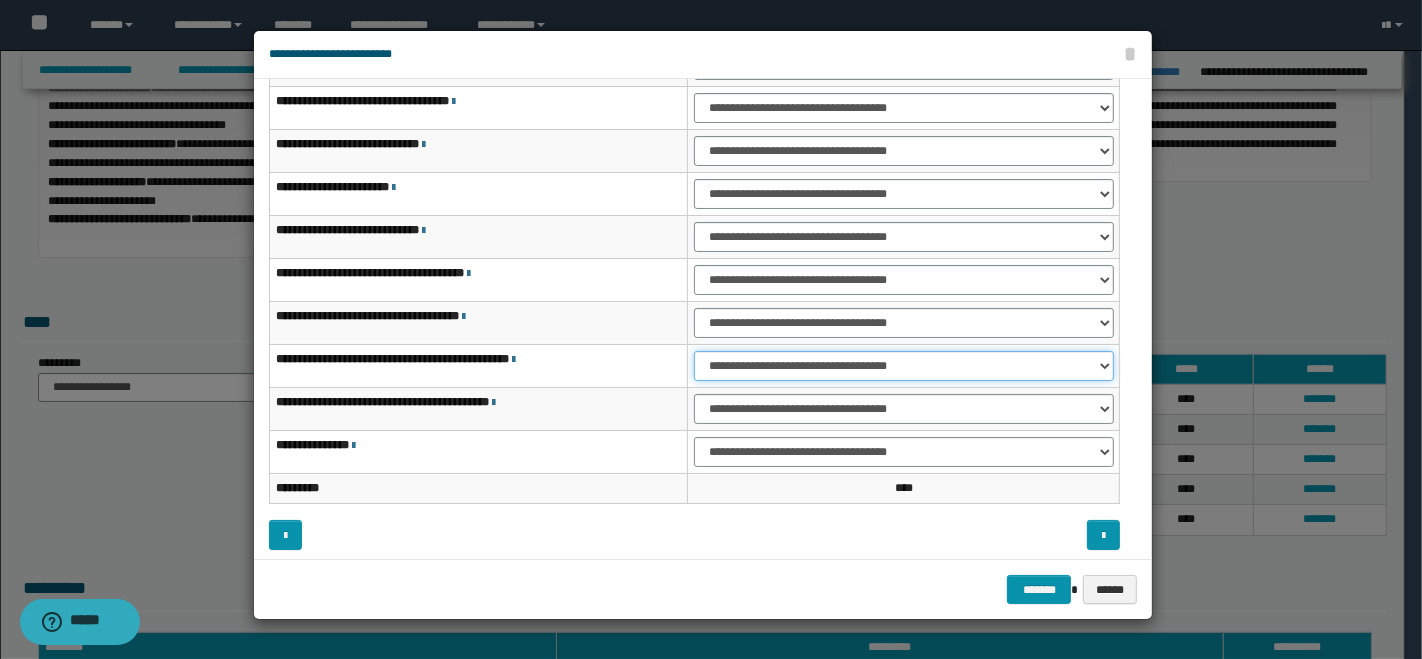 click on "**********" at bounding box center [903, 366] 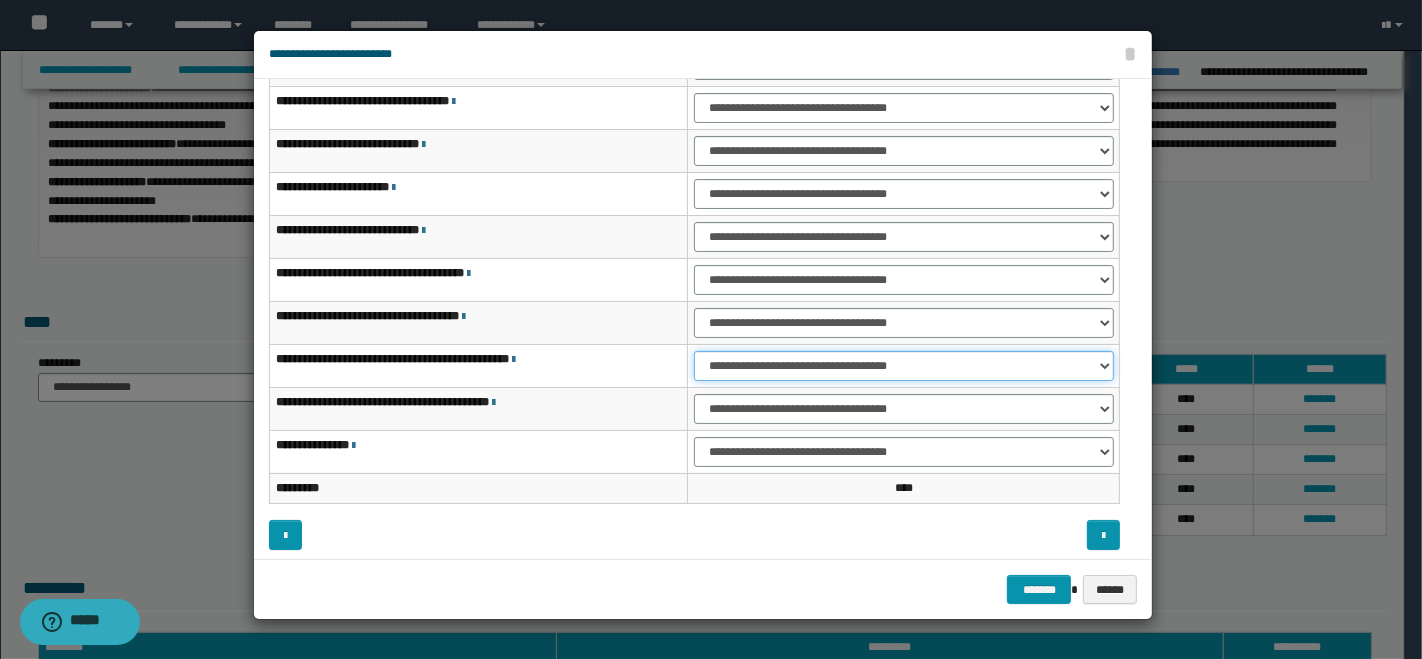 select on "***" 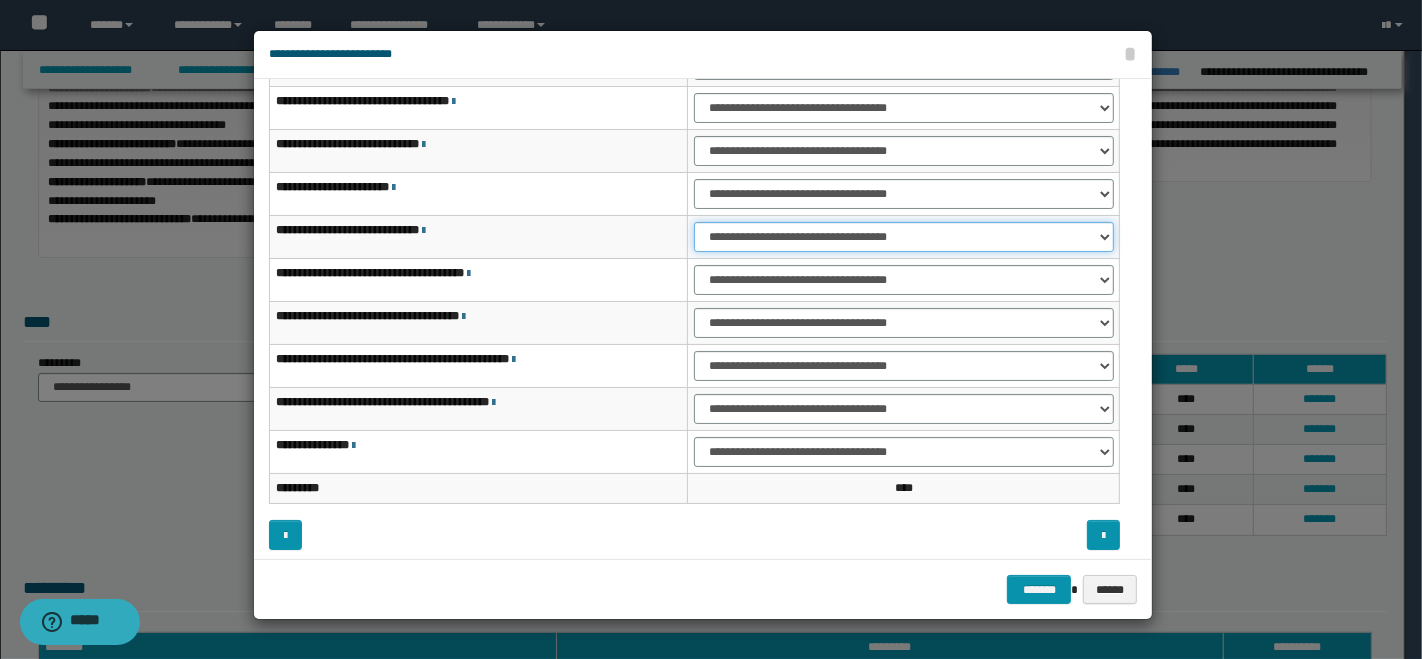 click on "**********" at bounding box center (903, 237) 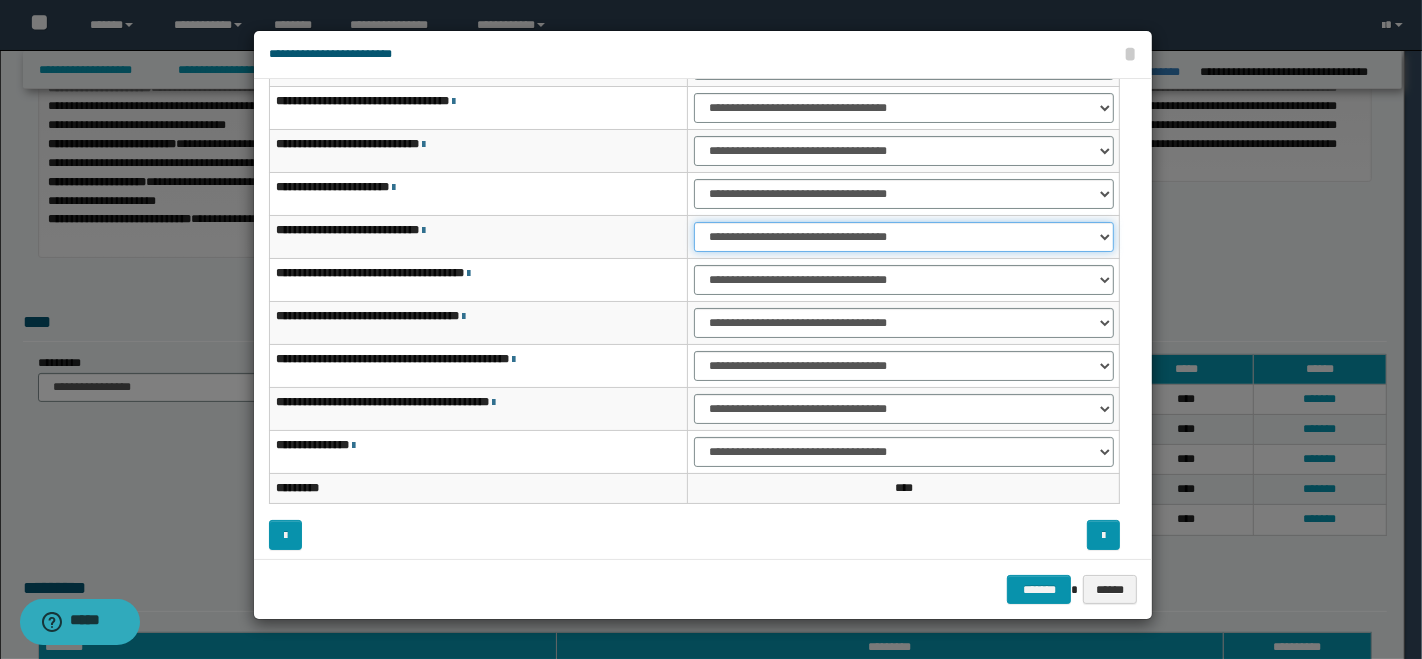 select on "***" 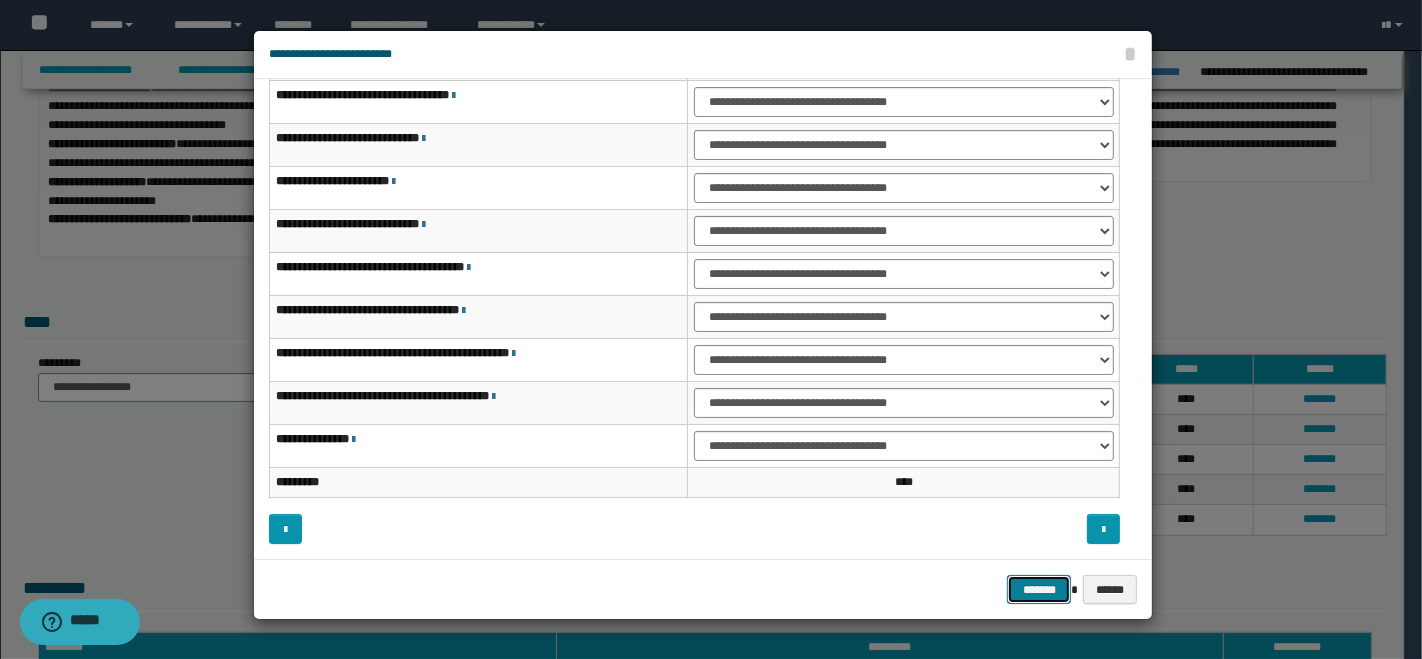 click on "*******" at bounding box center [1039, 589] 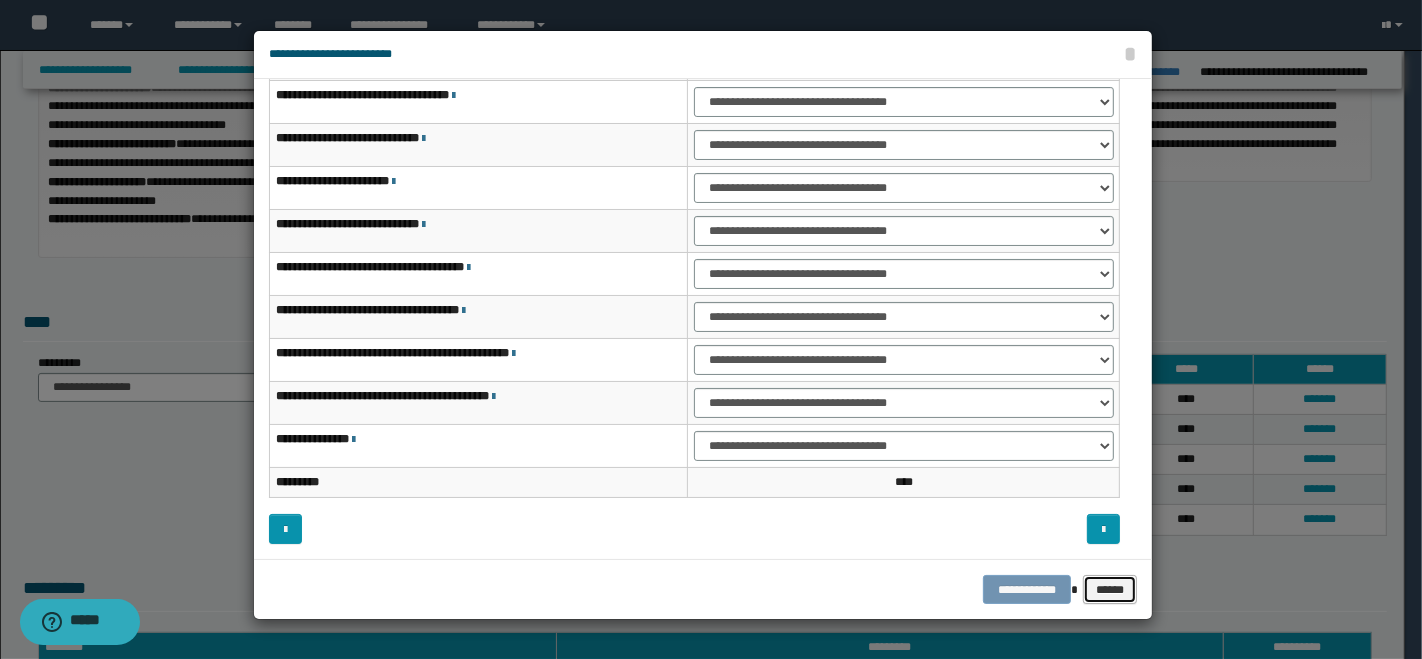 click on "******" at bounding box center [1110, 589] 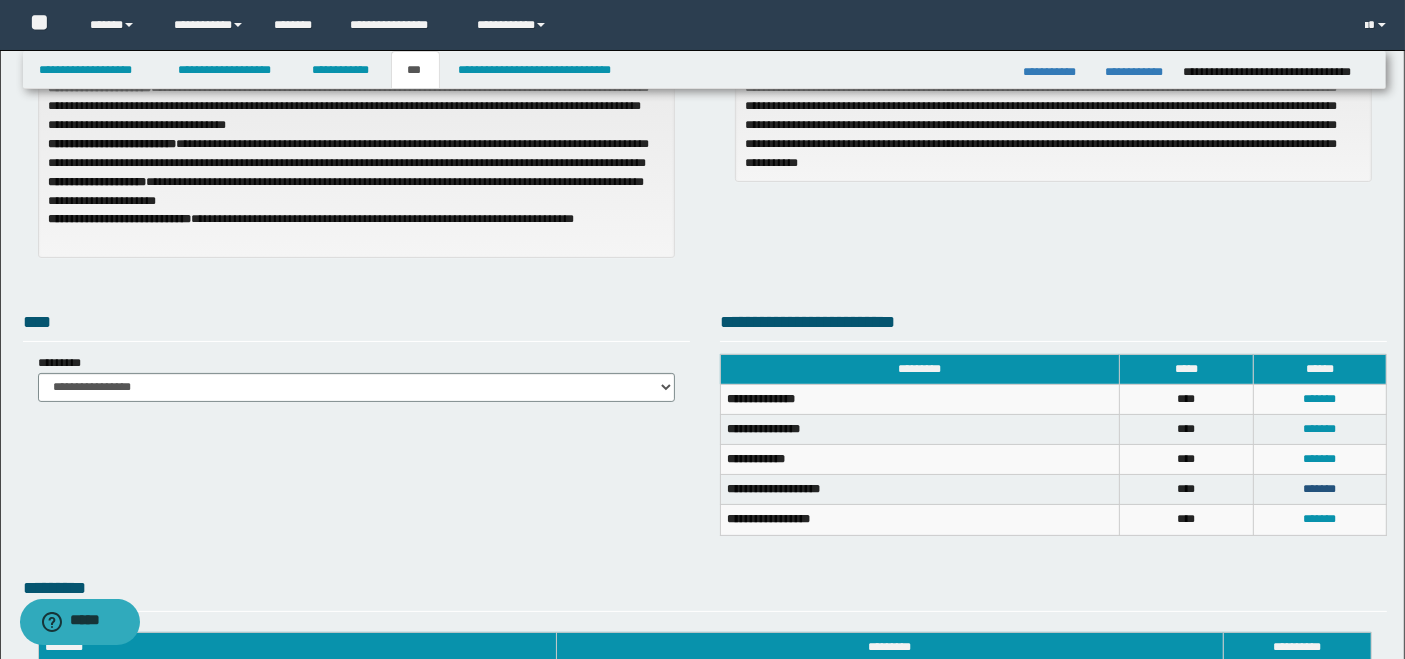click on "*******" at bounding box center [1319, 489] 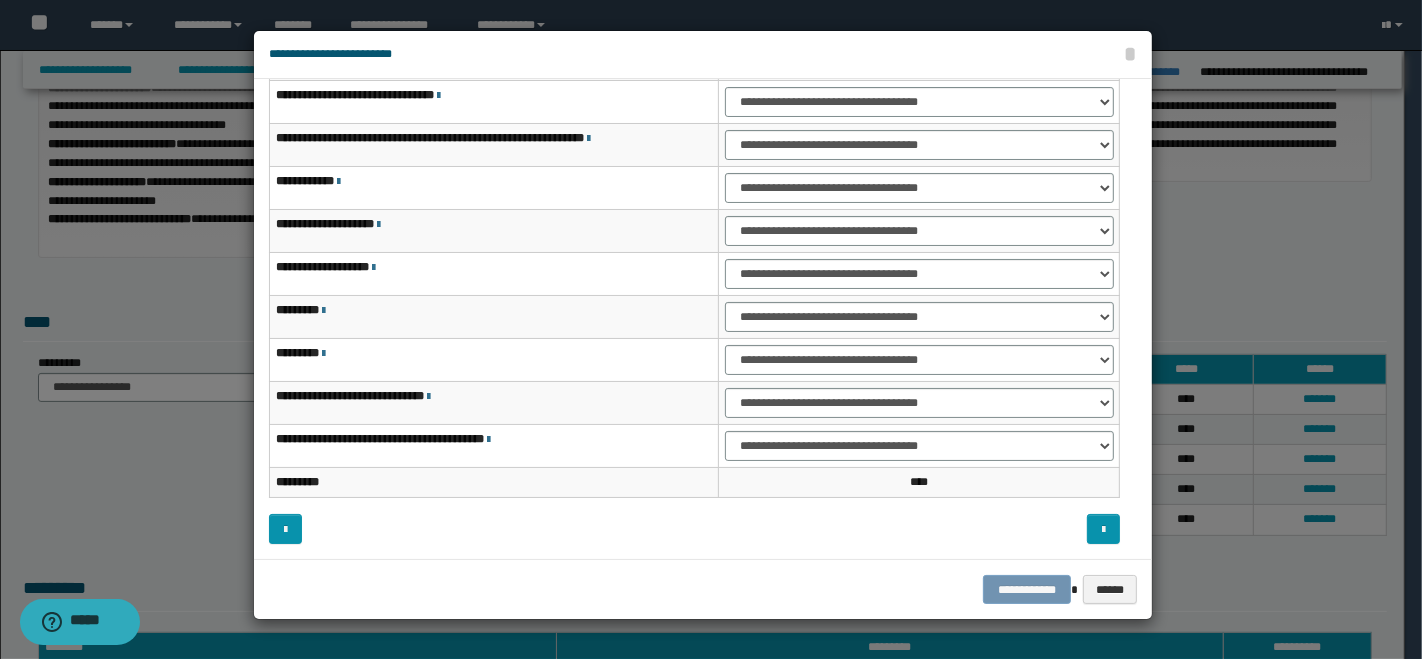 scroll, scrollTop: 5, scrollLeft: 0, axis: vertical 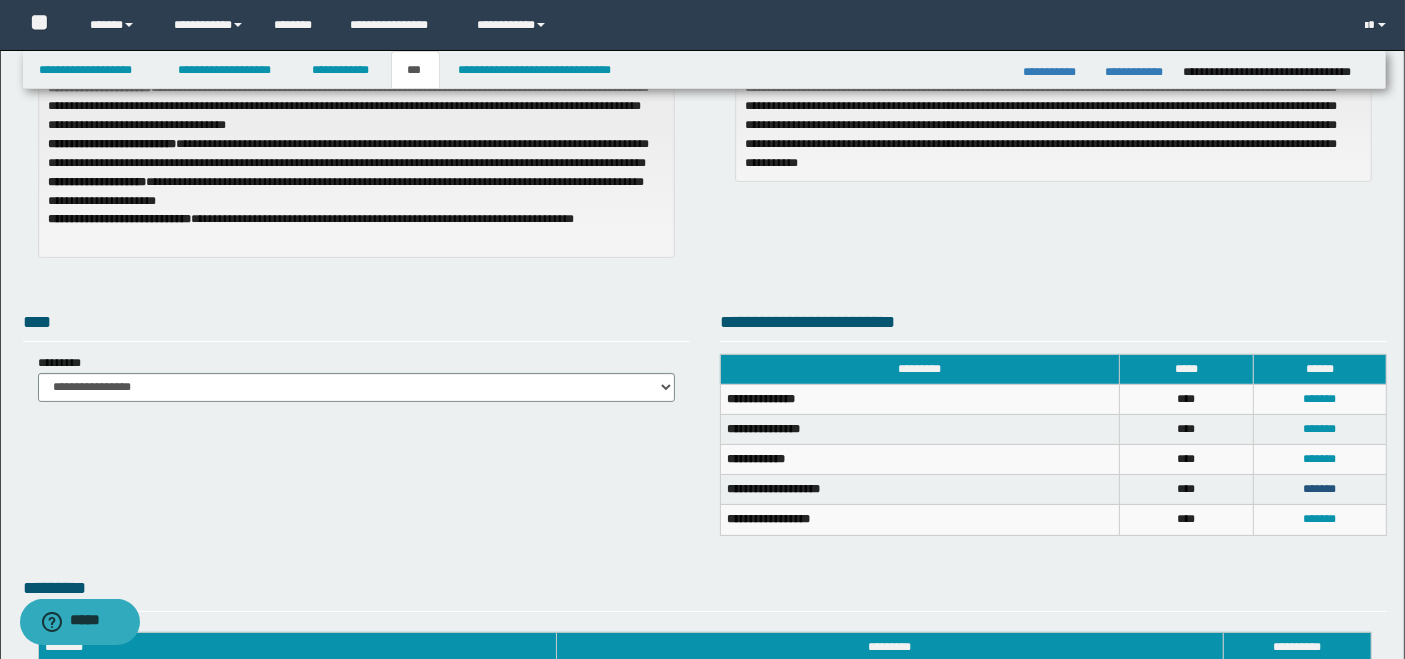 click on "*******" at bounding box center (1319, 489) 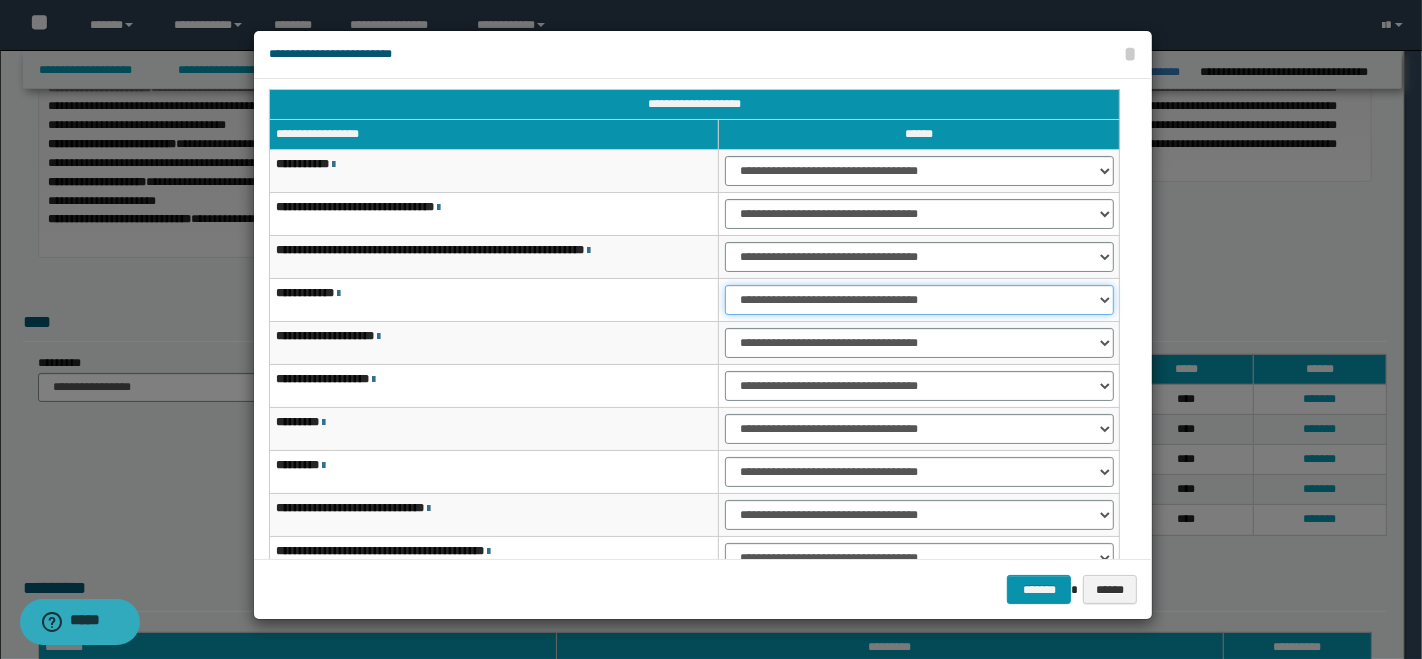 click on "**********" at bounding box center [919, 300] 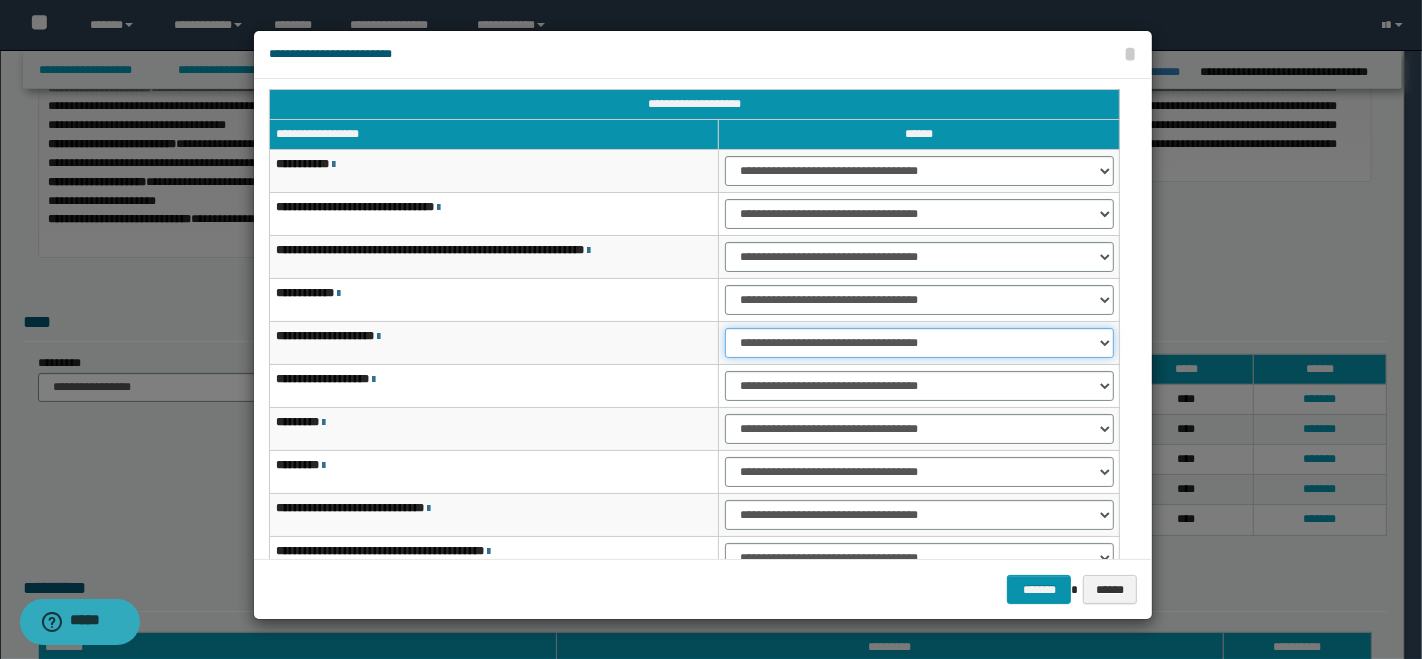click on "**********" at bounding box center [919, 343] 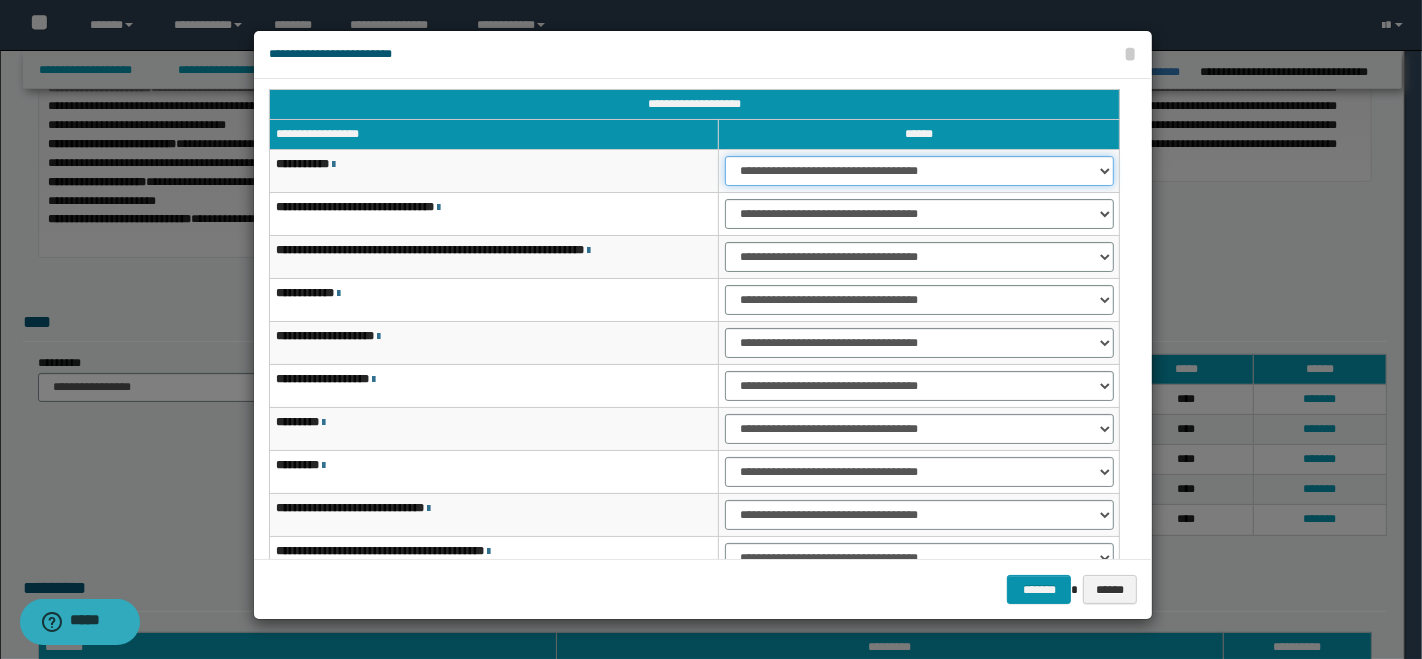 click on "**********" at bounding box center [919, 171] 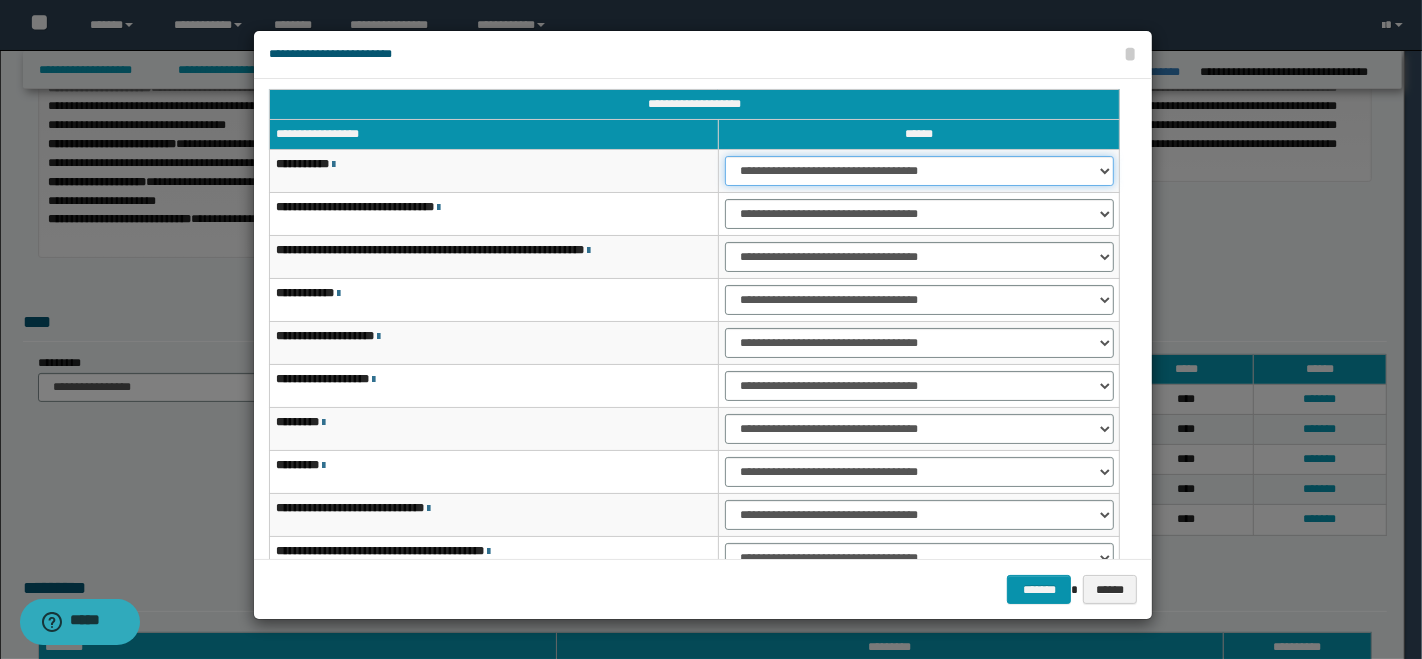 scroll, scrollTop: 117, scrollLeft: 0, axis: vertical 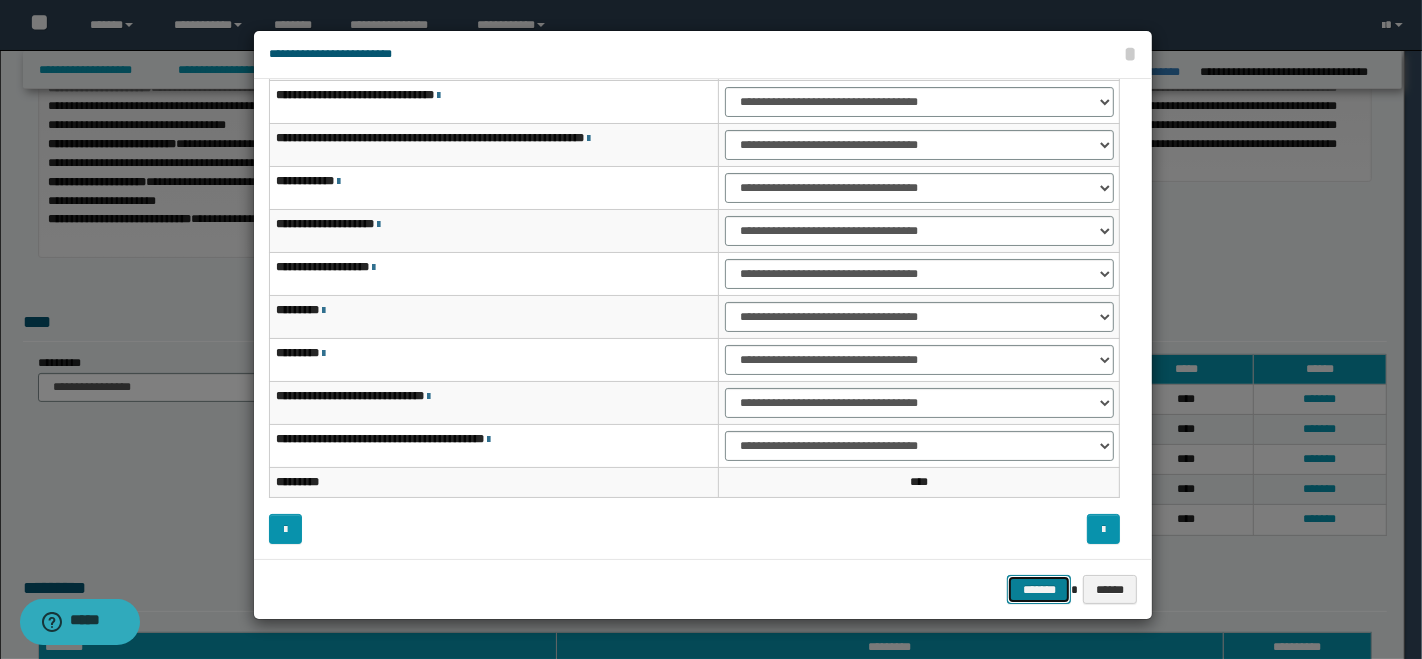 click on "*******" at bounding box center (1039, 589) 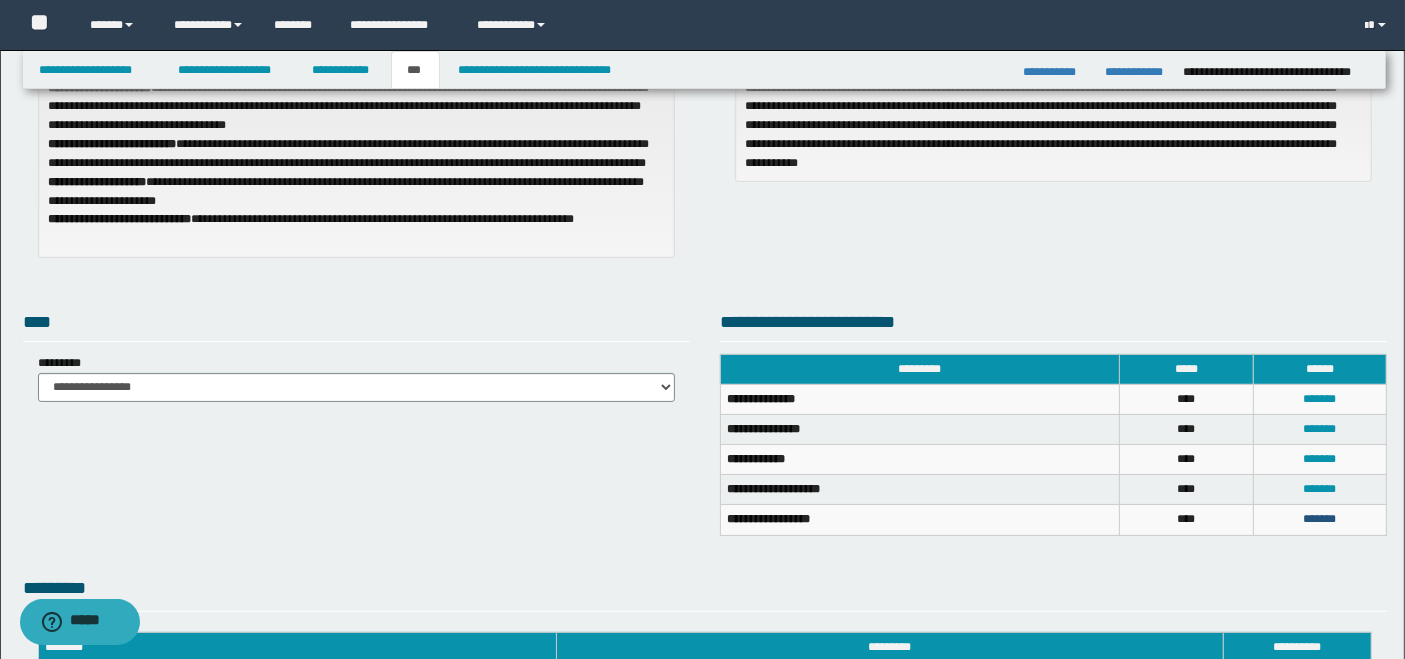click on "*******" at bounding box center [1319, 519] 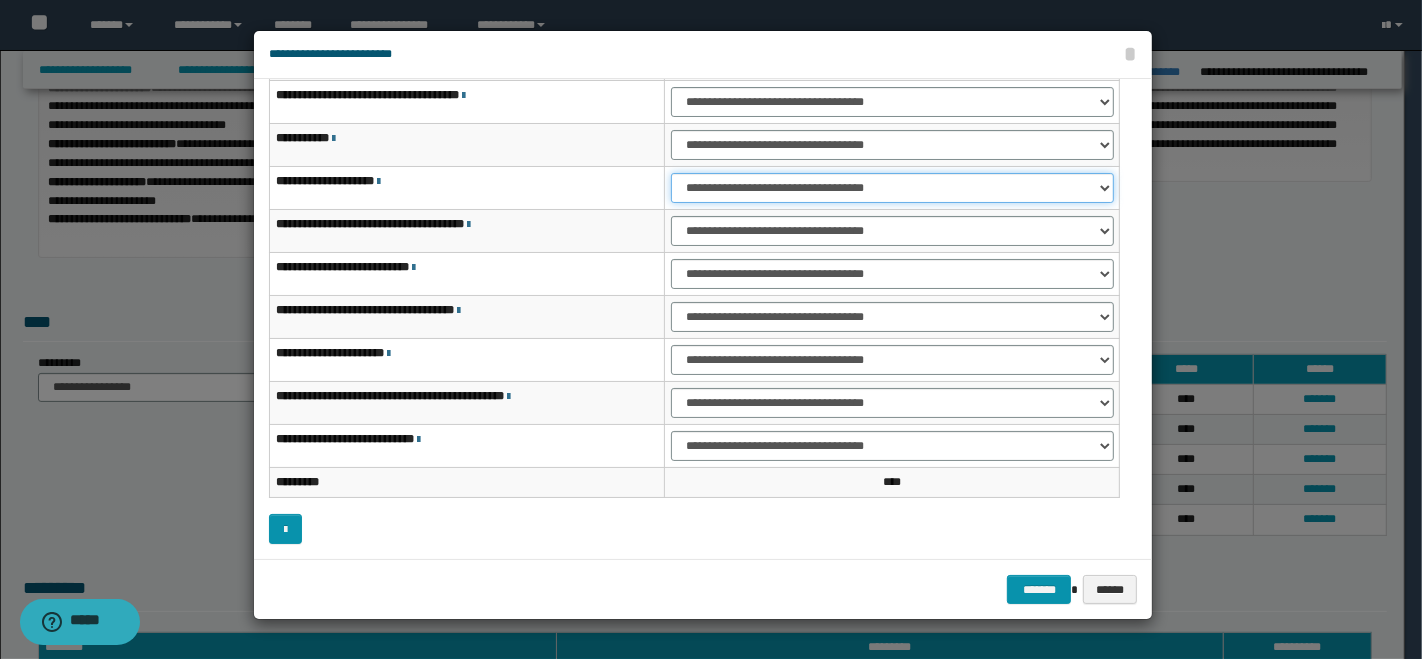 click on "**********" at bounding box center (892, 188) 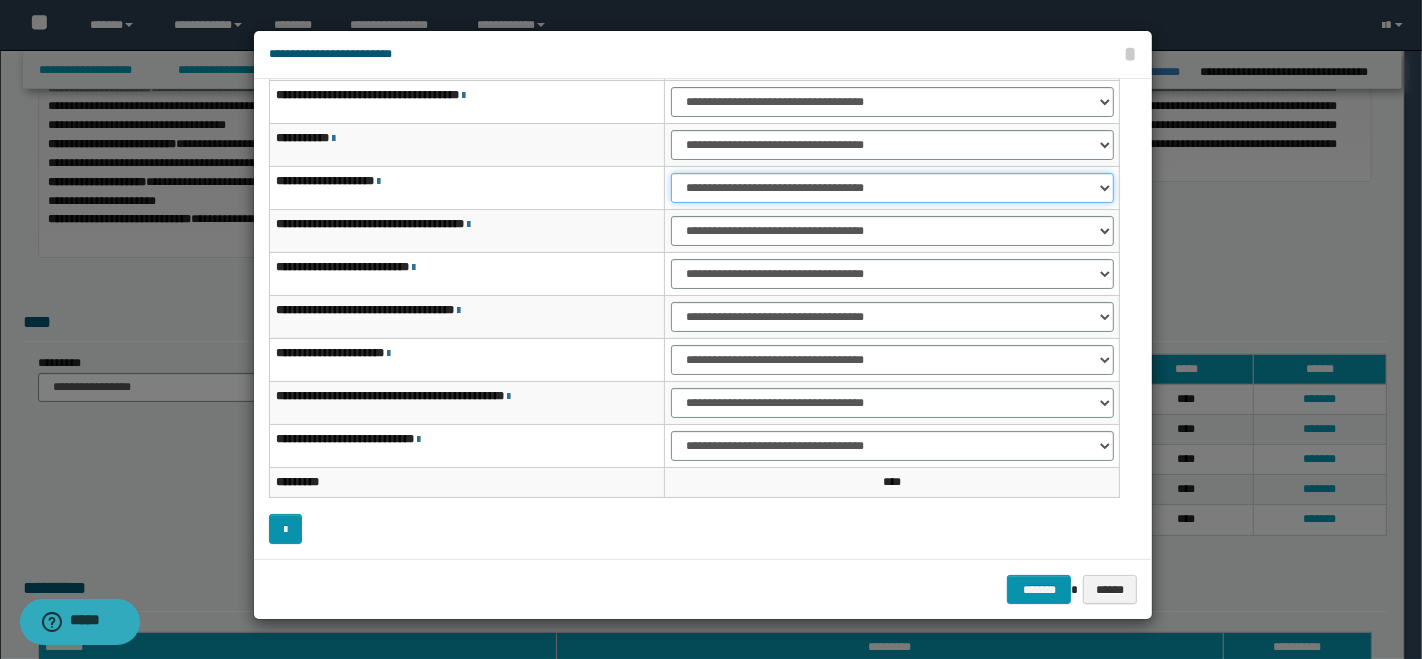 click on "**********" at bounding box center (892, 188) 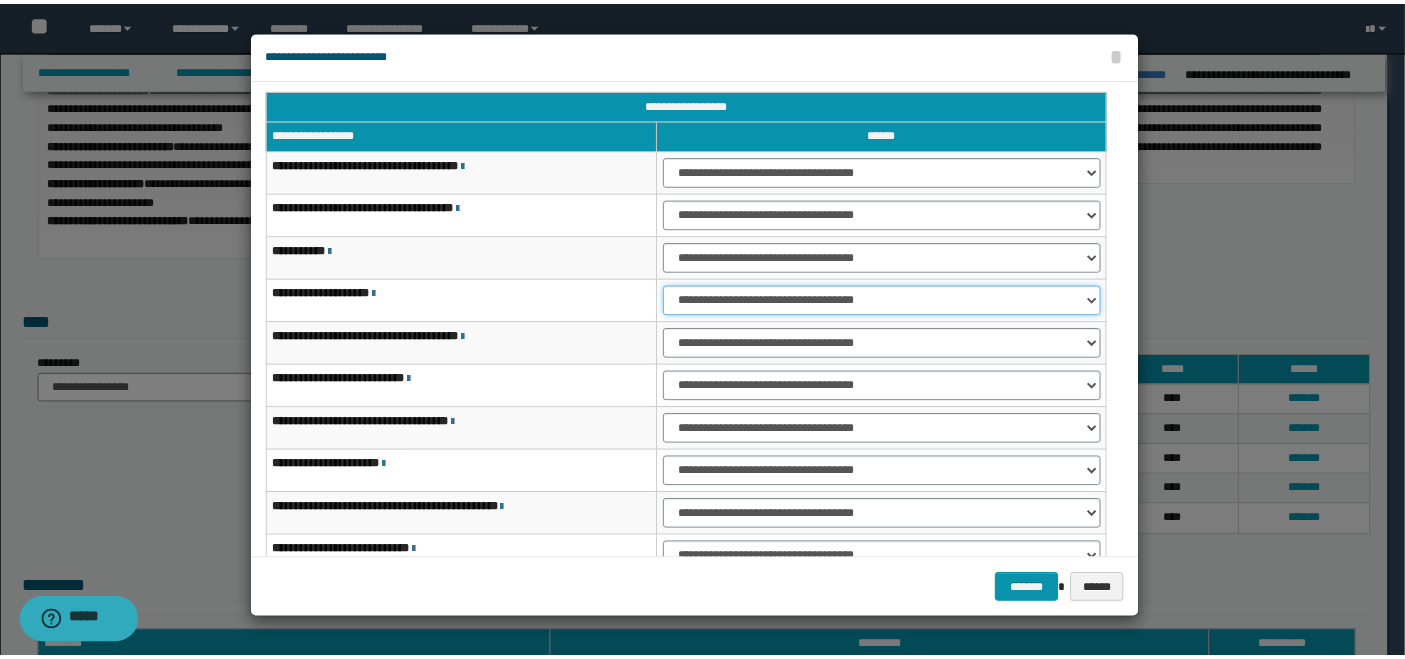 scroll, scrollTop: 117, scrollLeft: 0, axis: vertical 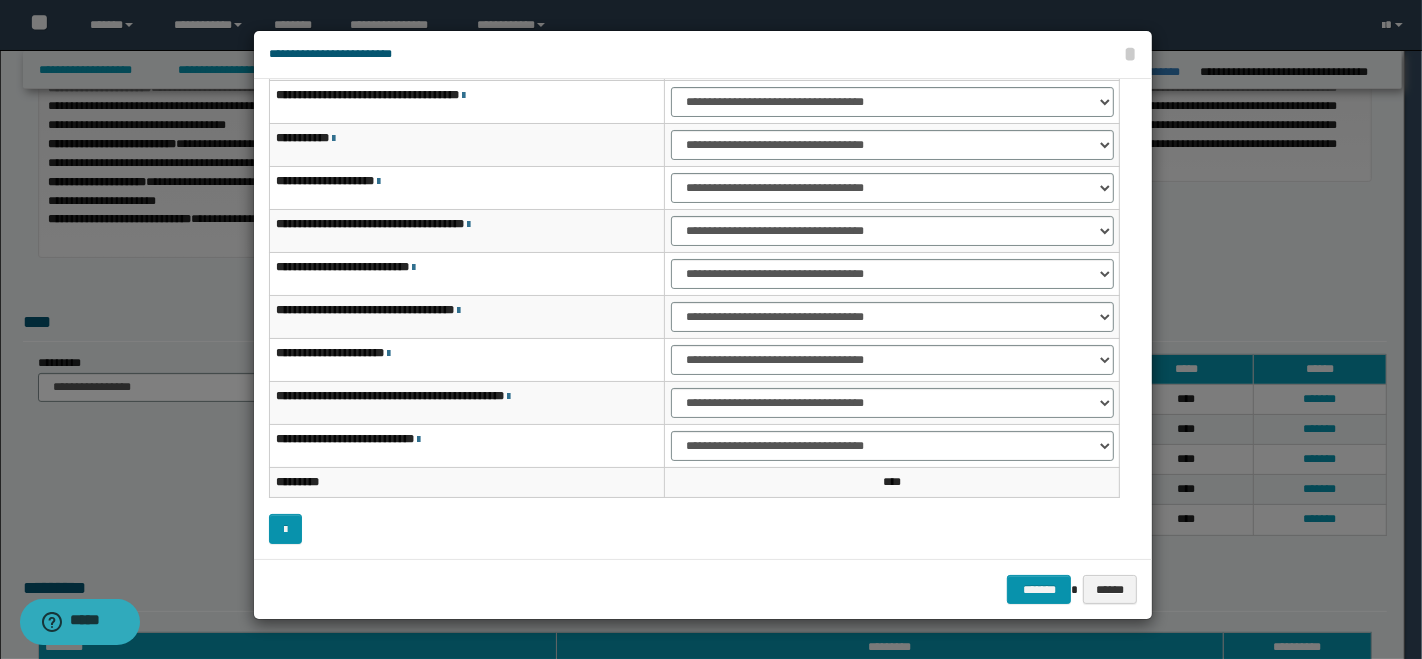click on "*******
******" at bounding box center (703, 589) 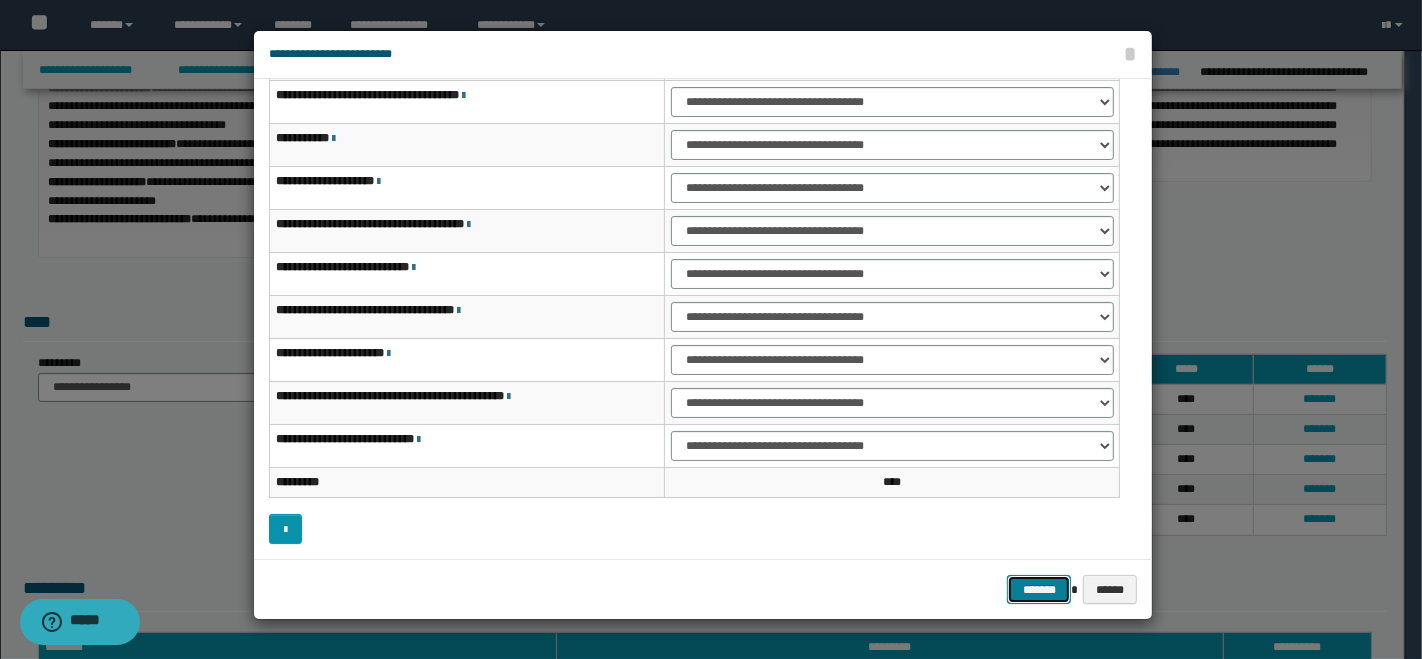click on "*******" at bounding box center [1039, 589] 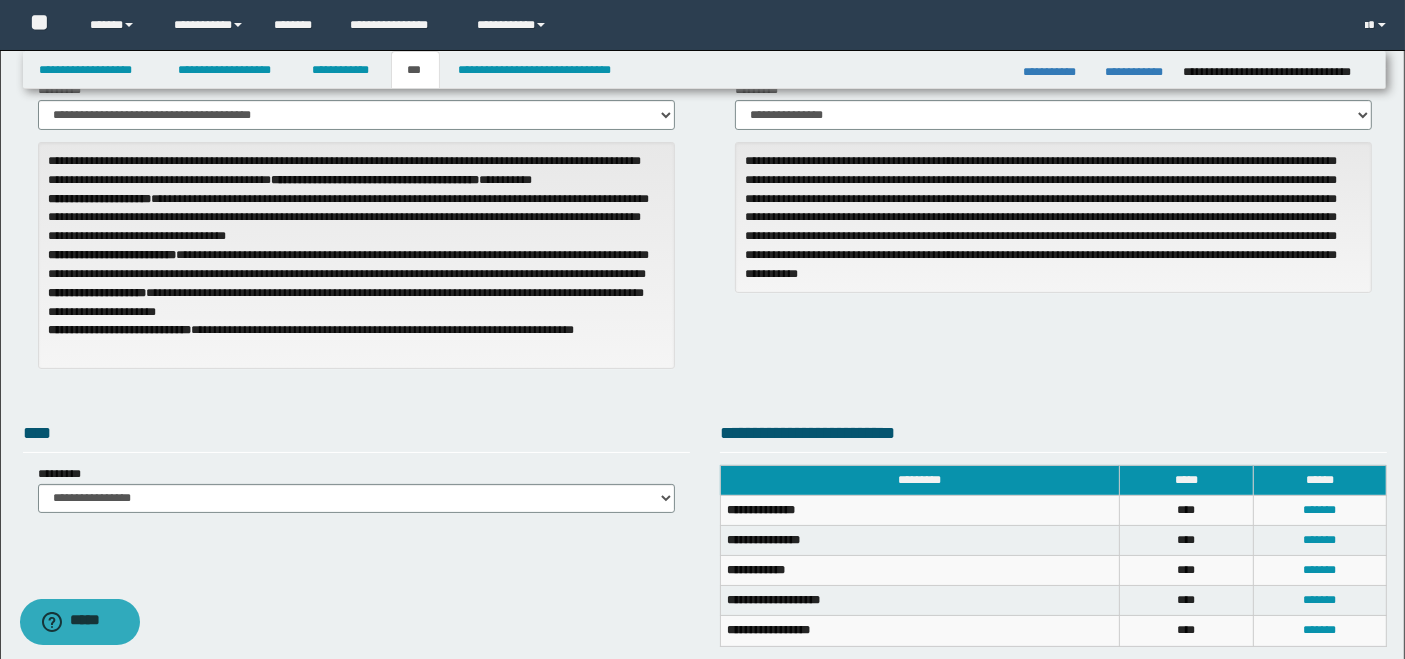 scroll, scrollTop: 0, scrollLeft: 0, axis: both 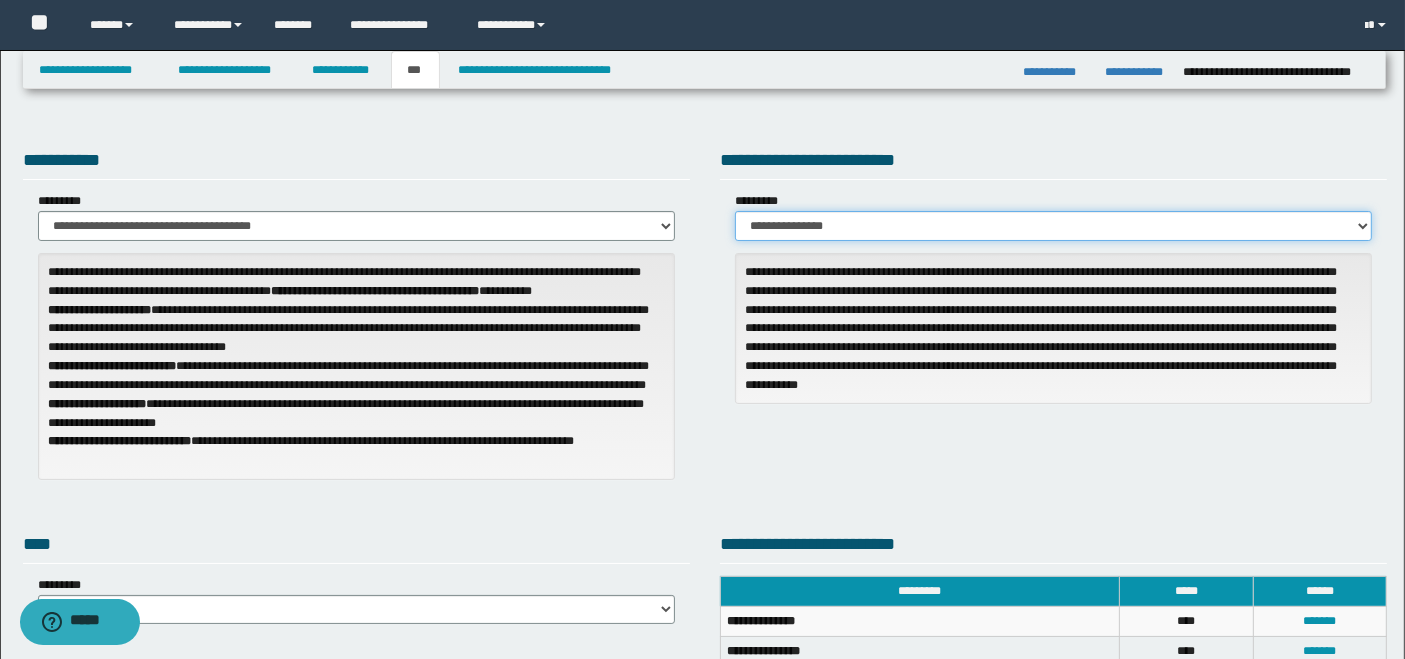 click on "**********" at bounding box center [1053, 226] 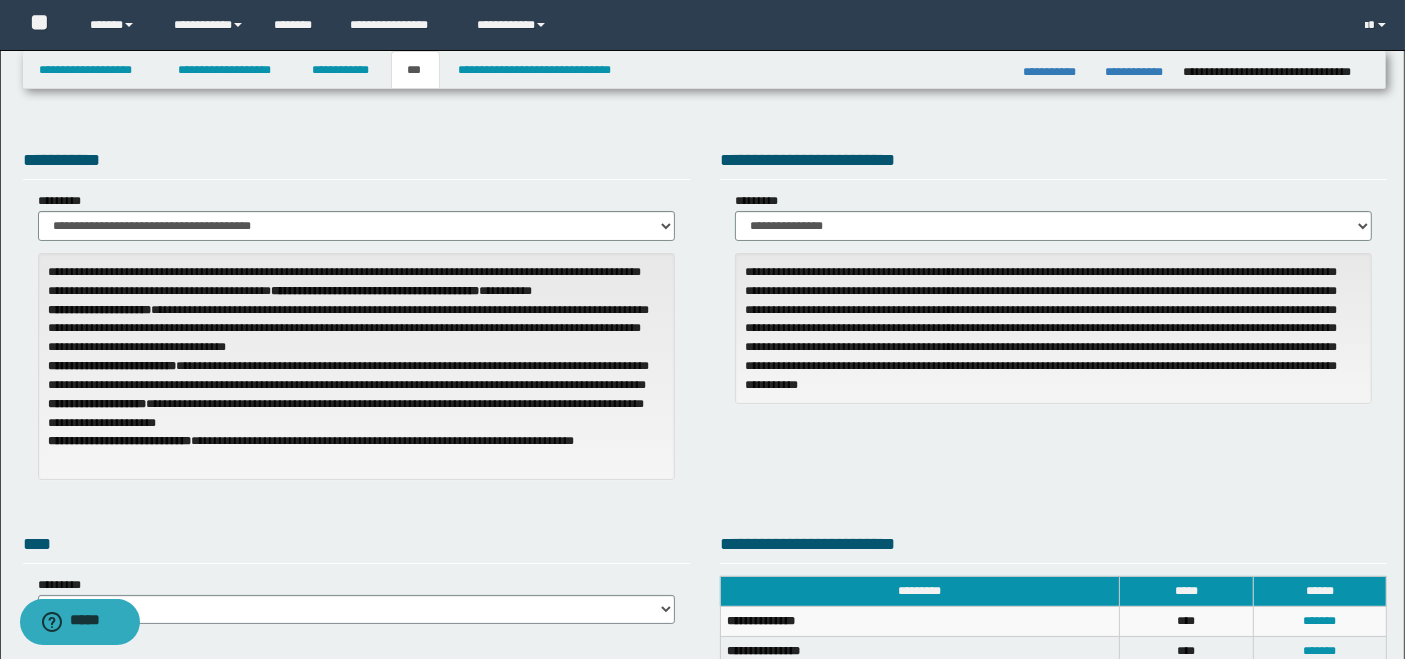click on "**********" at bounding box center (356, 574) 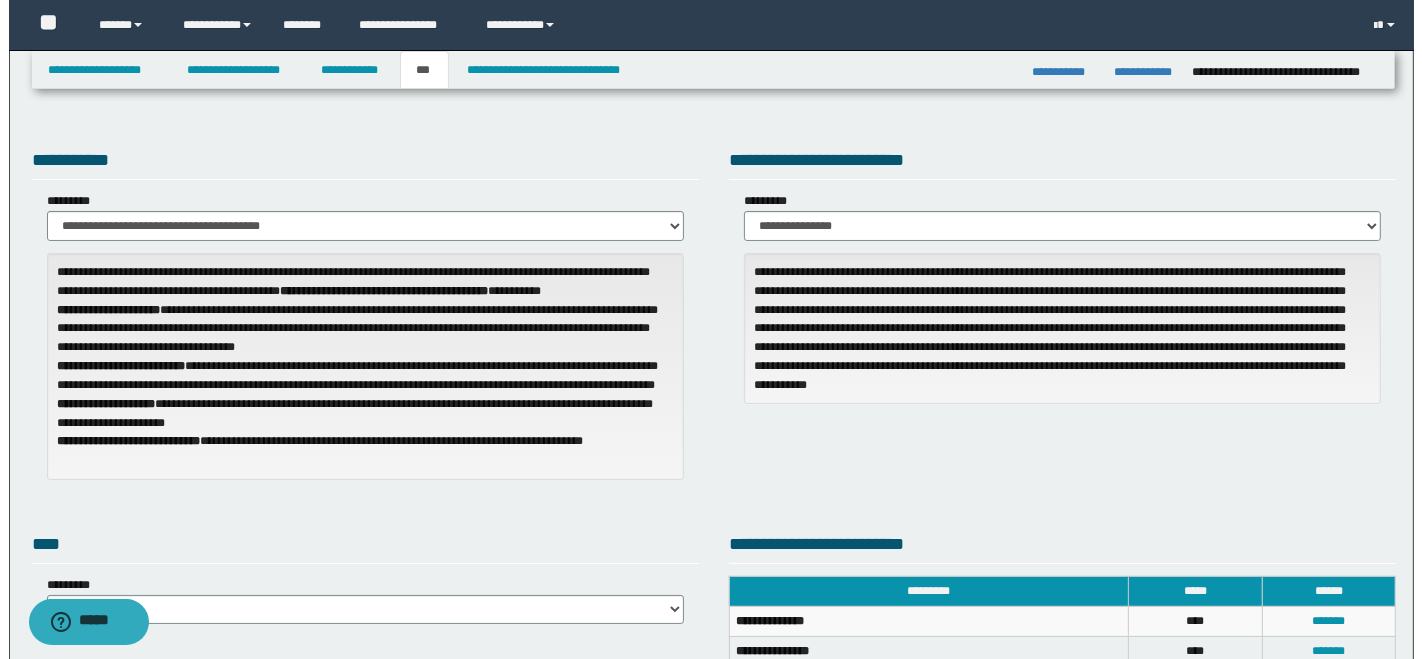 scroll, scrollTop: 444, scrollLeft: 0, axis: vertical 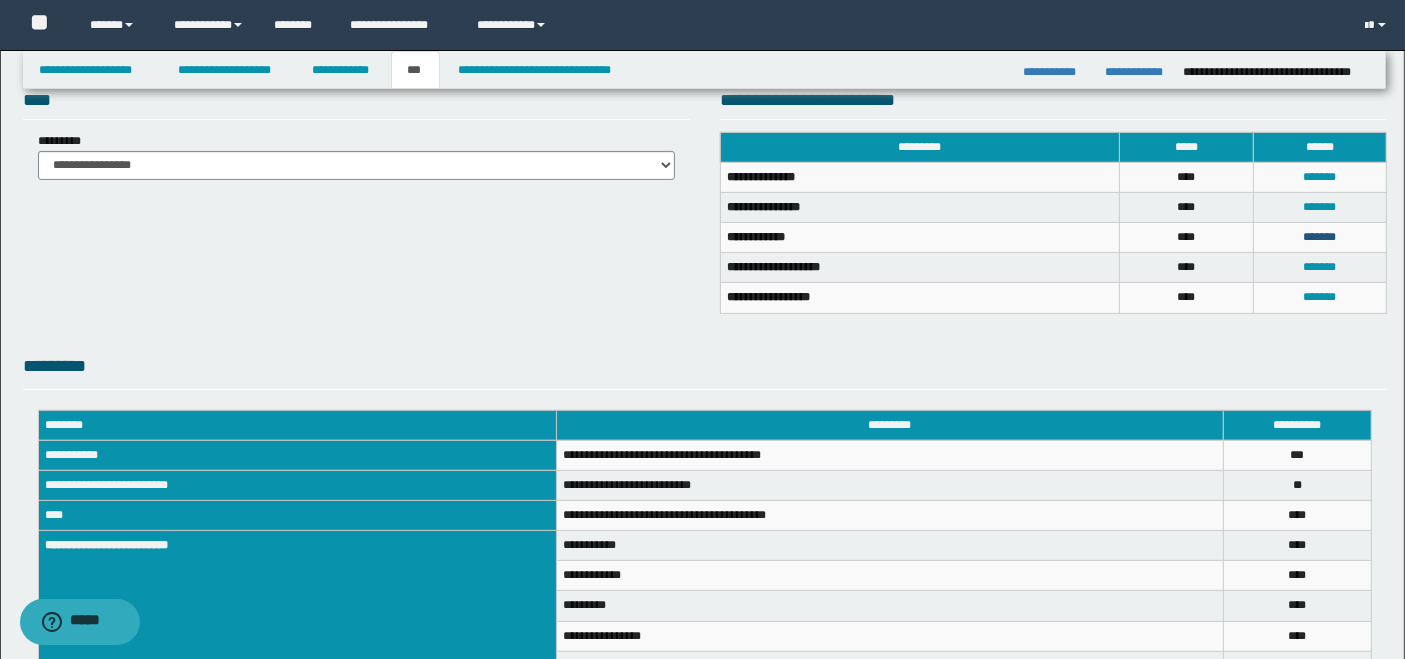 click on "*******" at bounding box center (1319, 237) 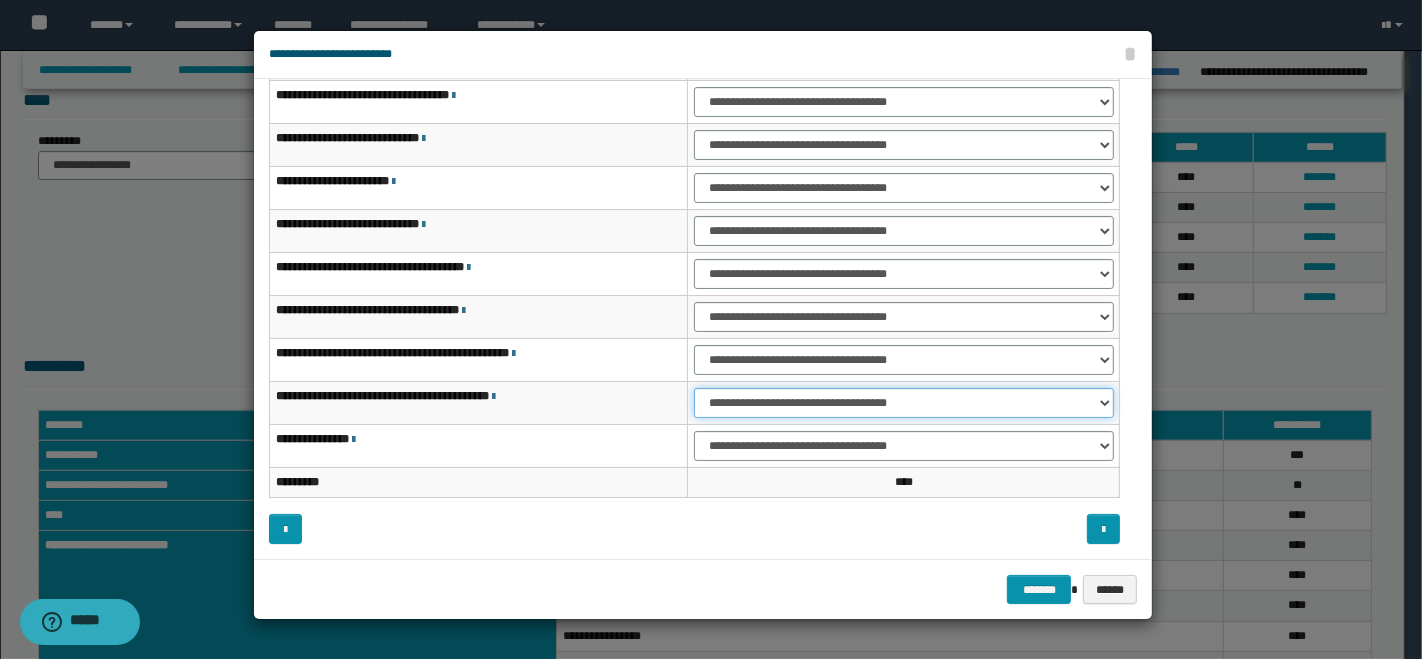 click on "**********" at bounding box center [903, 403] 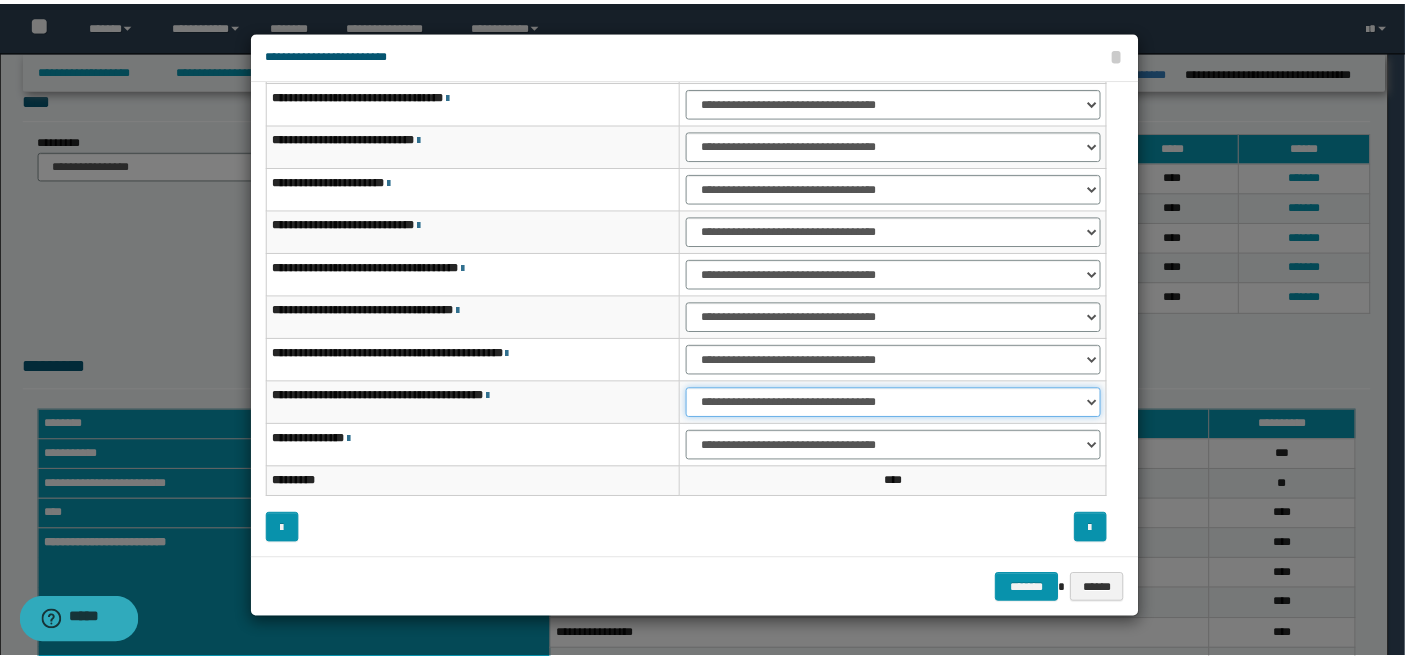 scroll, scrollTop: 0, scrollLeft: 0, axis: both 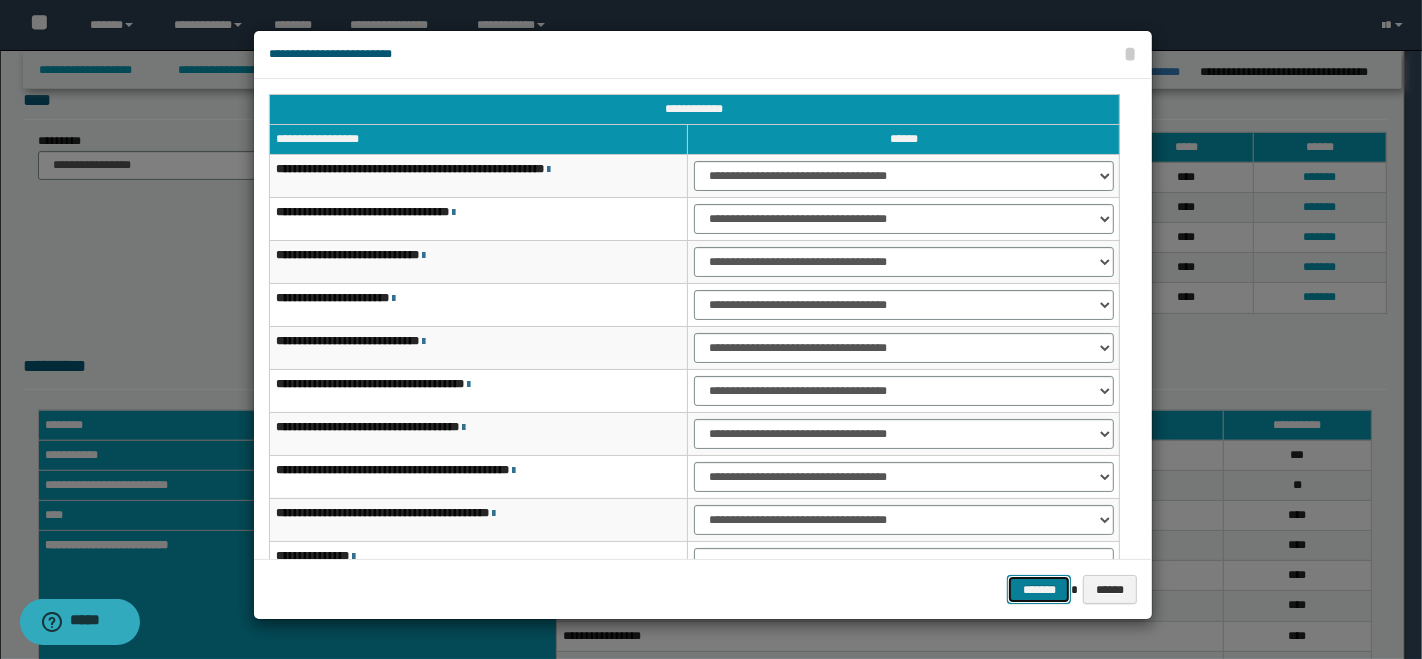 click on "*******" at bounding box center (1039, 589) 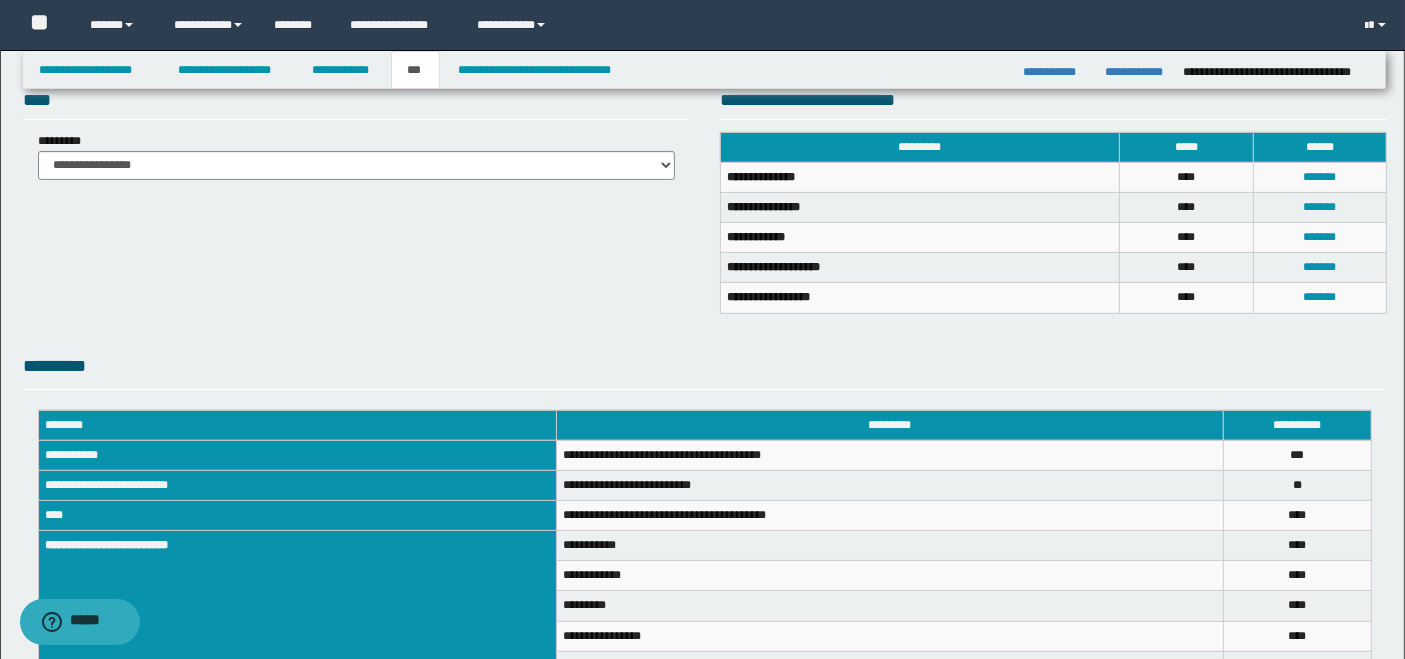 scroll, scrollTop: 622, scrollLeft: 0, axis: vertical 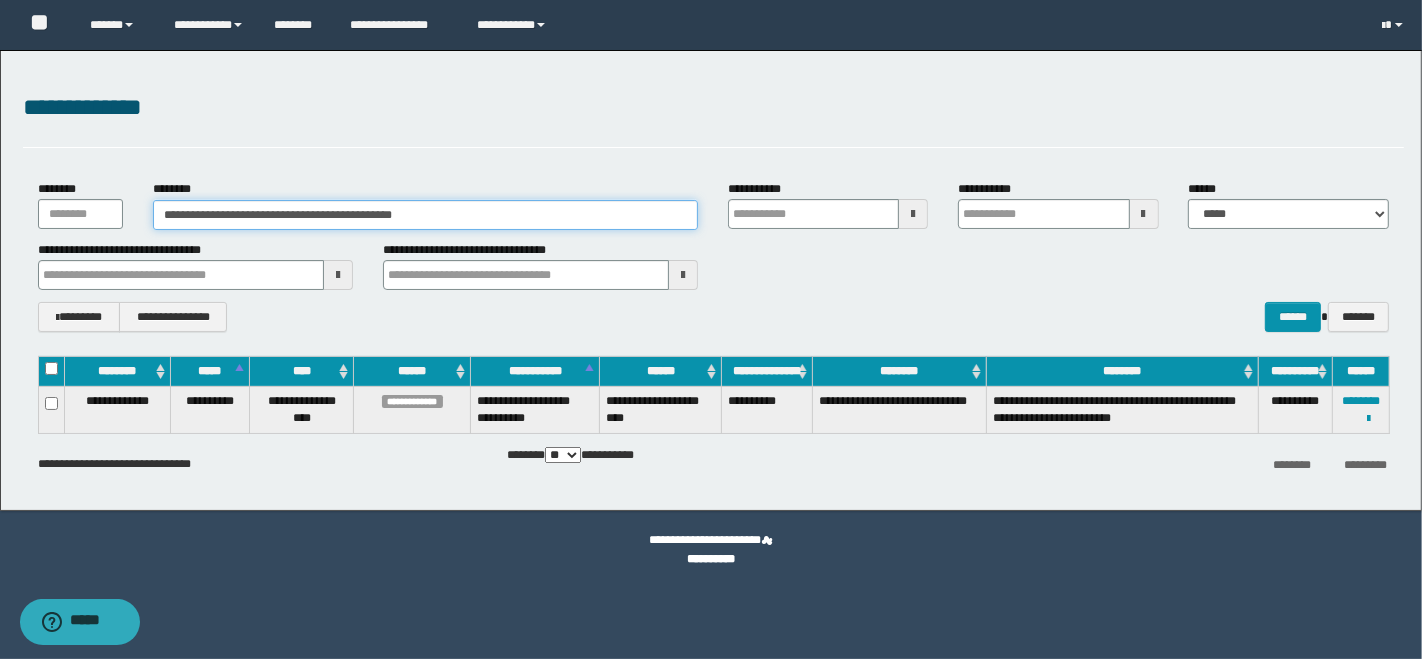 drag, startPoint x: 446, startPoint y: 220, endPoint x: 111, endPoint y: 211, distance: 335.12088 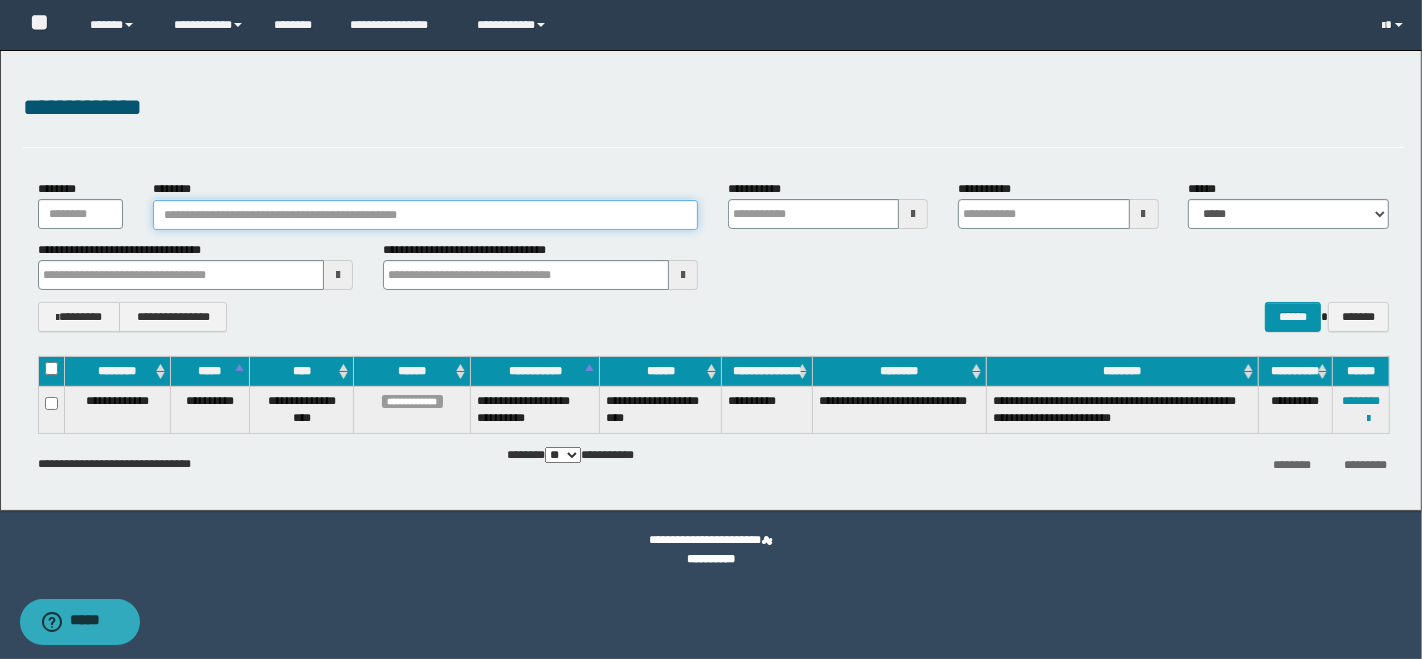 type 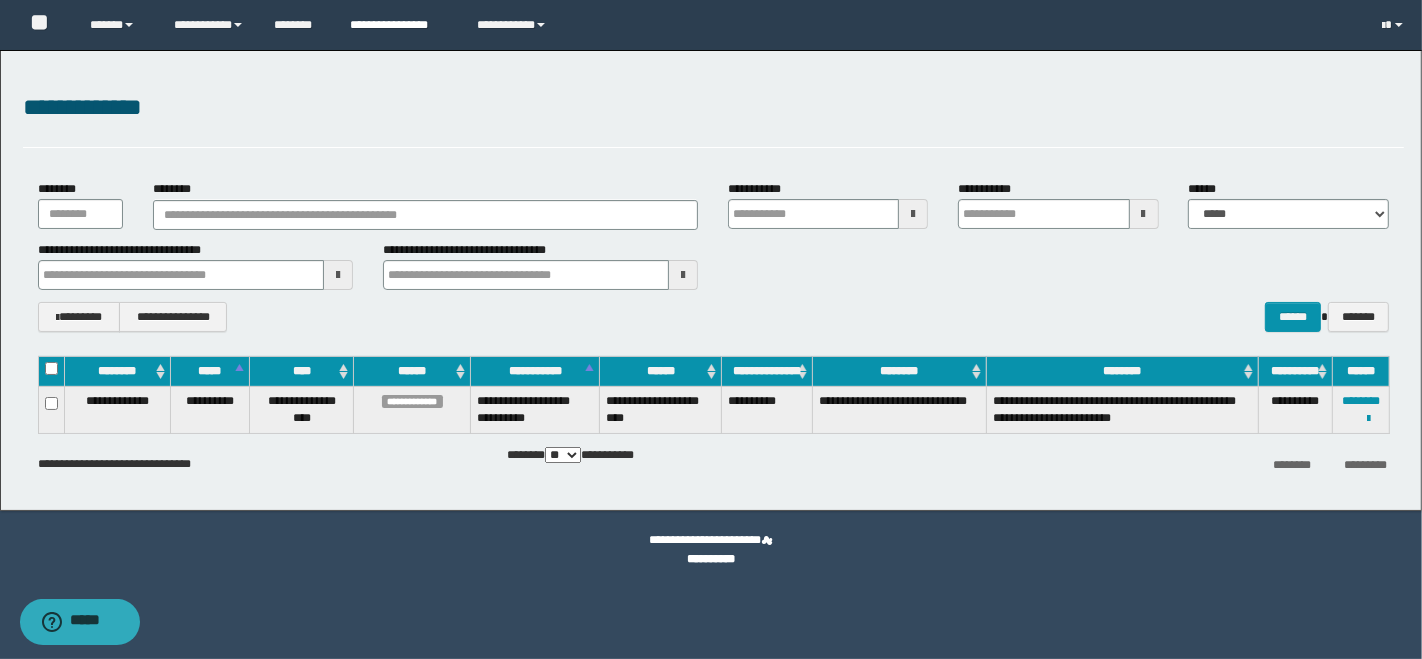 click on "**********" at bounding box center (398, 25) 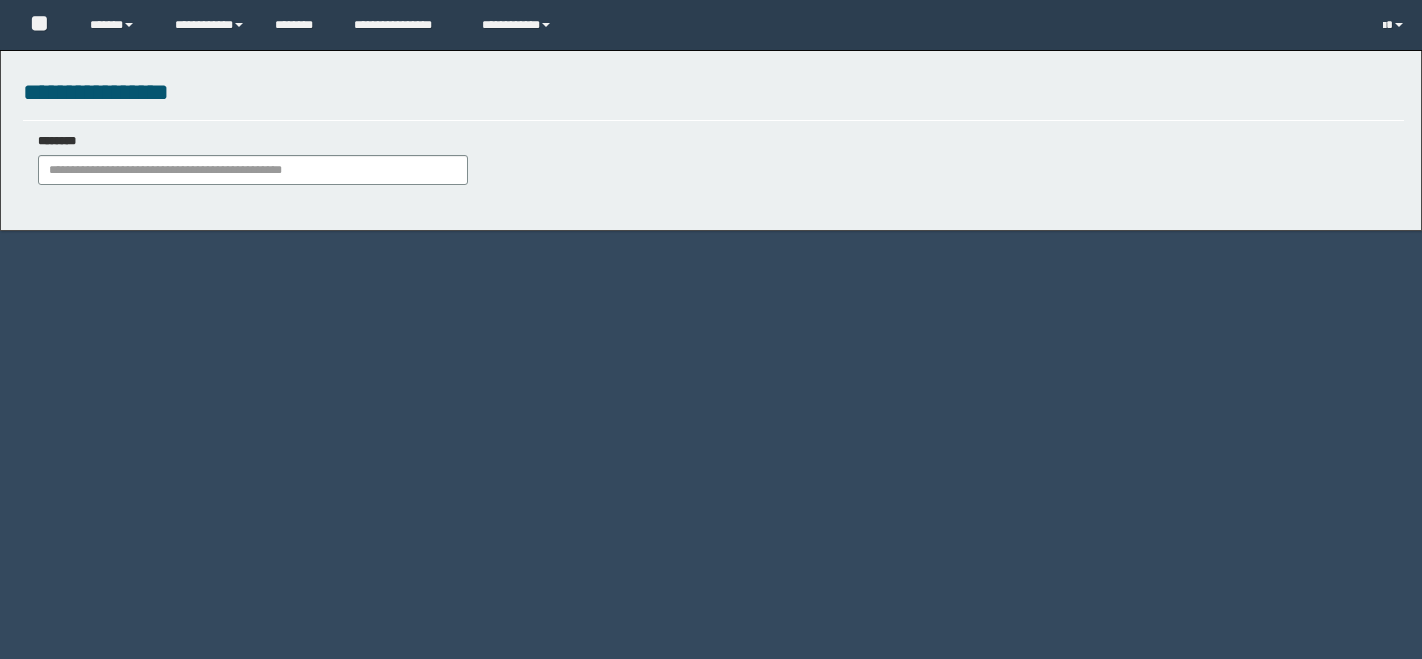 scroll, scrollTop: 0, scrollLeft: 0, axis: both 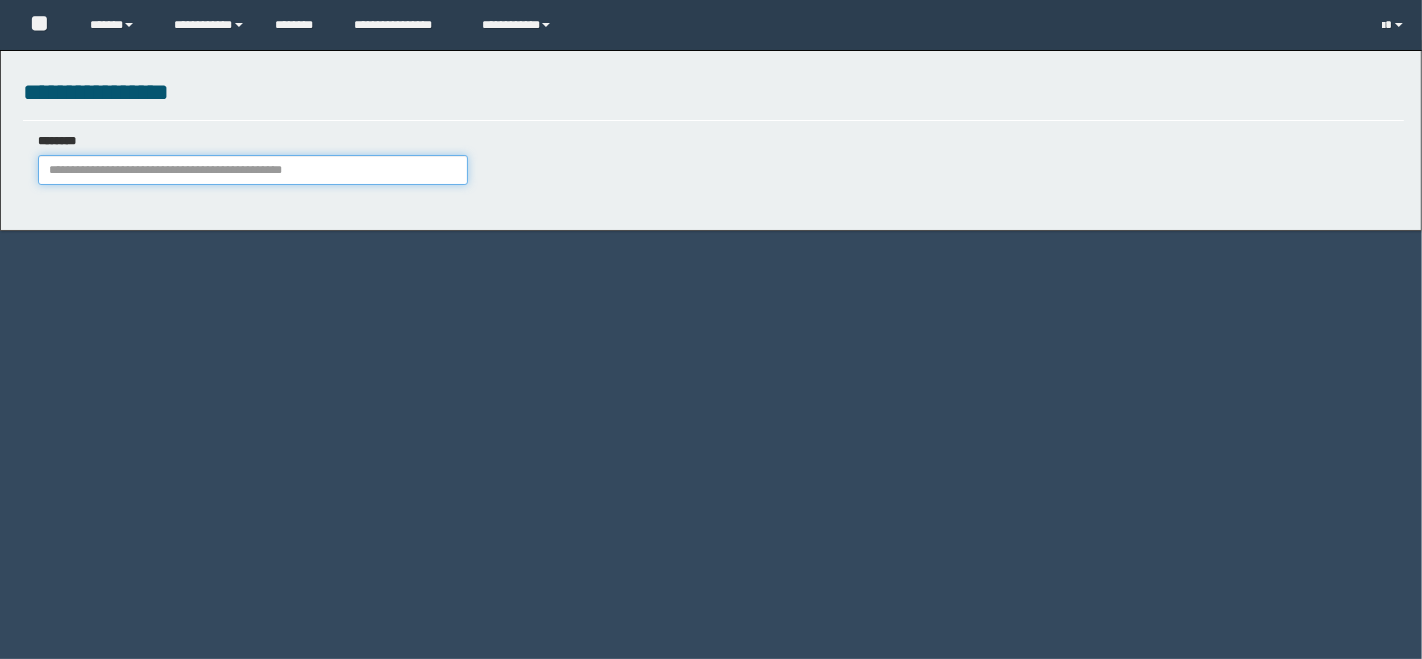 click on "********" at bounding box center [253, 170] 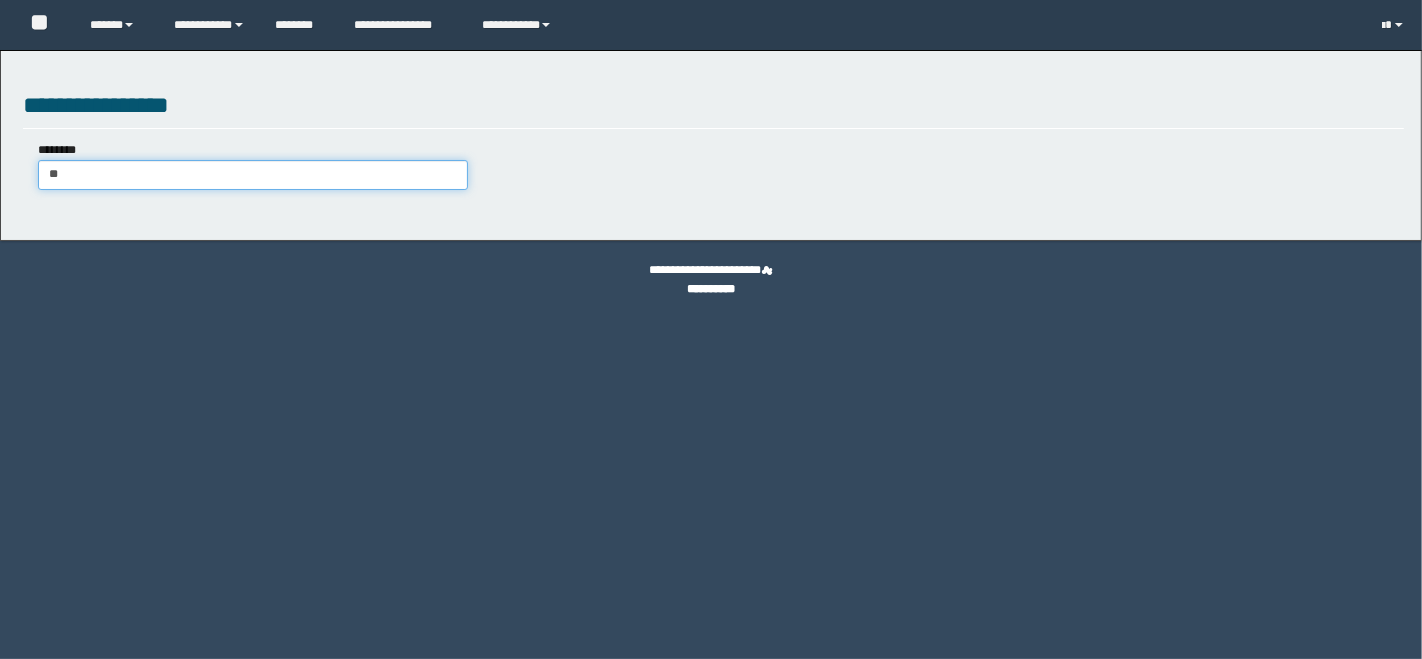 type on "**" 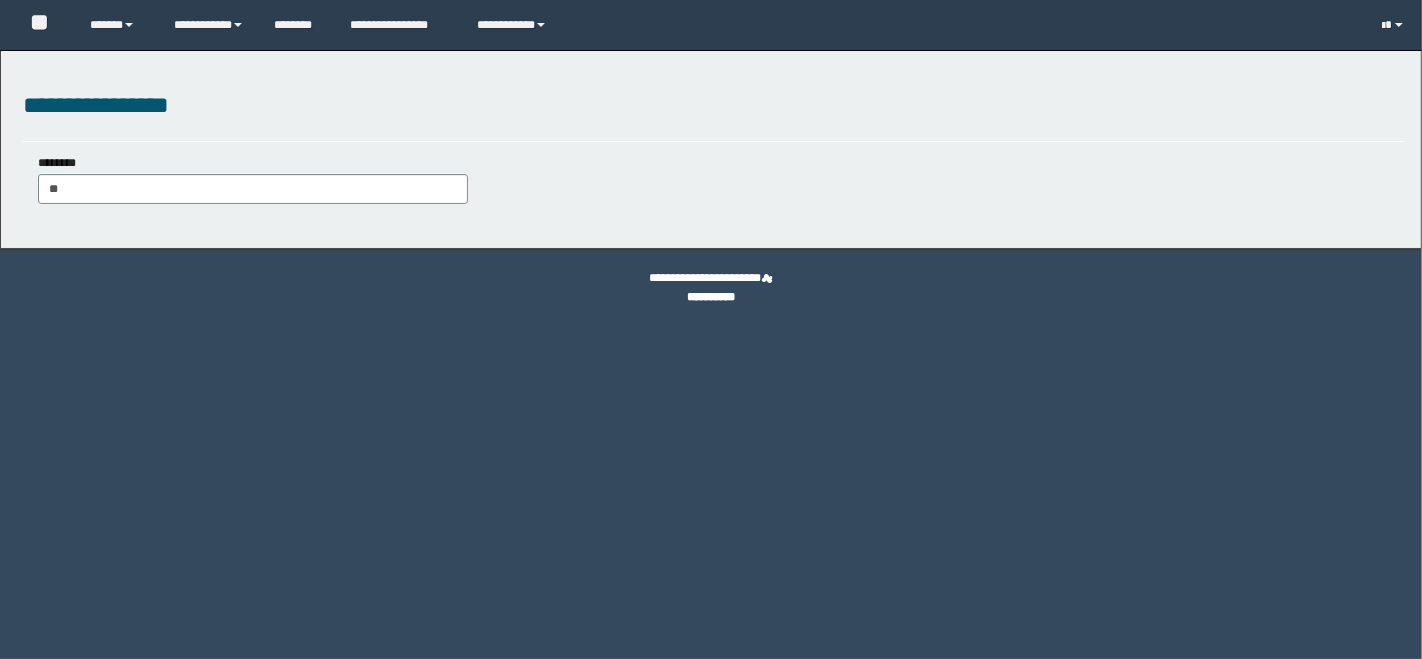 scroll, scrollTop: 0, scrollLeft: 0, axis: both 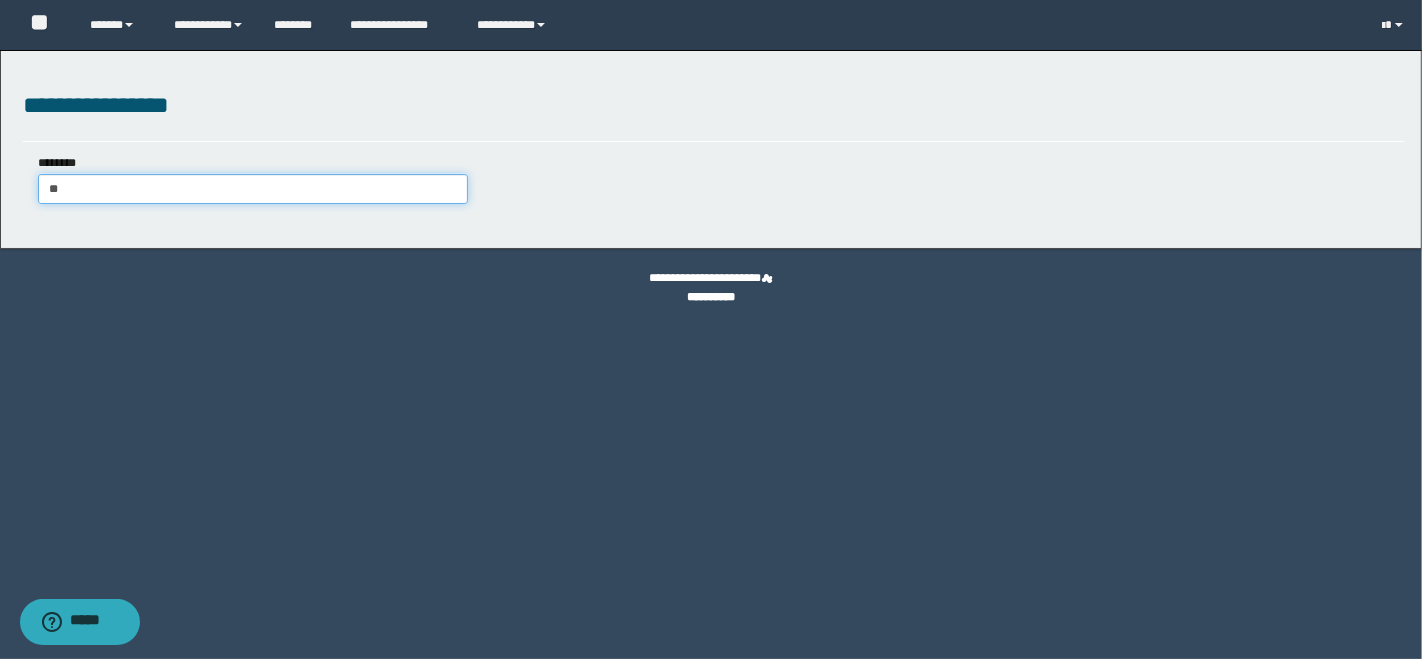 click on "**" at bounding box center [253, 189] 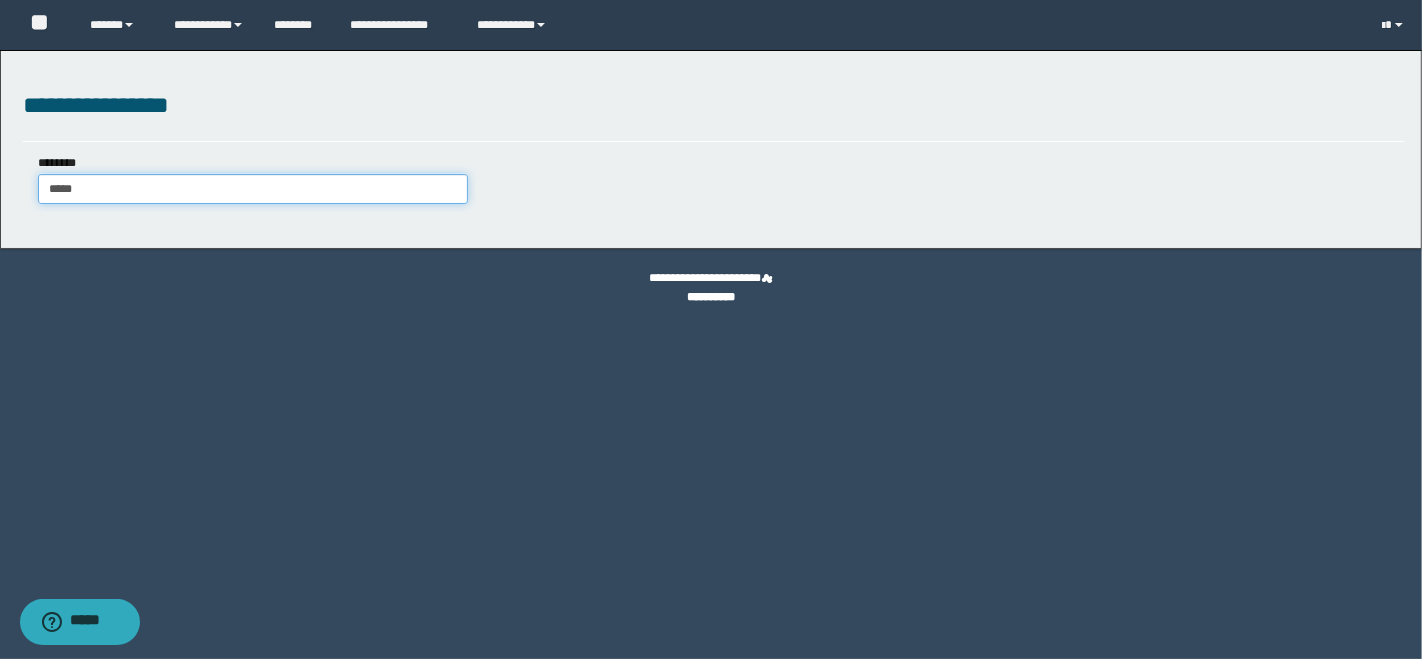 type on "******" 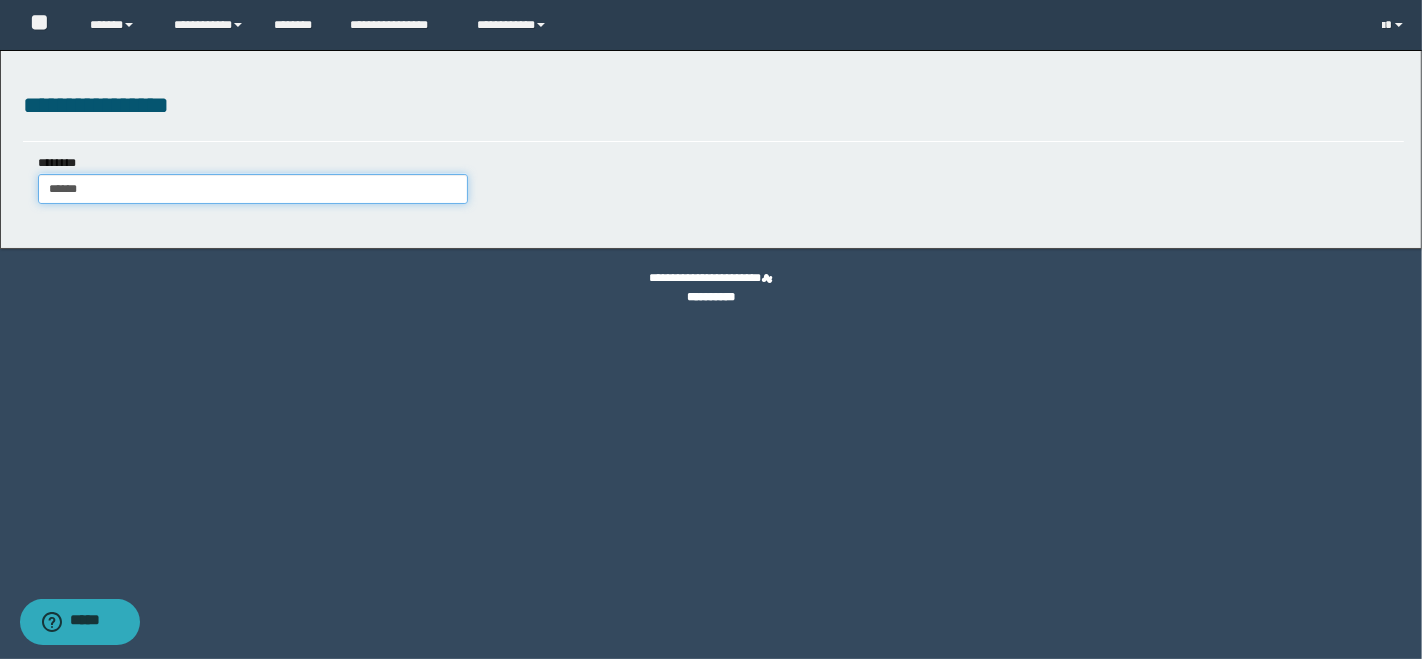 type on "******" 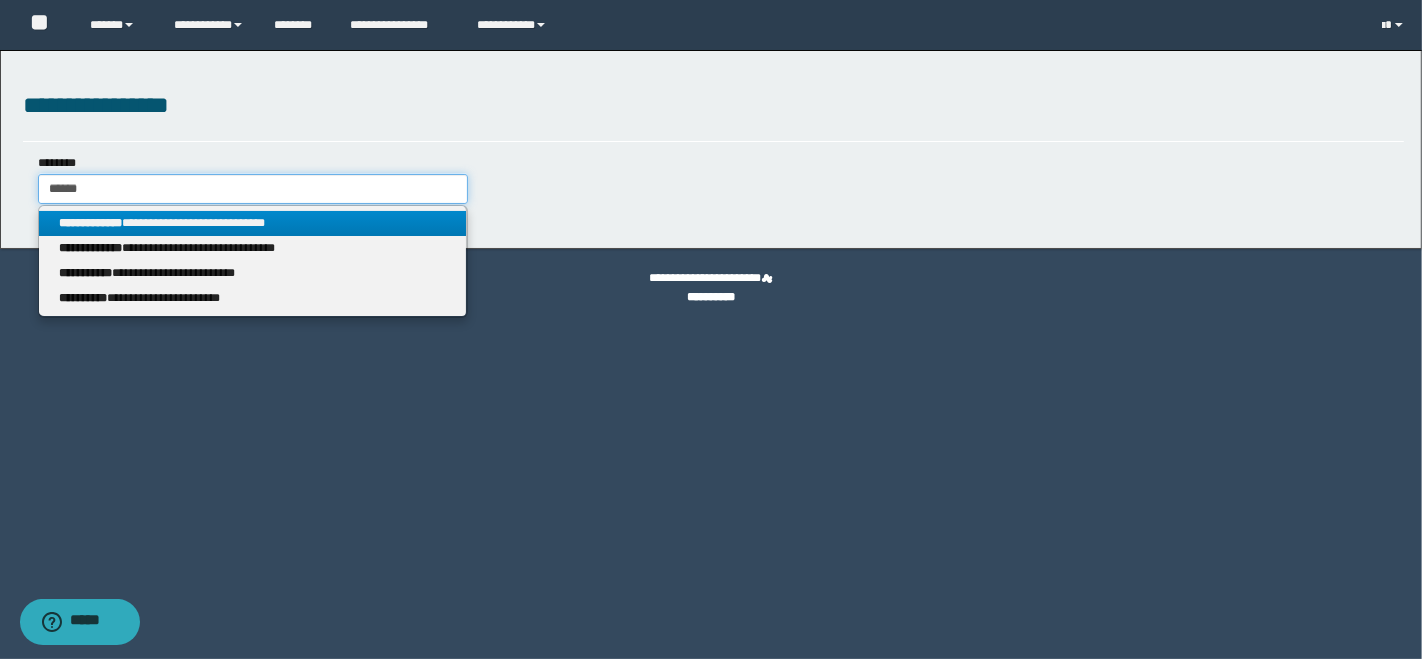 type on "******" 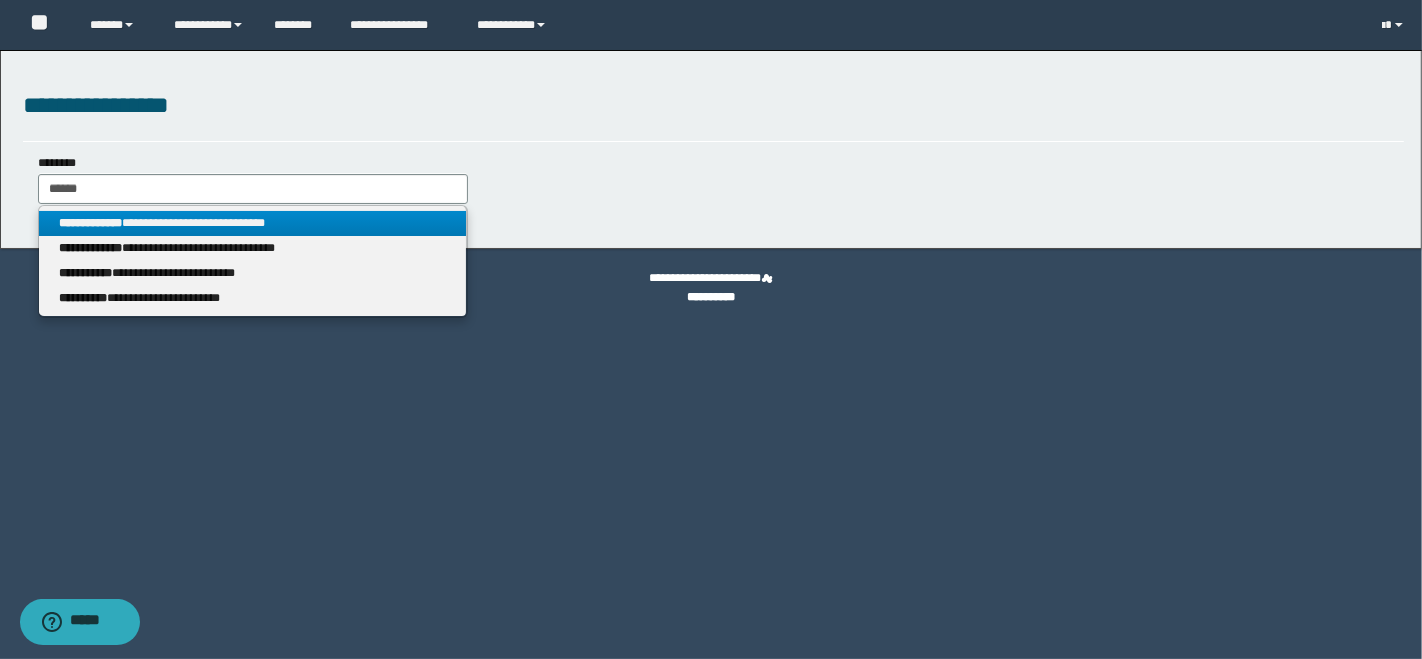 click on "**********" at bounding box center [253, 223] 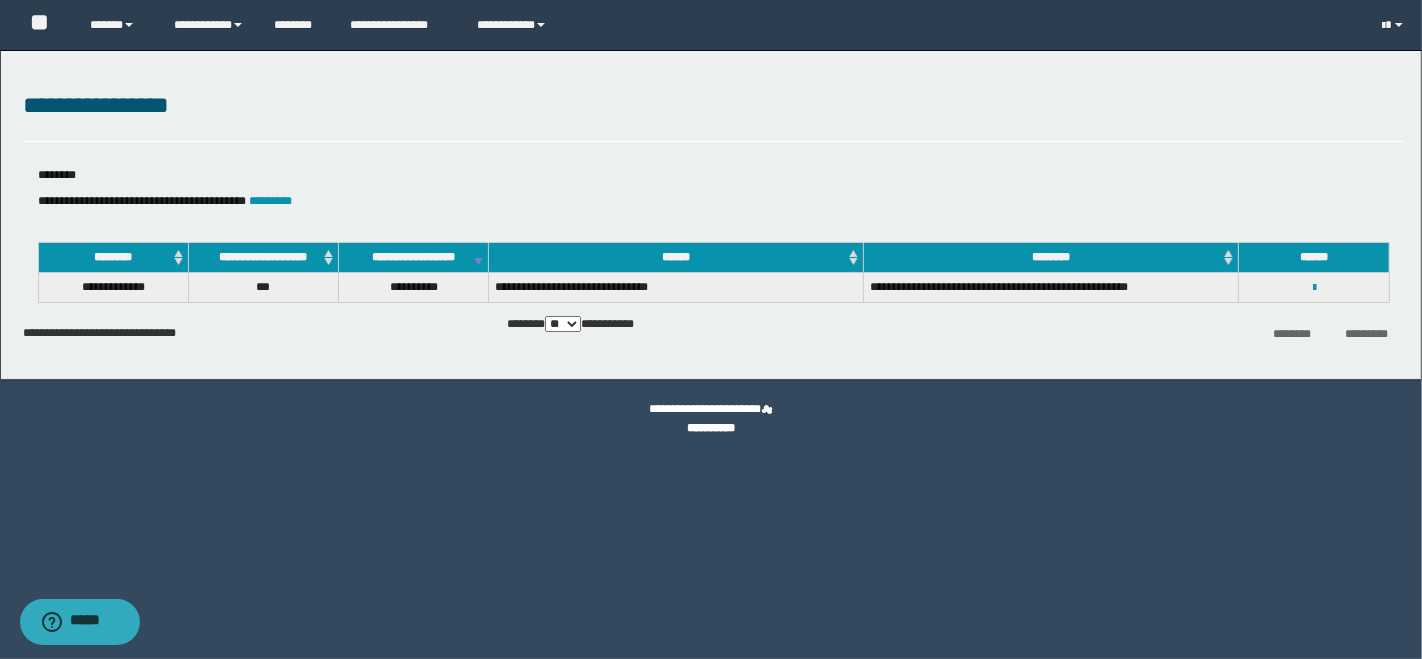 click on "**********" at bounding box center (1314, 287) 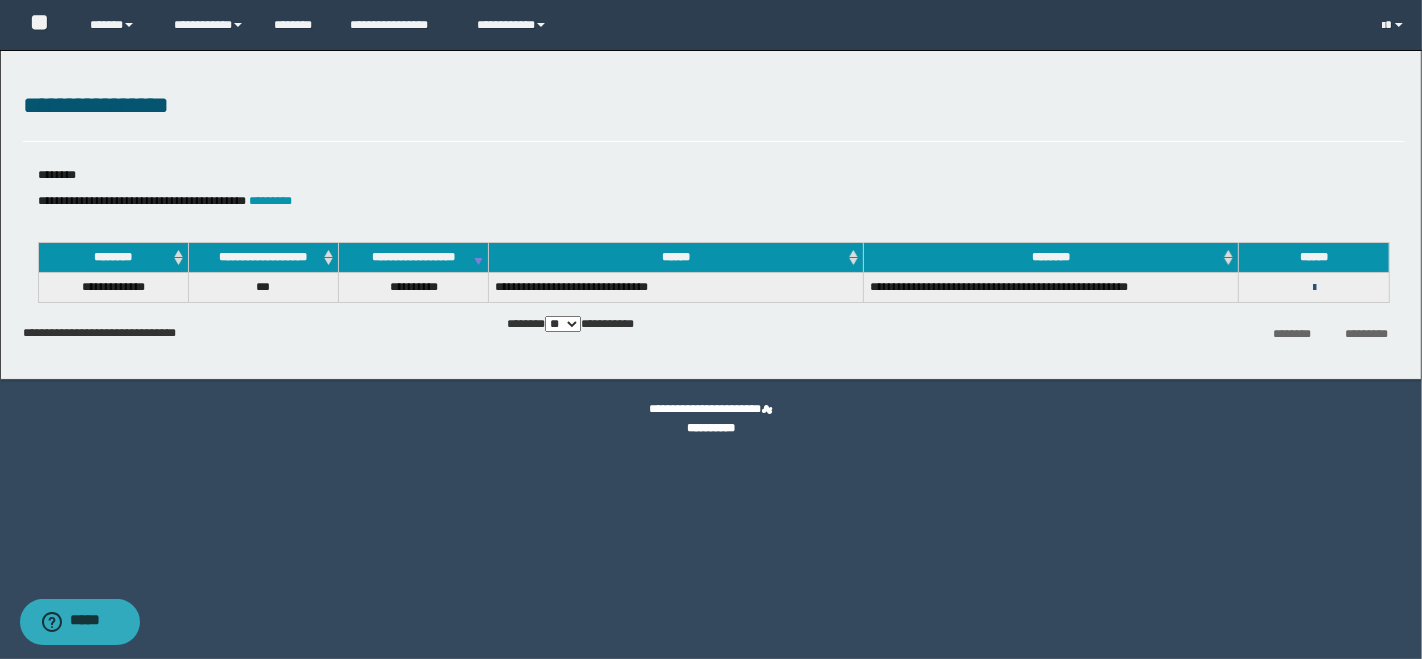 click at bounding box center [1314, 288] 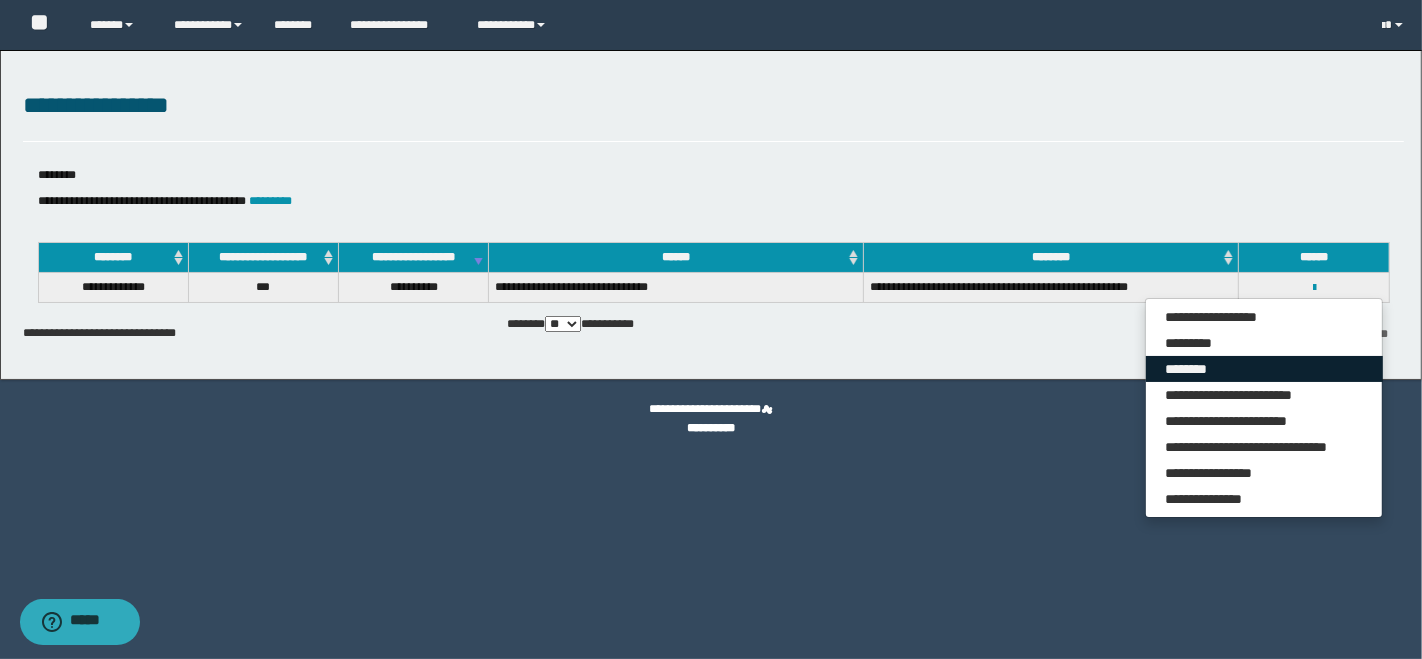 click on "********" at bounding box center [1264, 369] 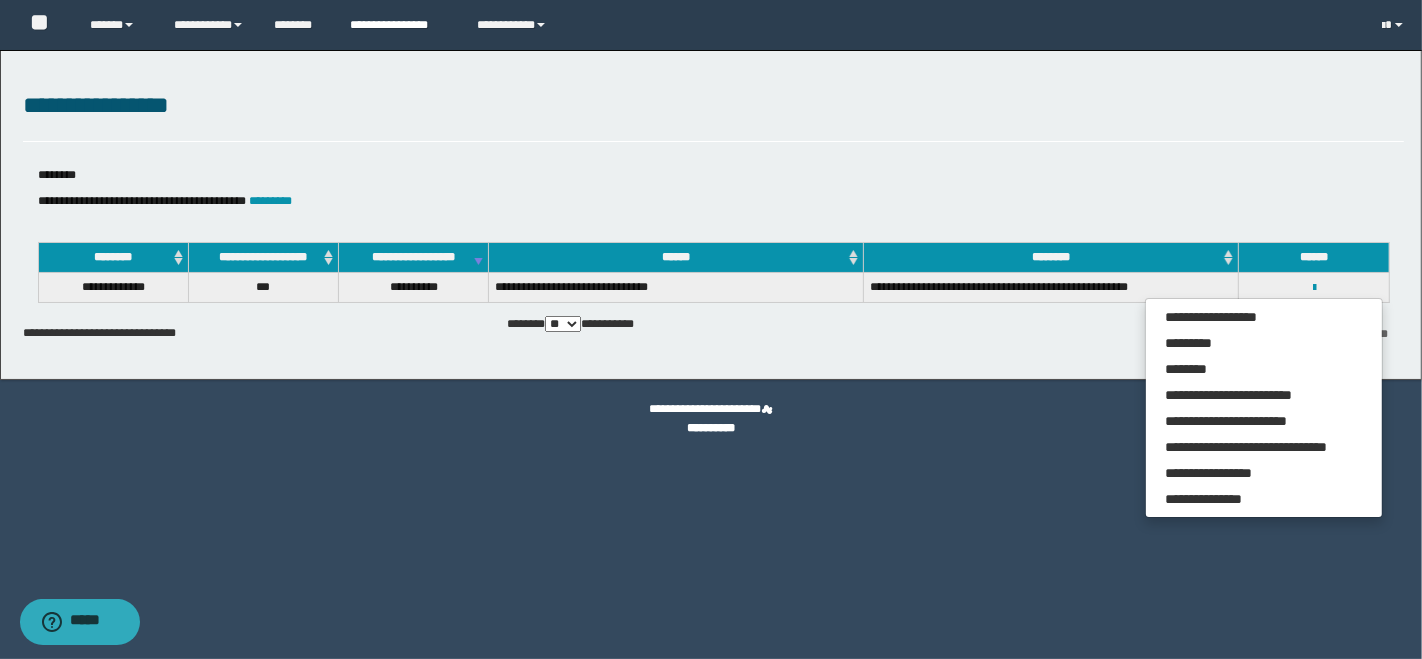 click on "**********" at bounding box center [398, 25] 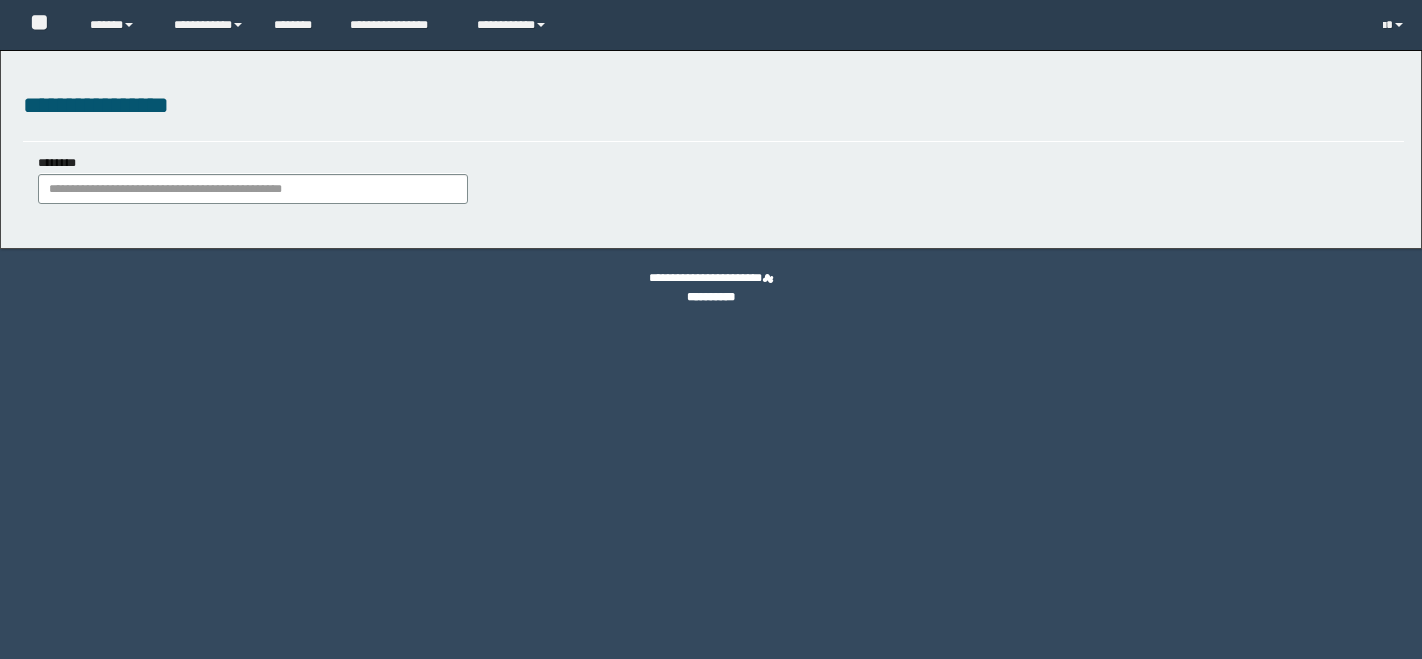 scroll, scrollTop: 0, scrollLeft: 0, axis: both 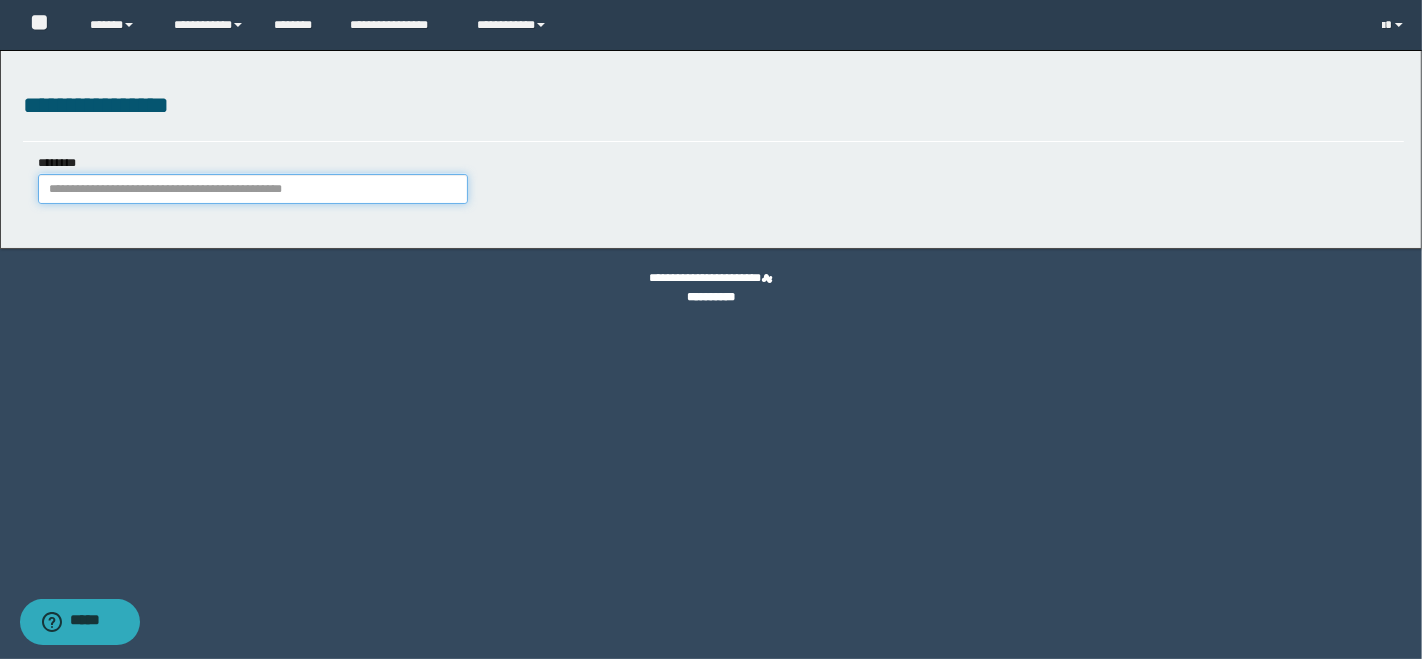 click on "********" at bounding box center [253, 189] 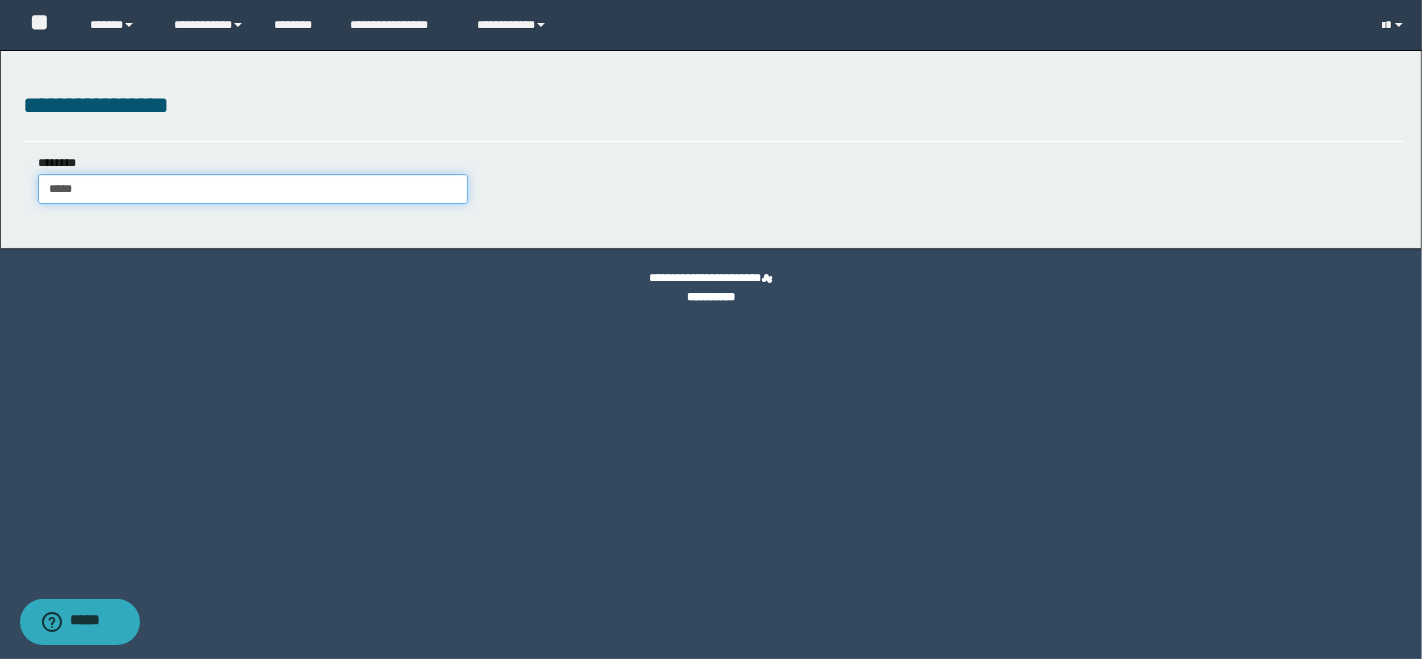 type on "******" 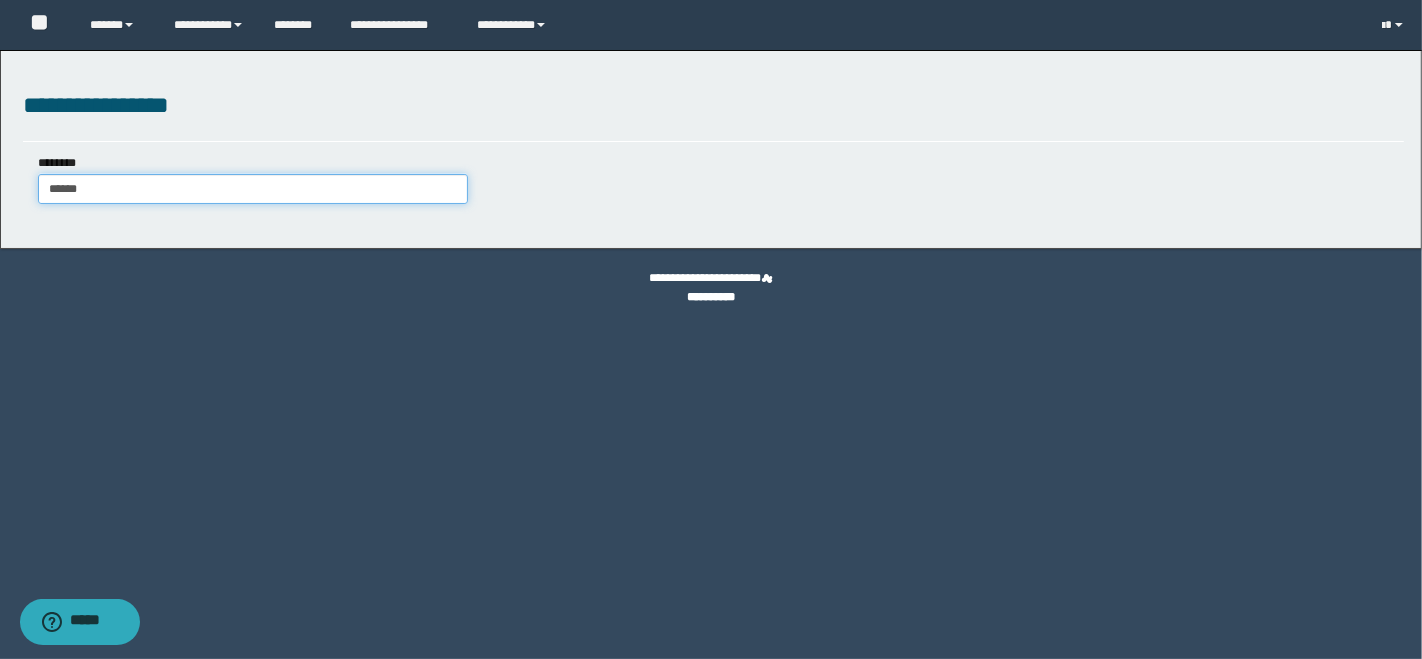type on "******" 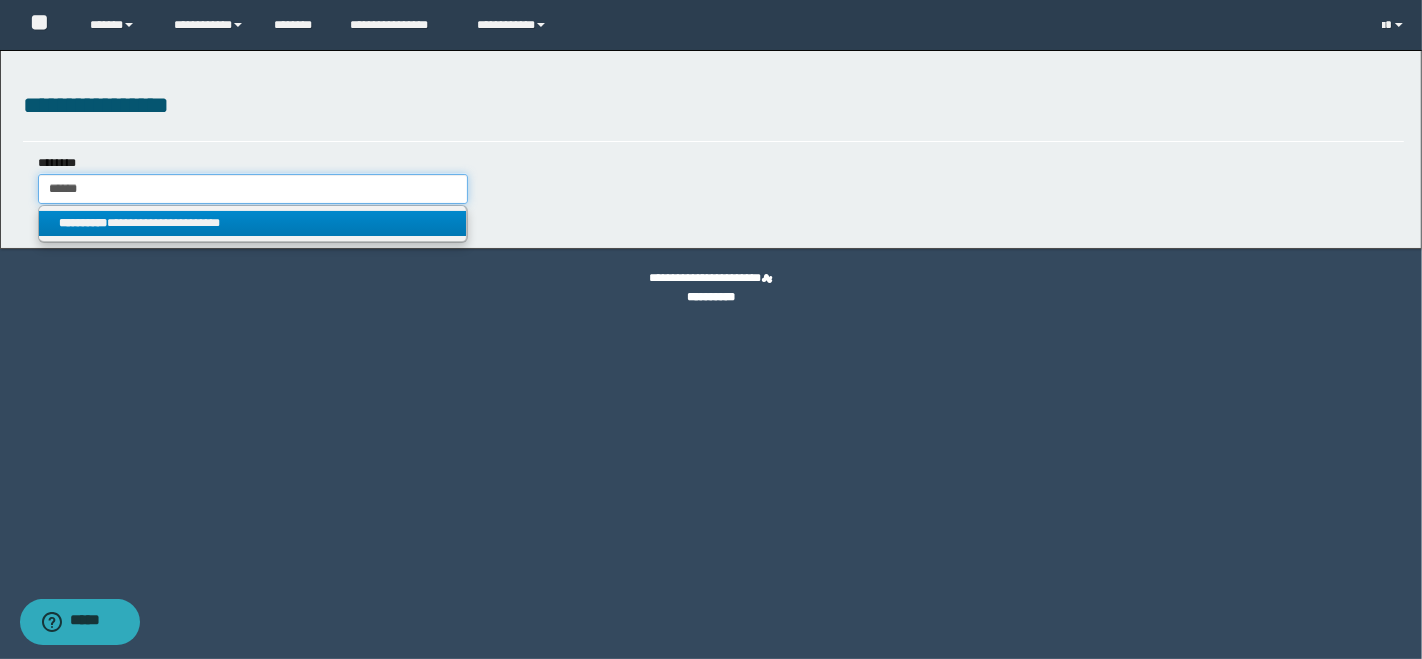 type on "******" 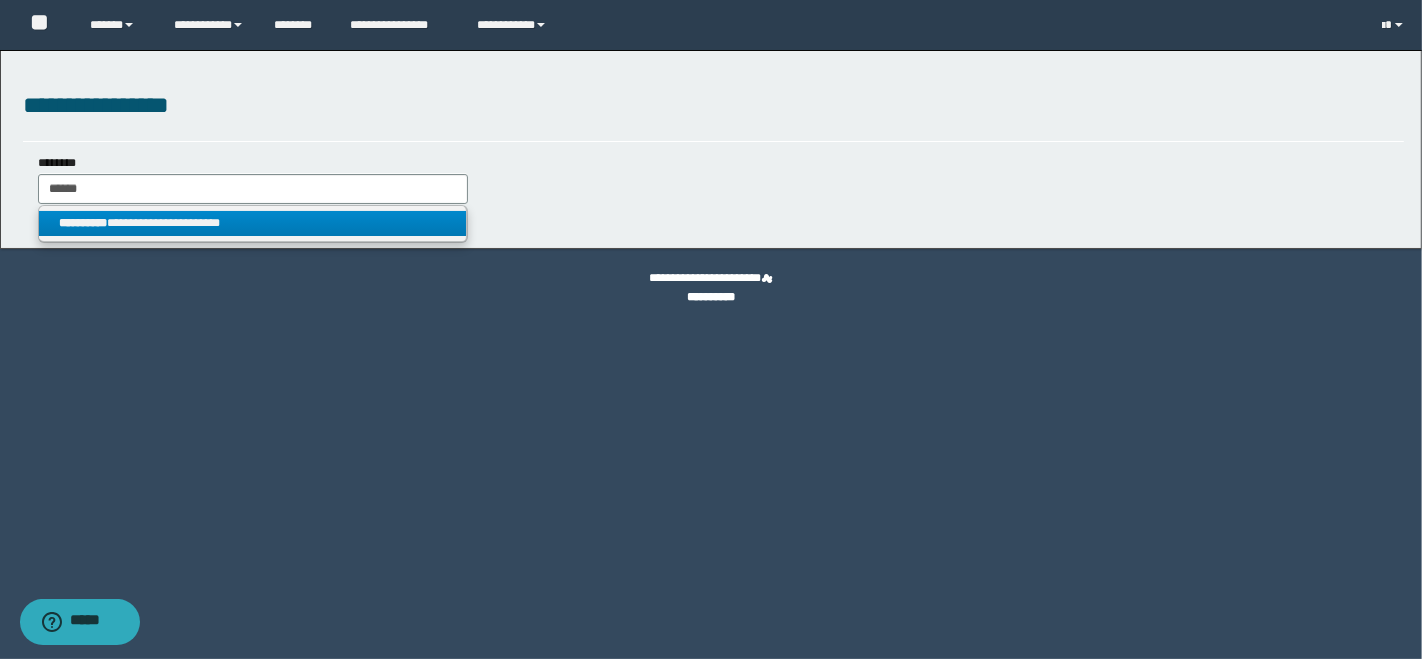 click on "**********" at bounding box center [253, 223] 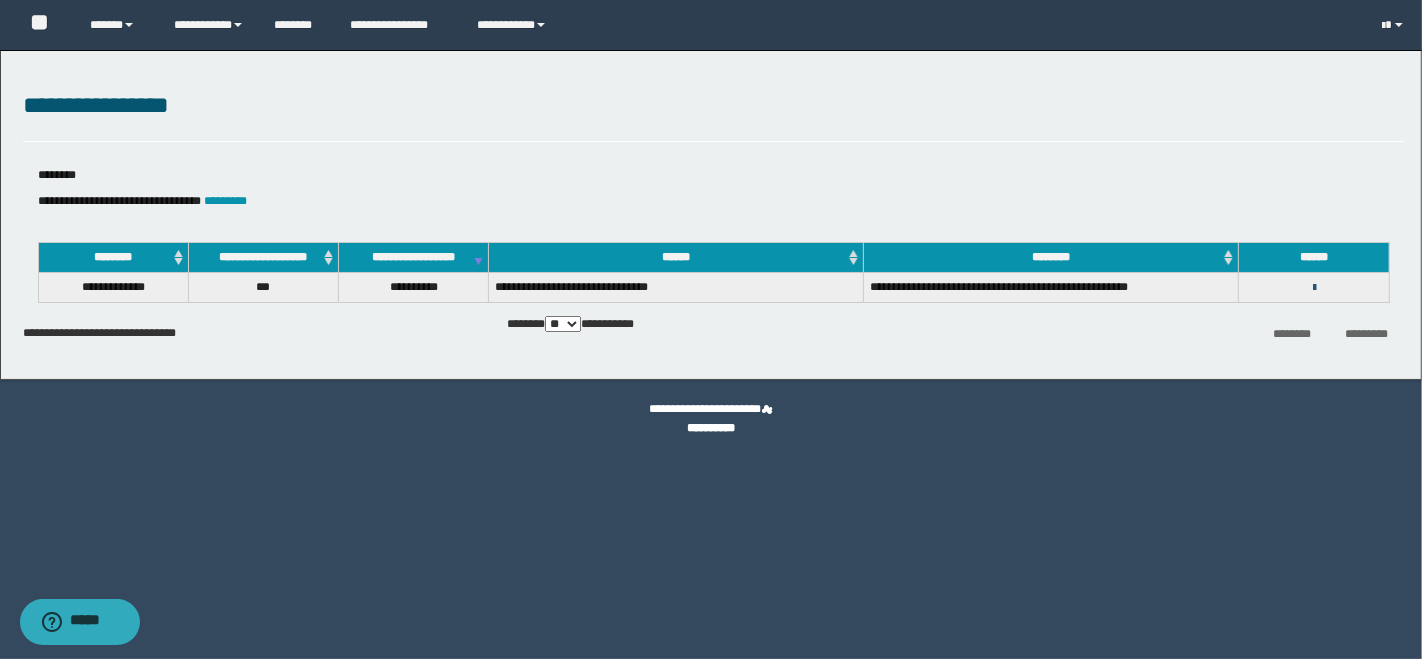 click at bounding box center (1314, 288) 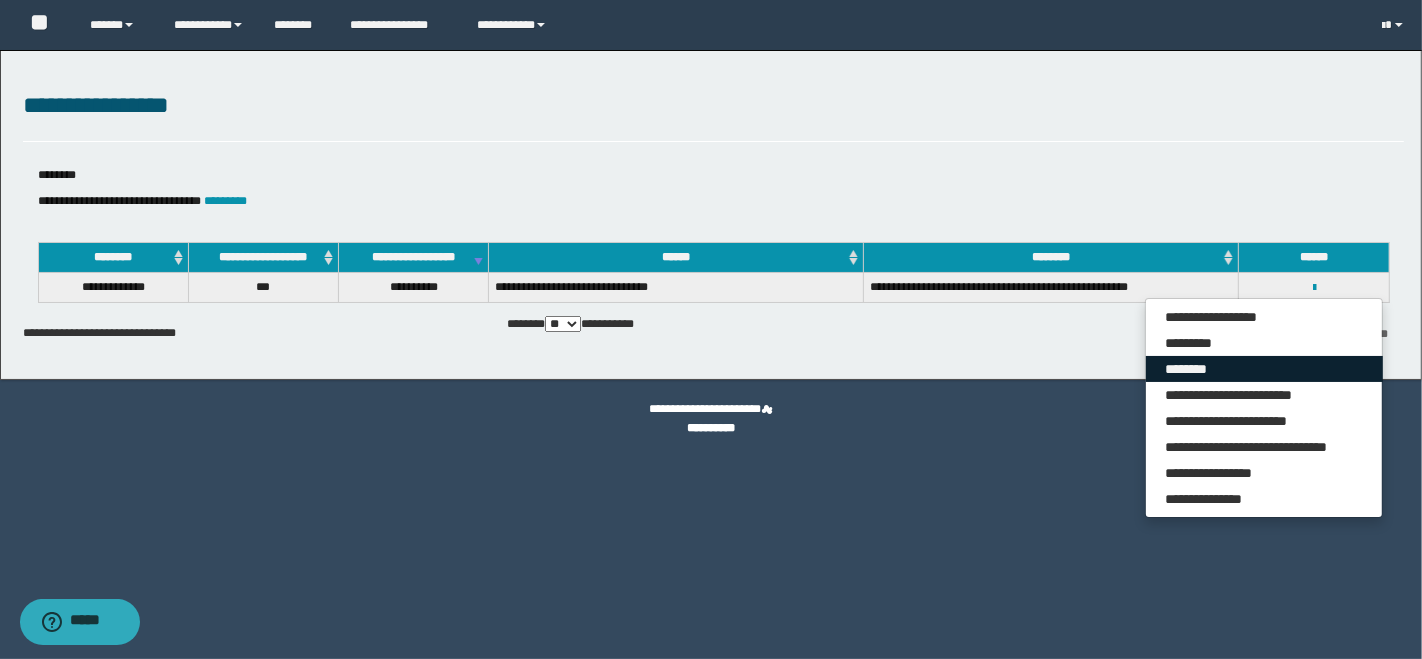 click on "********" at bounding box center [1264, 369] 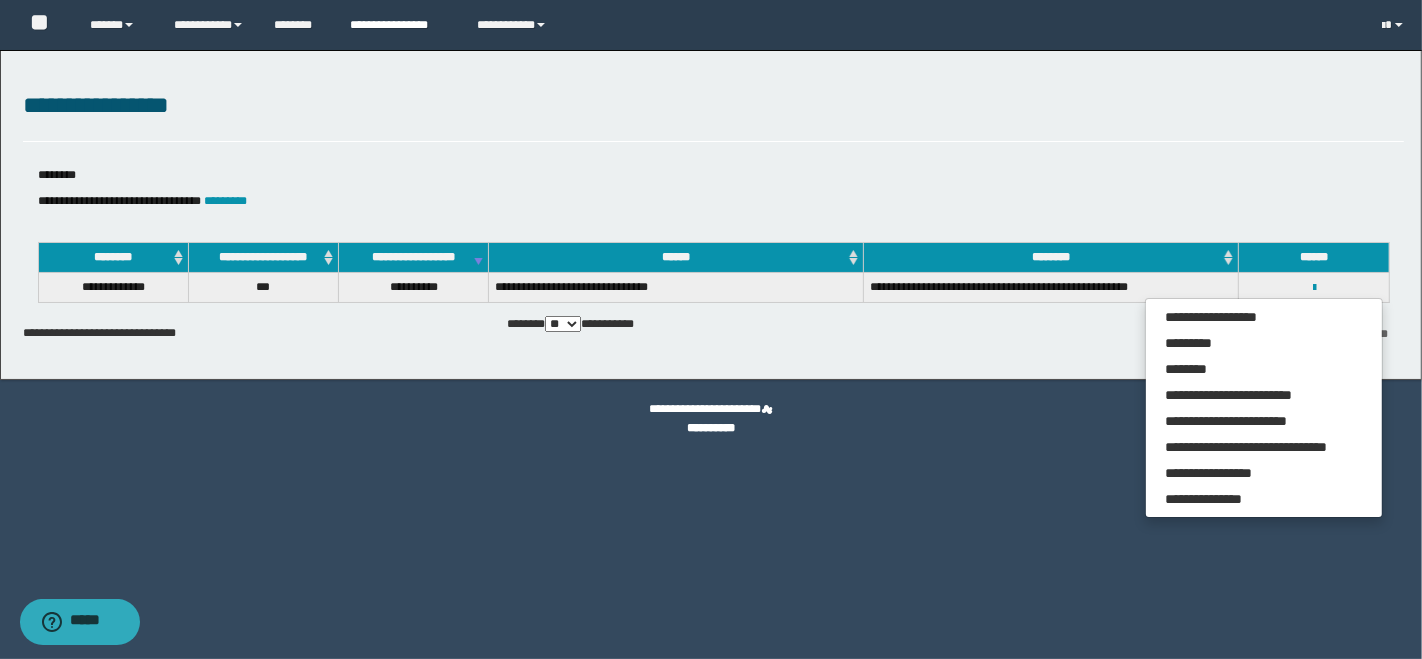 click on "**********" at bounding box center (398, 25) 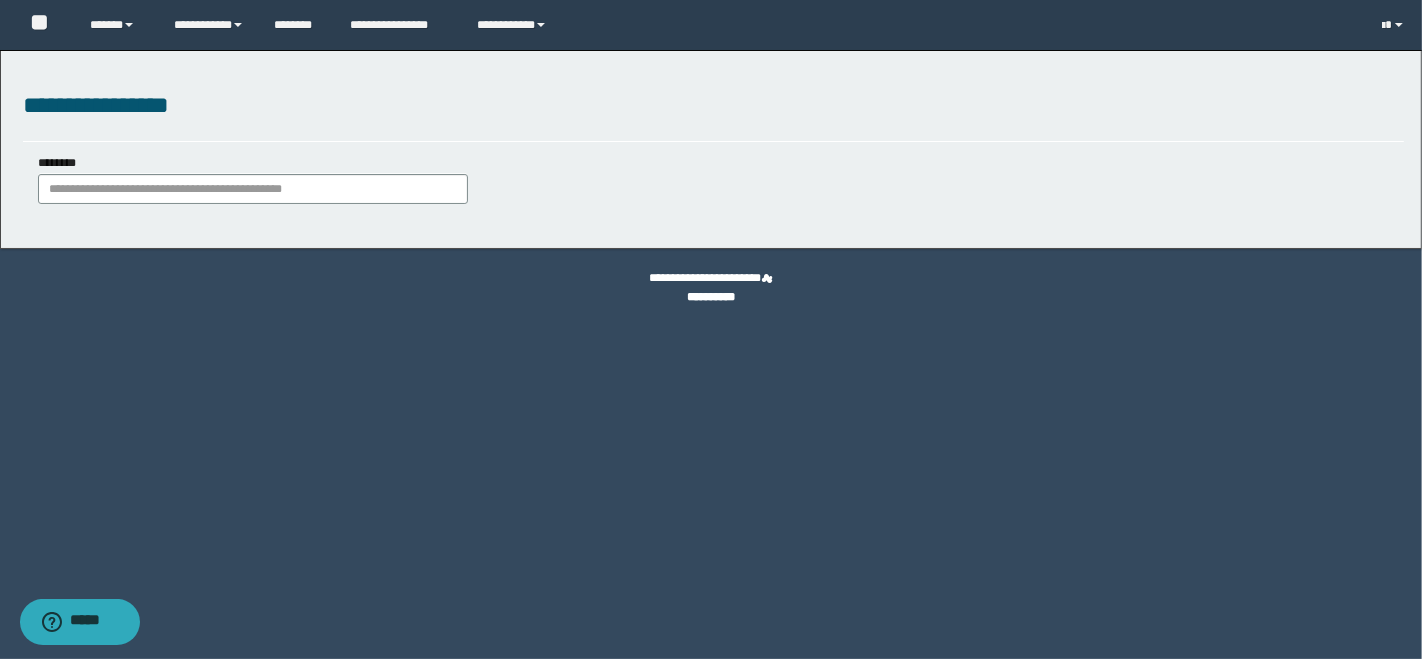 scroll, scrollTop: 0, scrollLeft: 0, axis: both 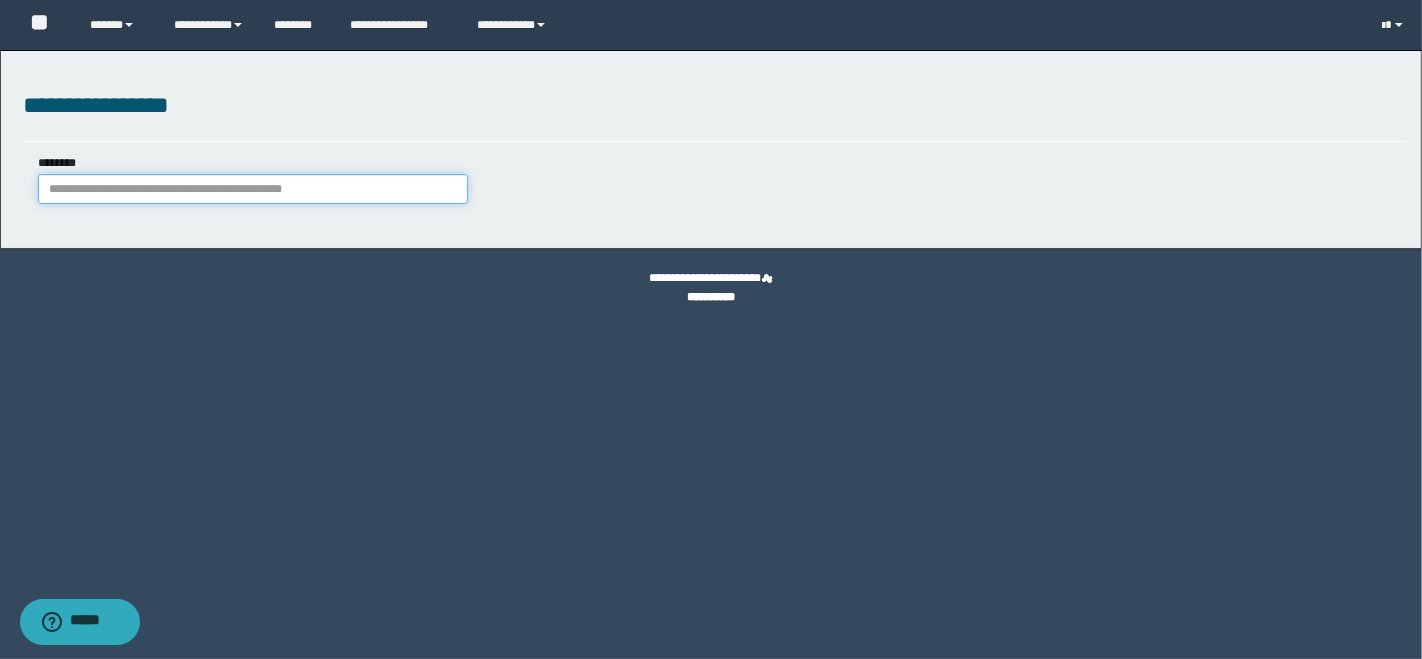 click on "********" at bounding box center [253, 189] 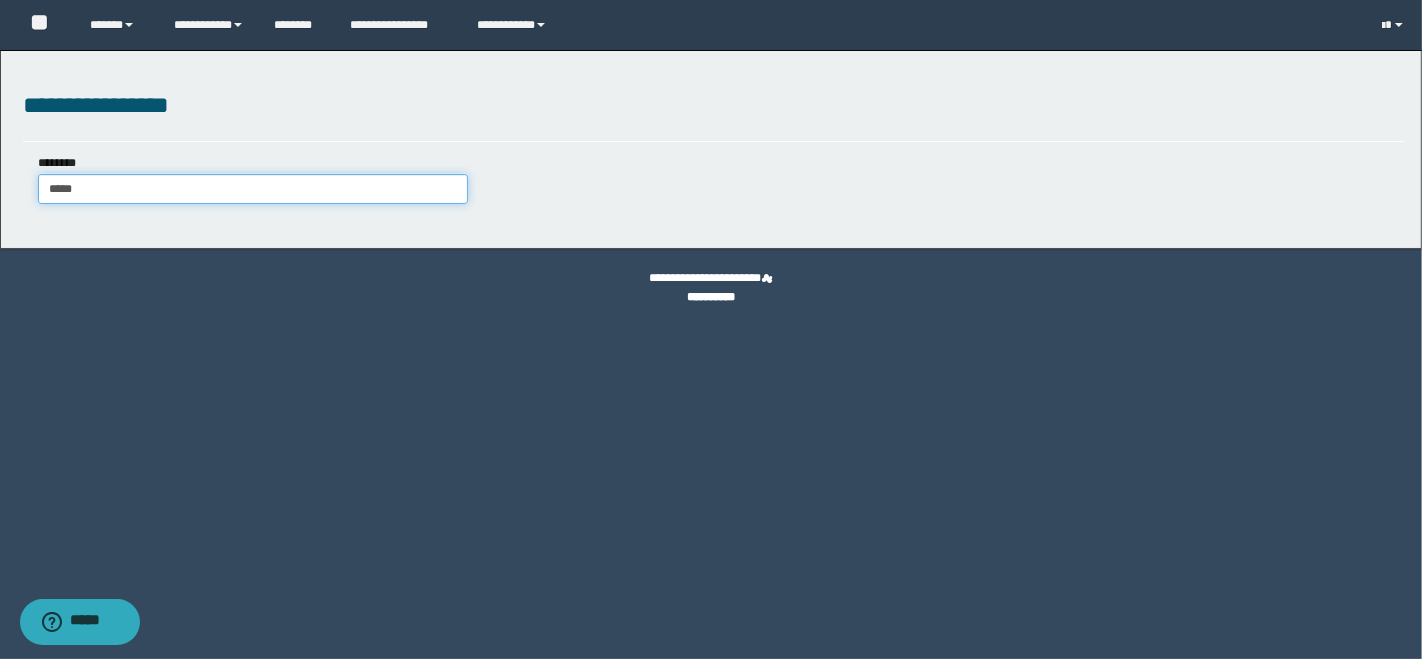 type on "******" 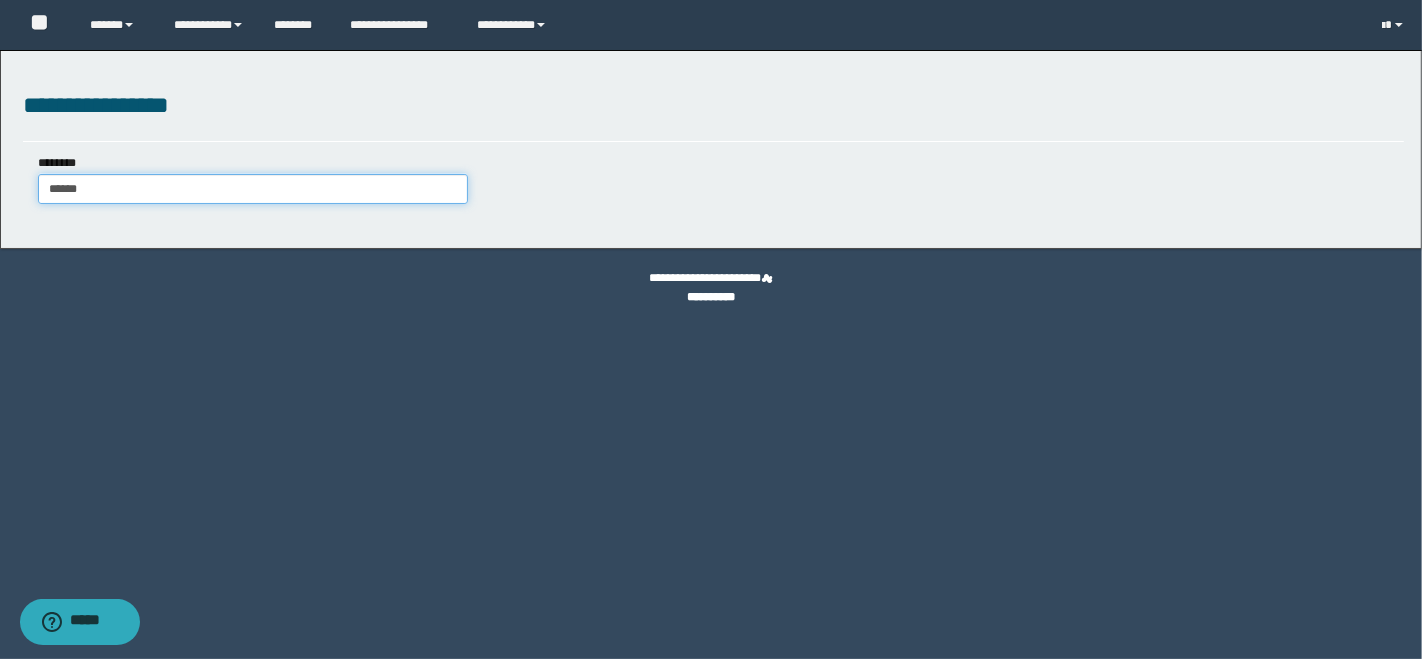 type on "******" 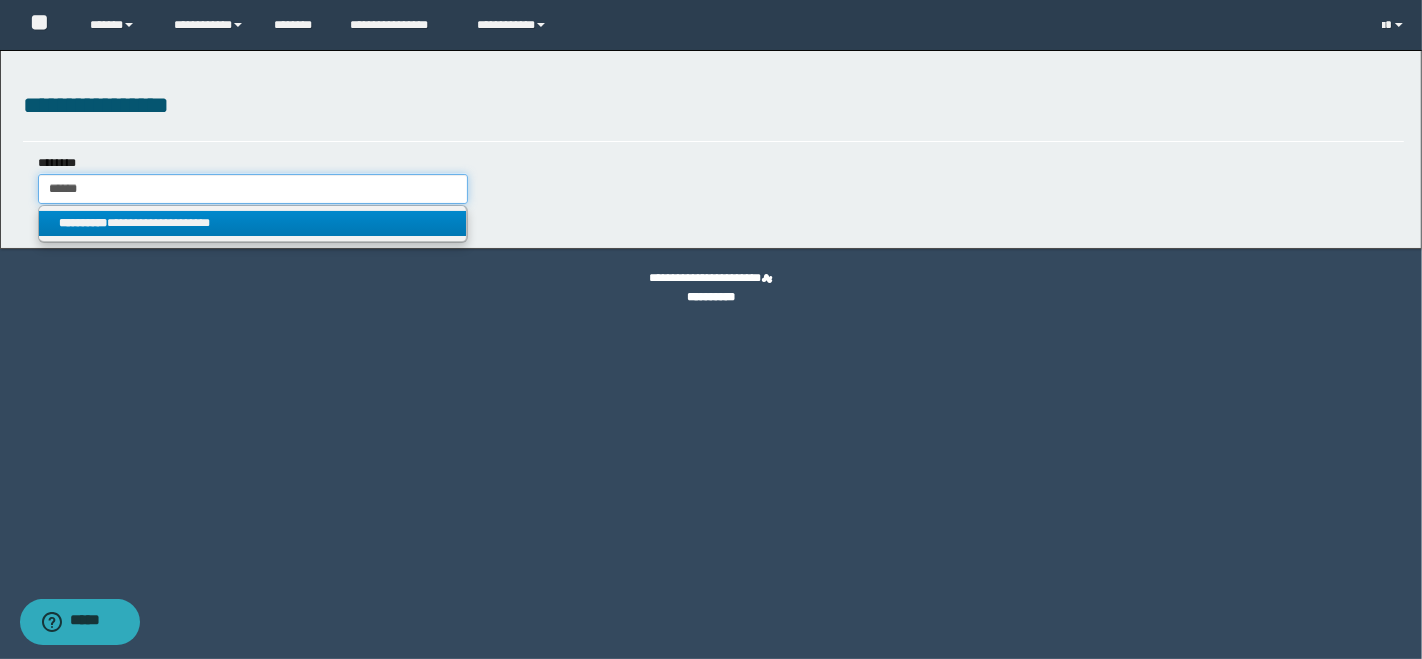 type on "******" 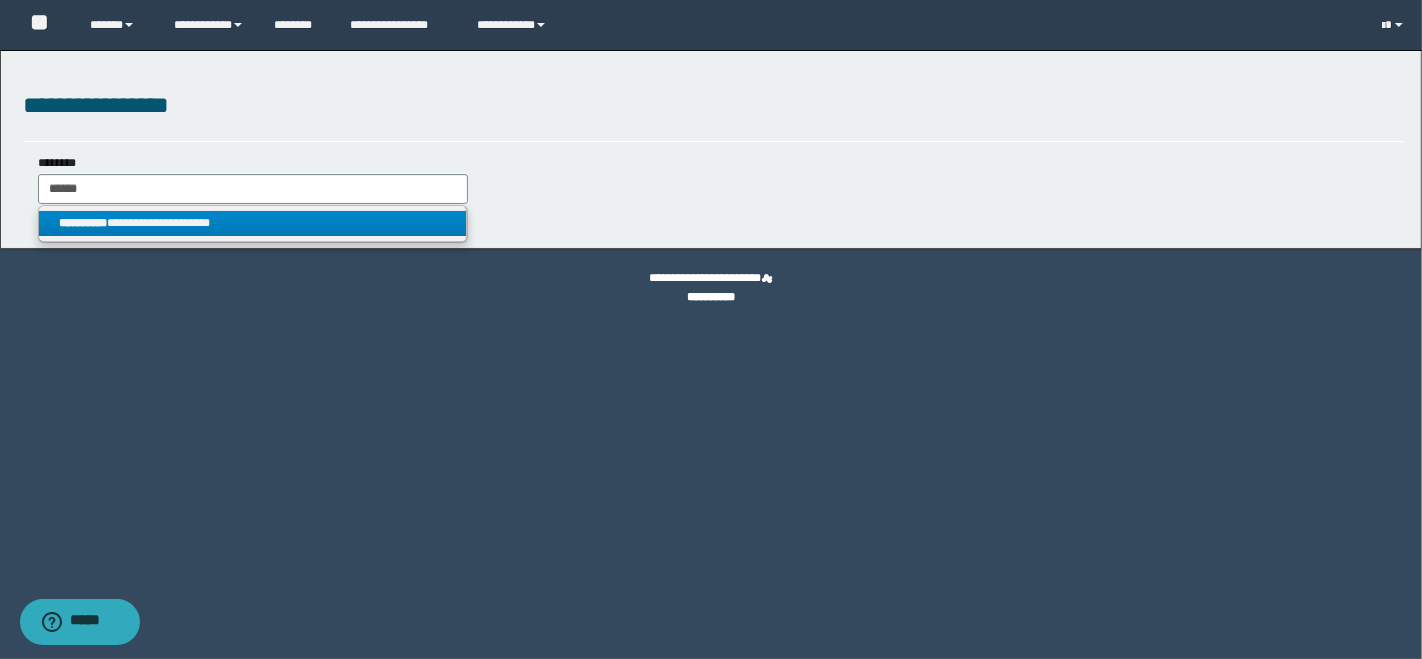 click on "**********" at bounding box center (253, 223) 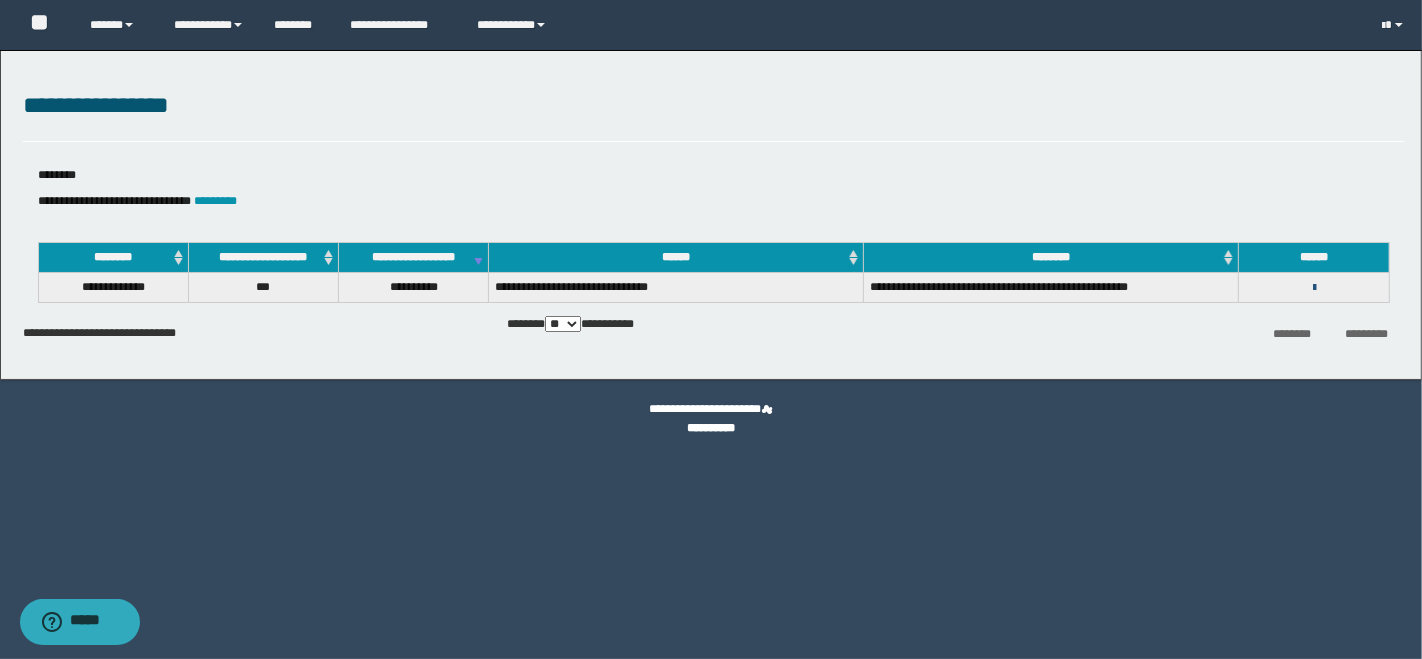click at bounding box center (1314, 288) 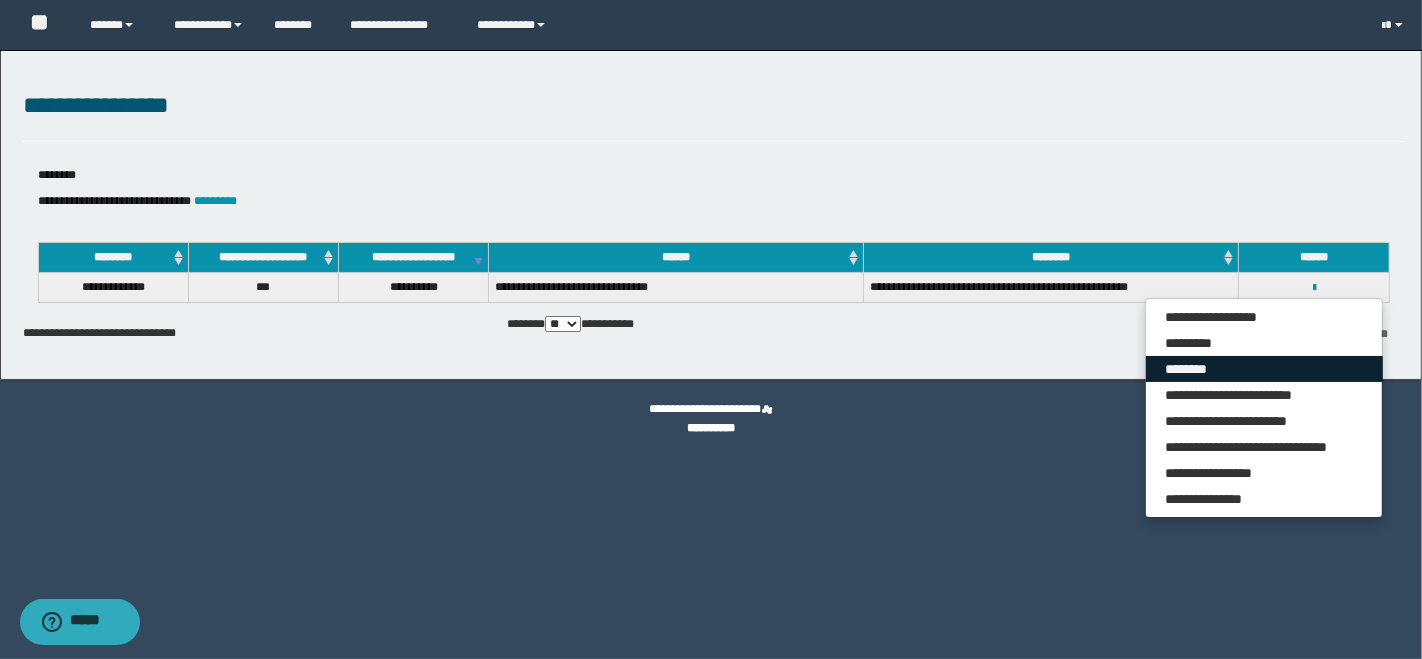 click on "********" at bounding box center [1264, 369] 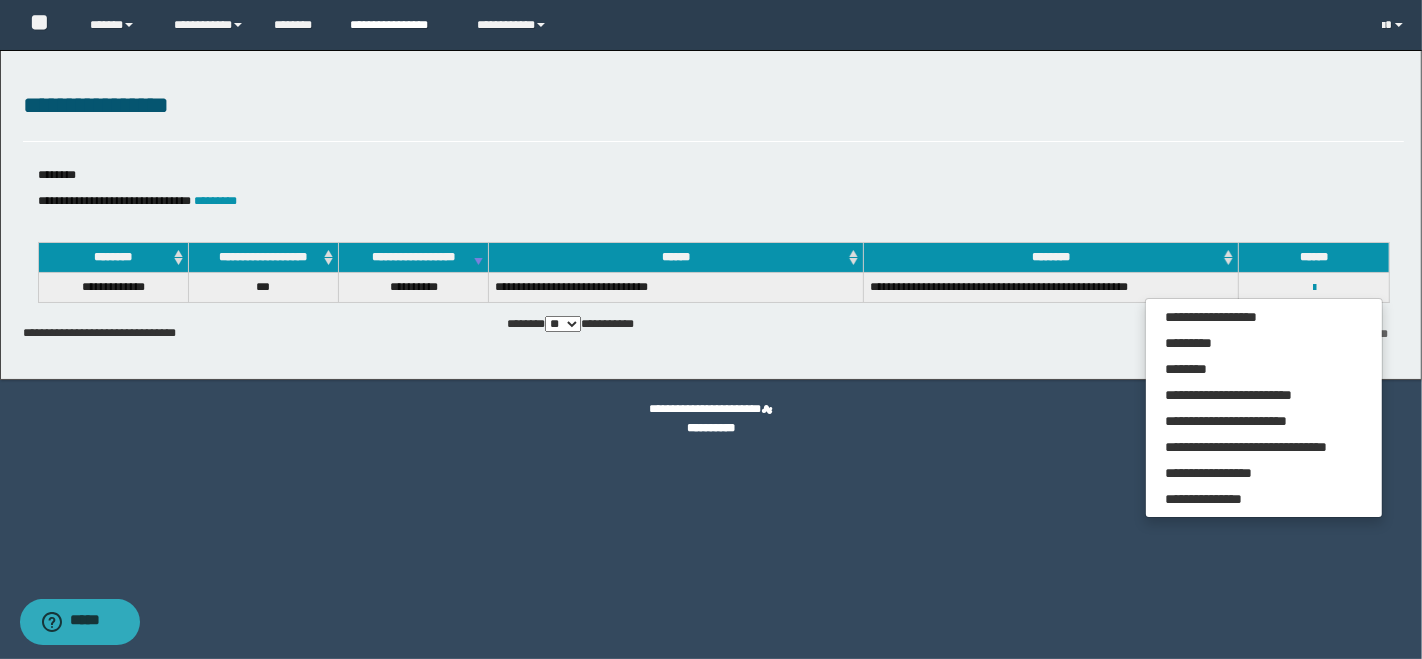 click on "**********" at bounding box center [398, 25] 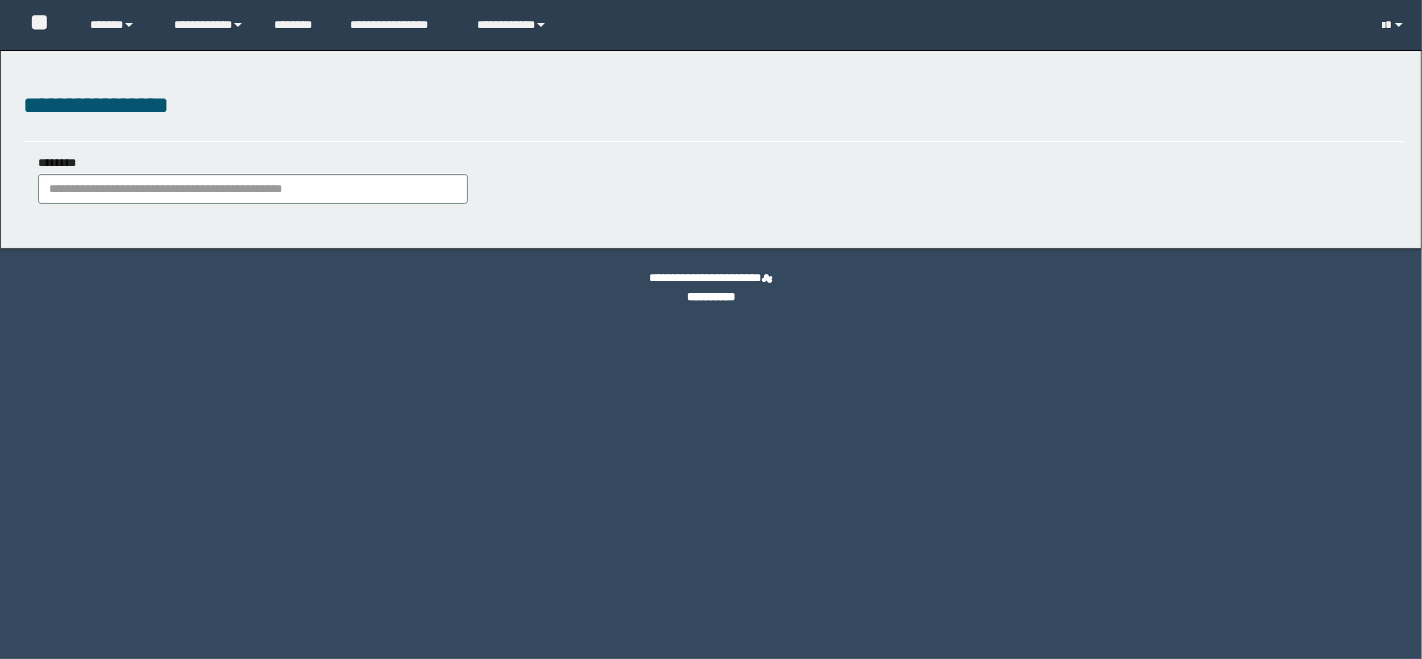 scroll, scrollTop: 0, scrollLeft: 0, axis: both 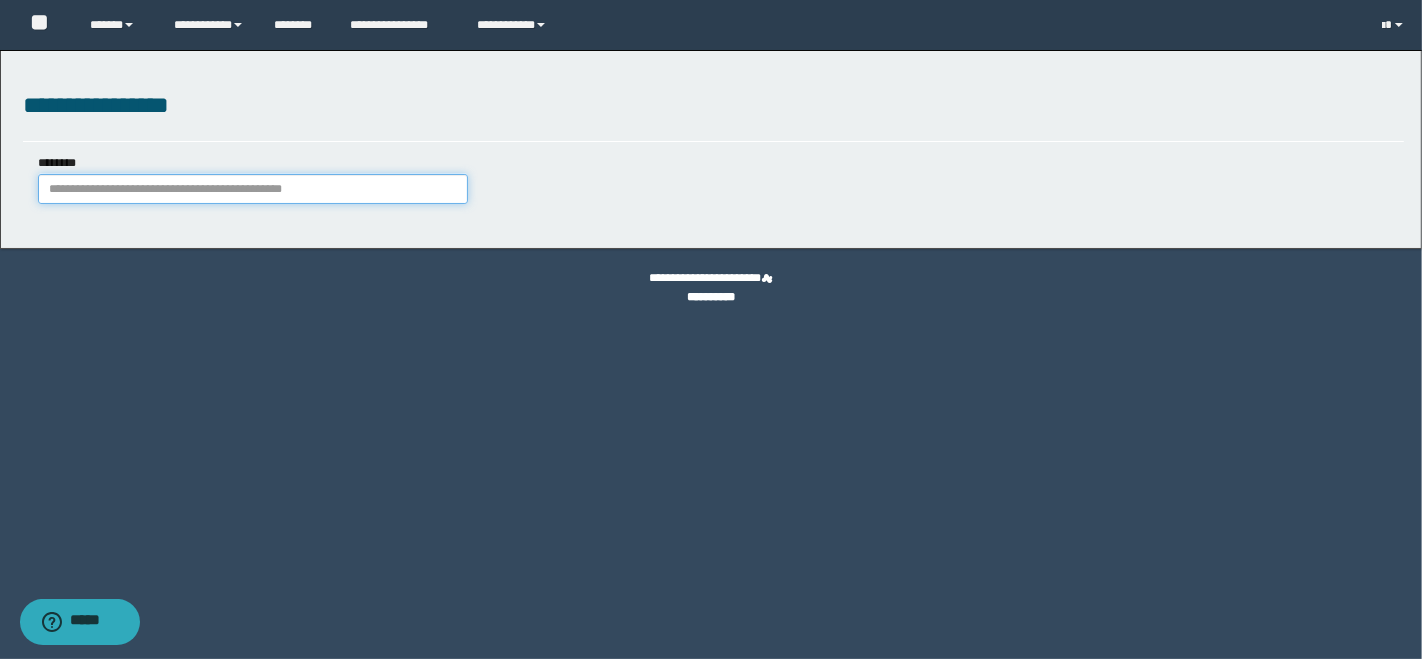 click on "********" at bounding box center [253, 189] 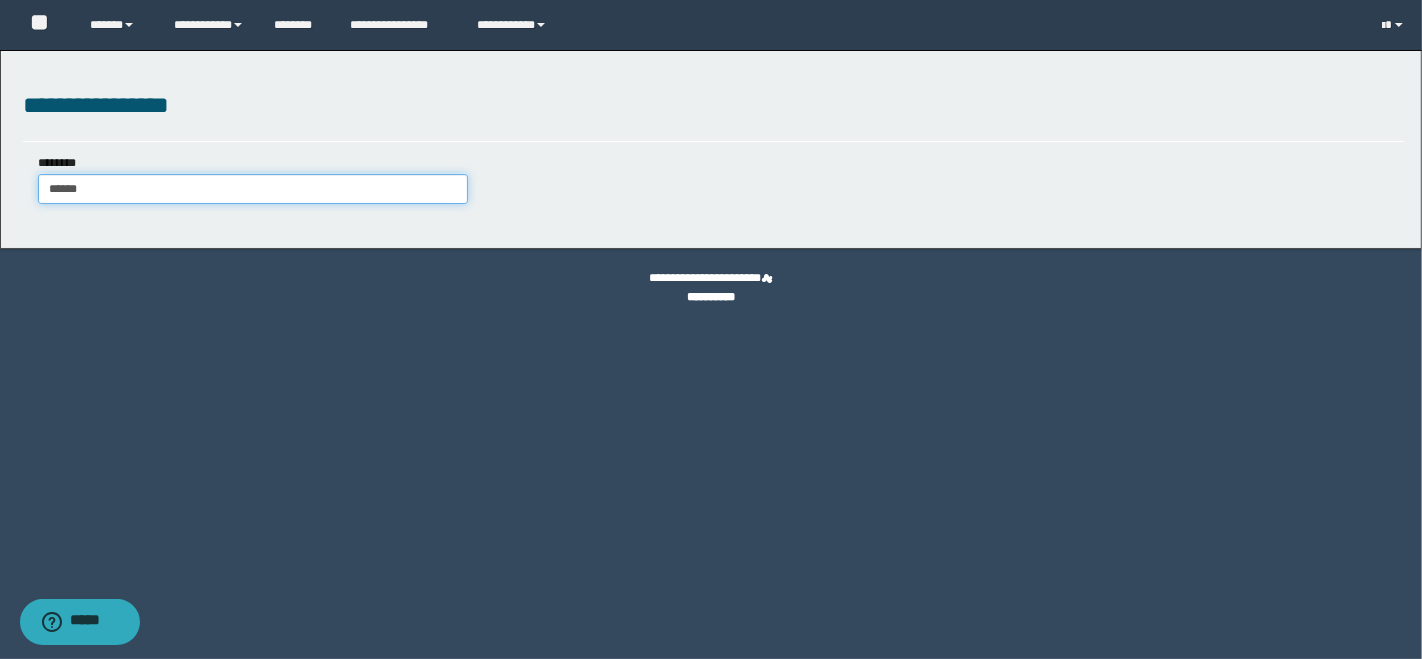 type on "*******" 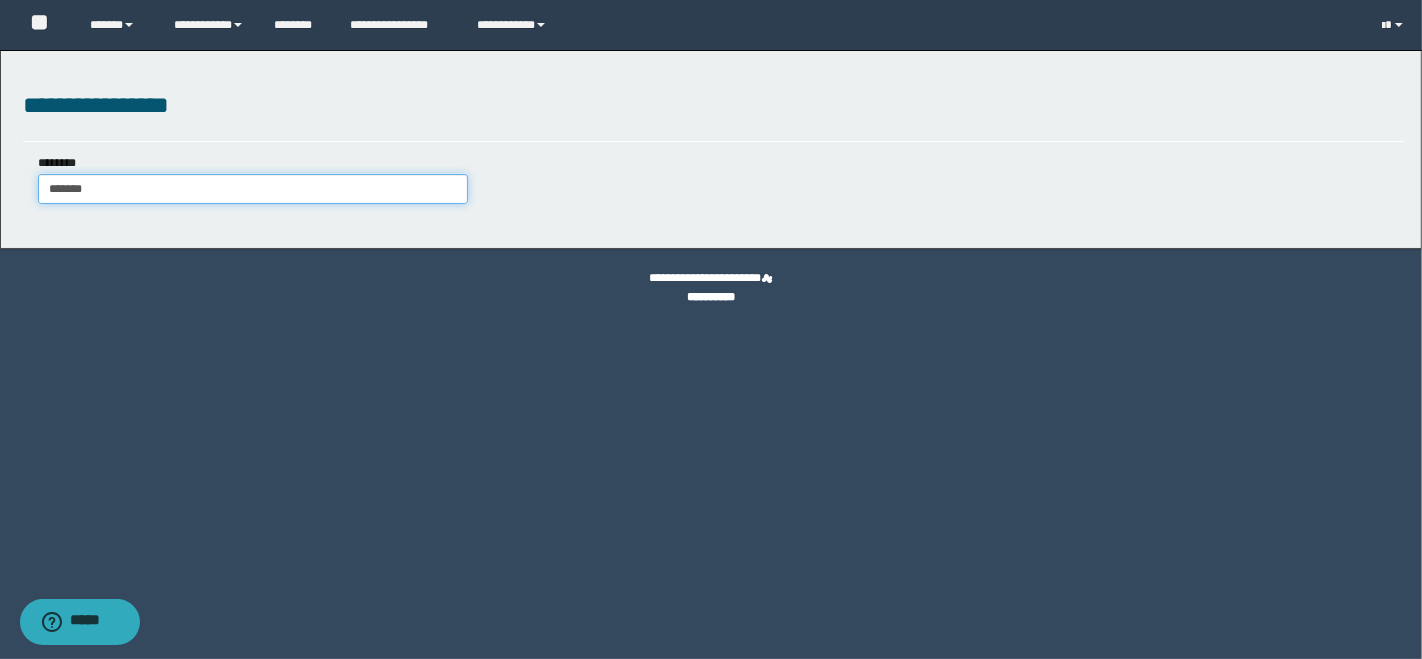 type on "*******" 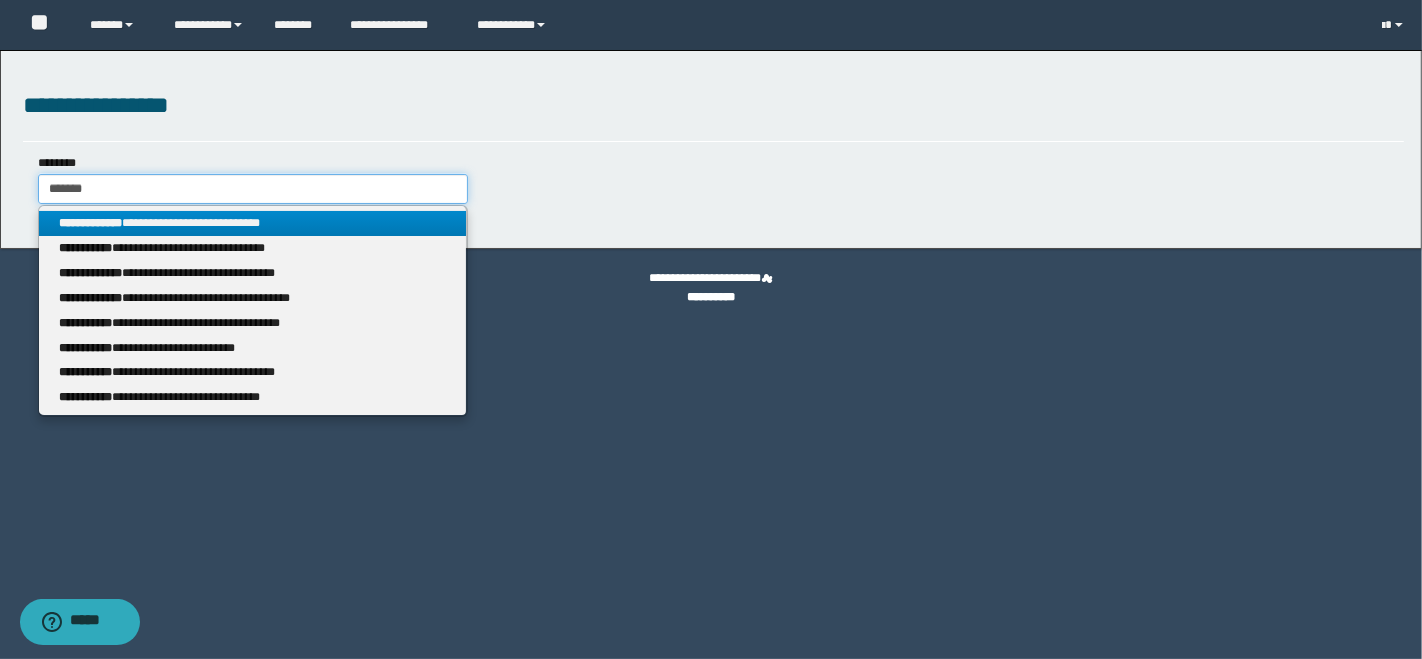 type on "*******" 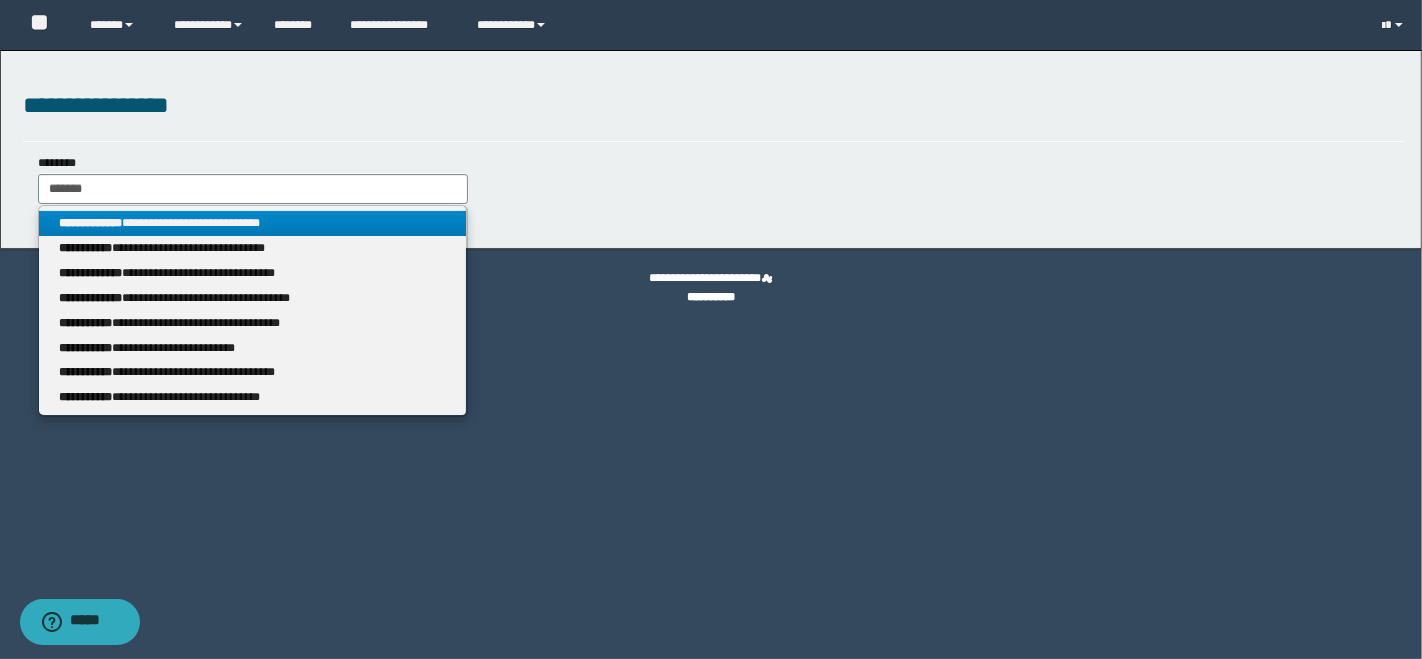 click on "**********" at bounding box center [253, 223] 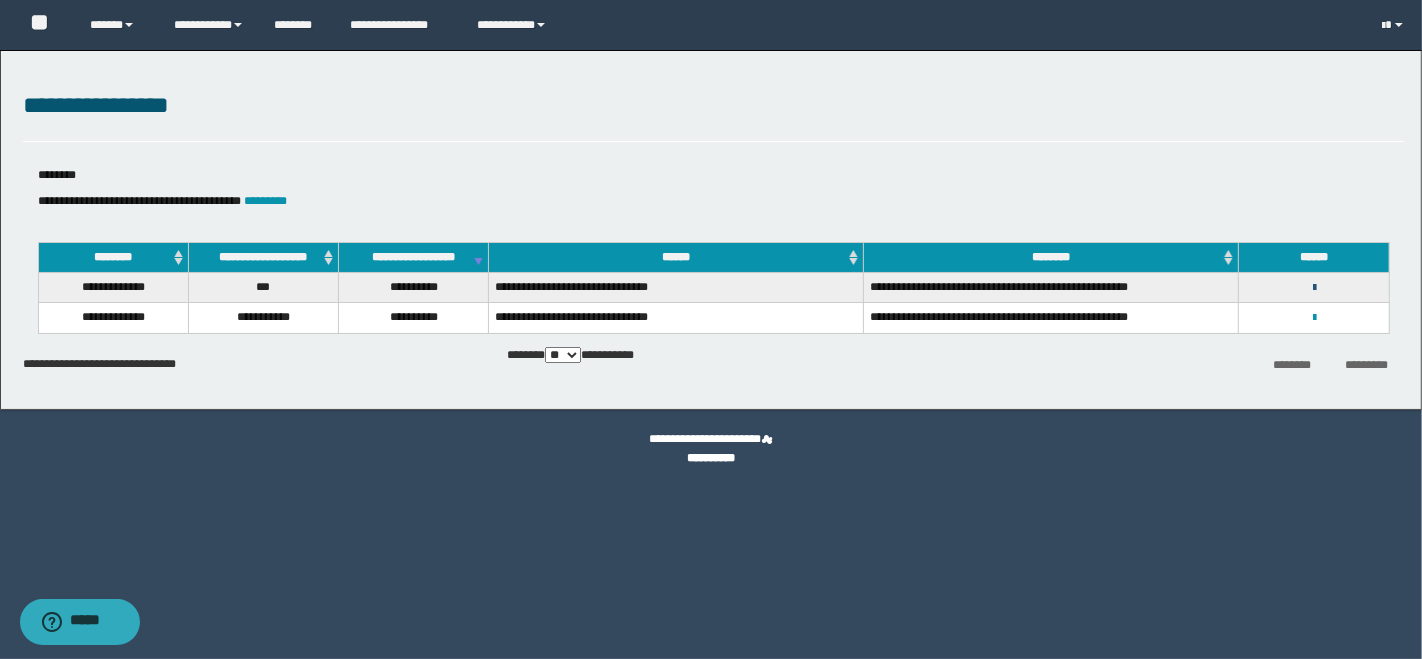 click at bounding box center (1314, 288) 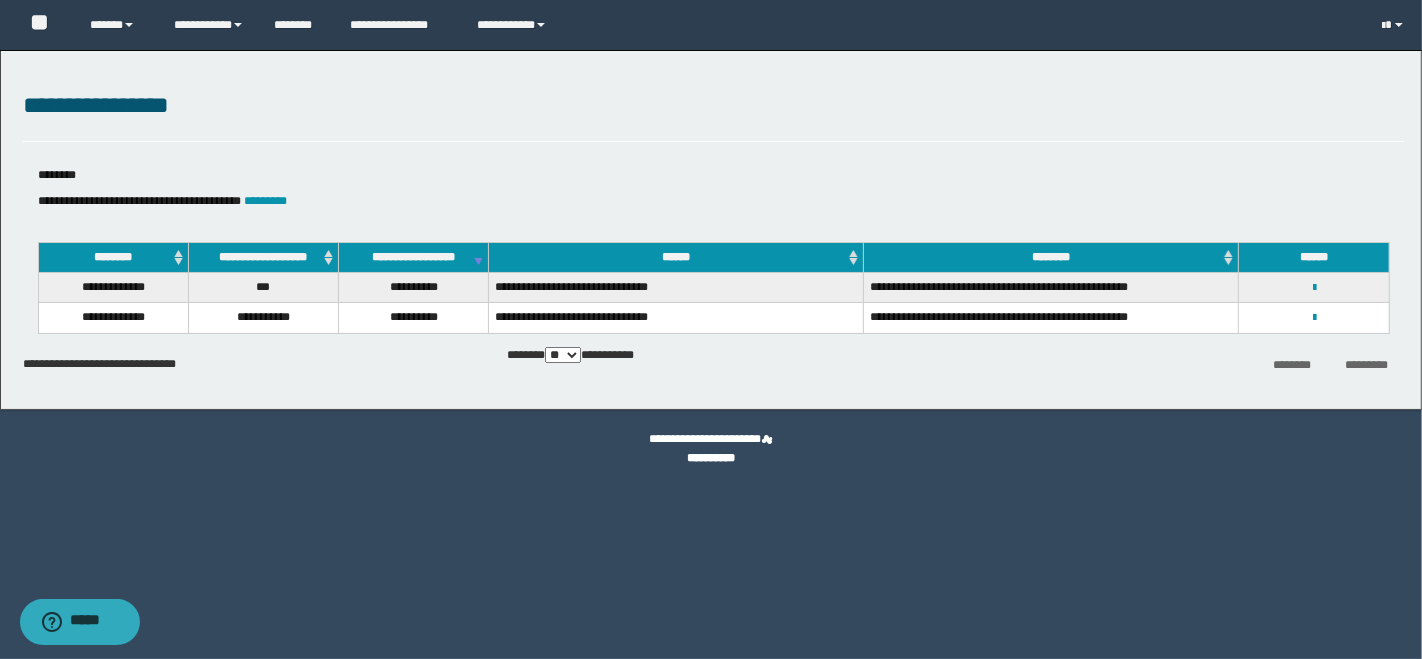 click on "**********" at bounding box center (1314, 287) 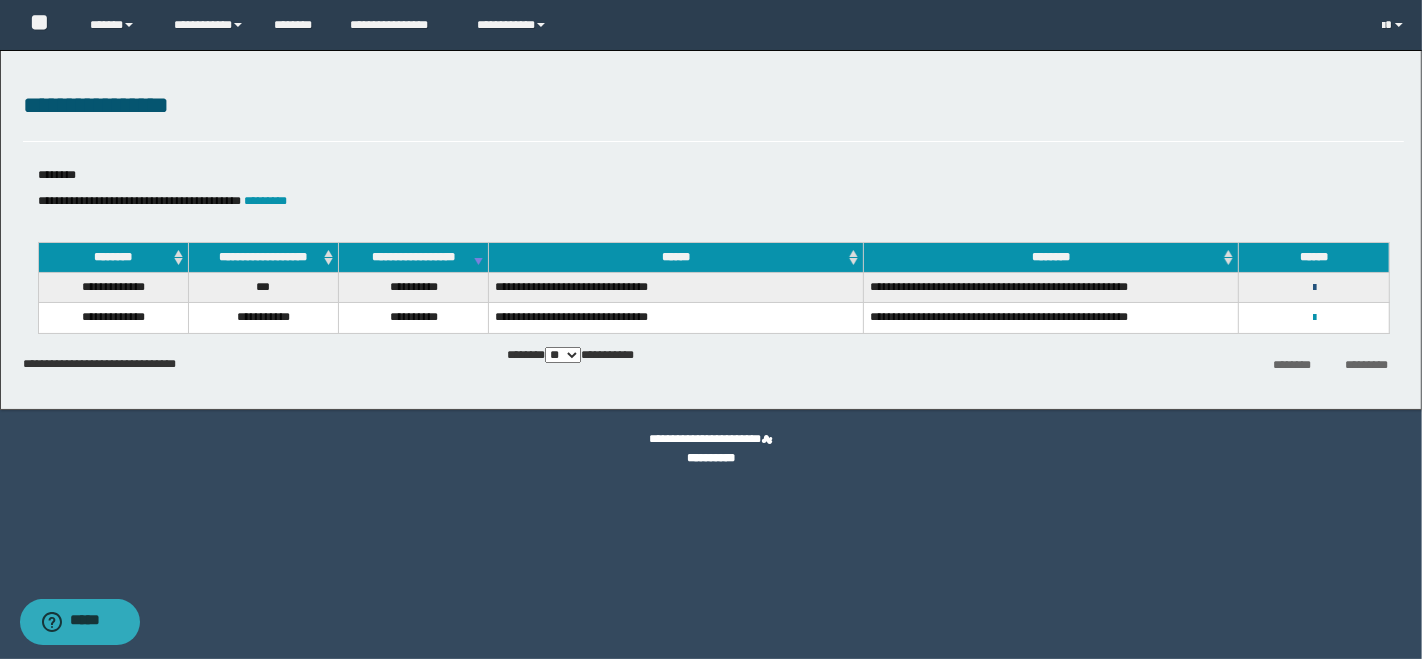 click at bounding box center (1314, 288) 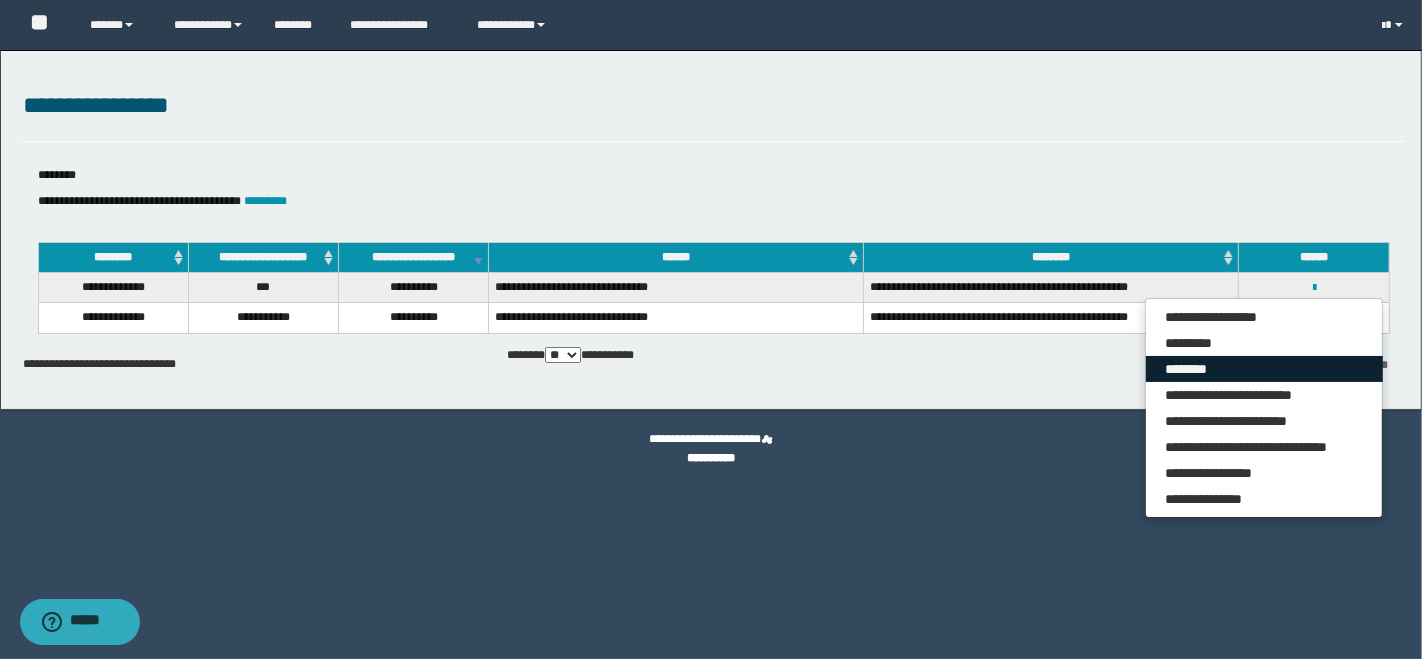 click on "********" at bounding box center (1264, 369) 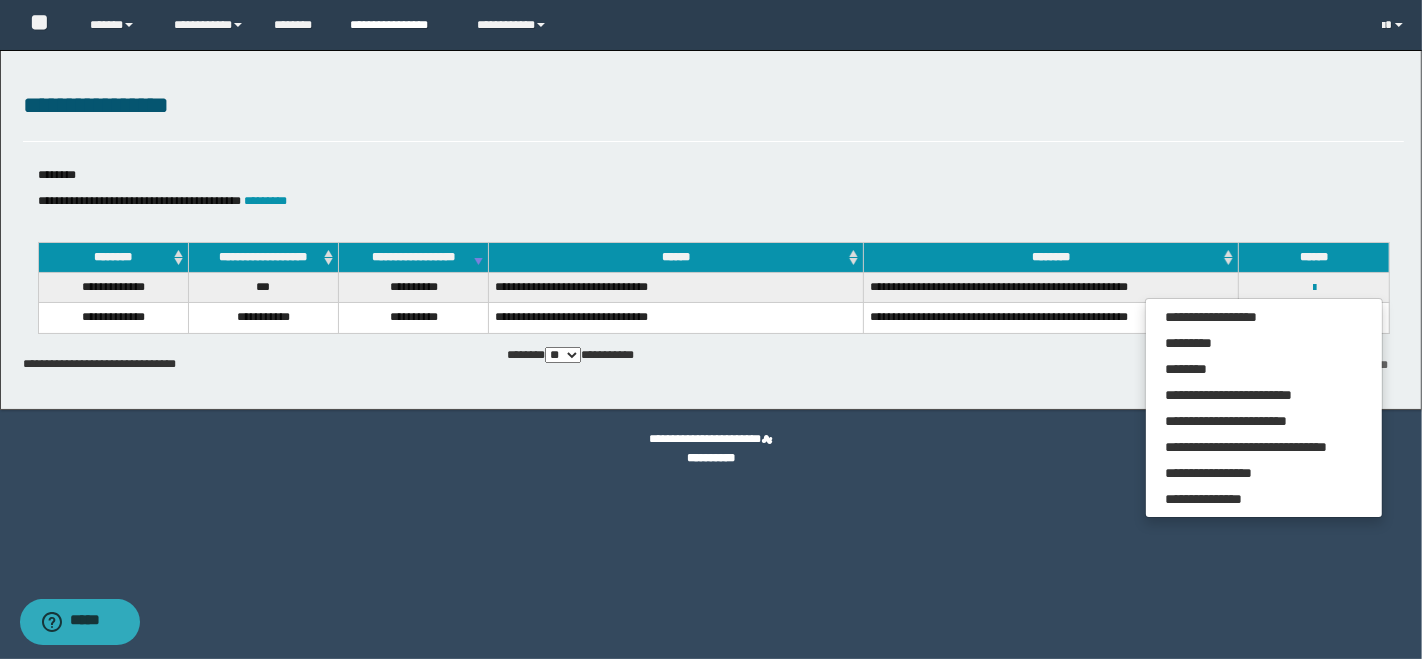 click on "**********" at bounding box center [398, 25] 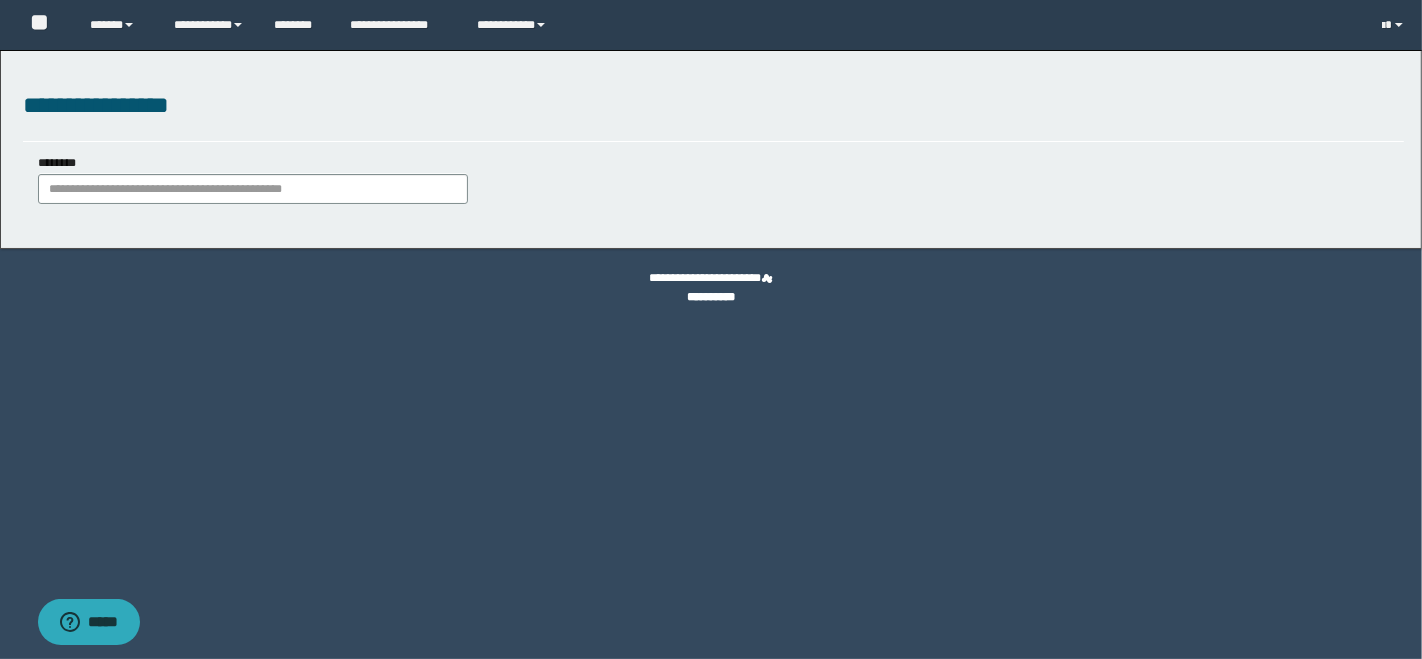 scroll, scrollTop: 0, scrollLeft: 0, axis: both 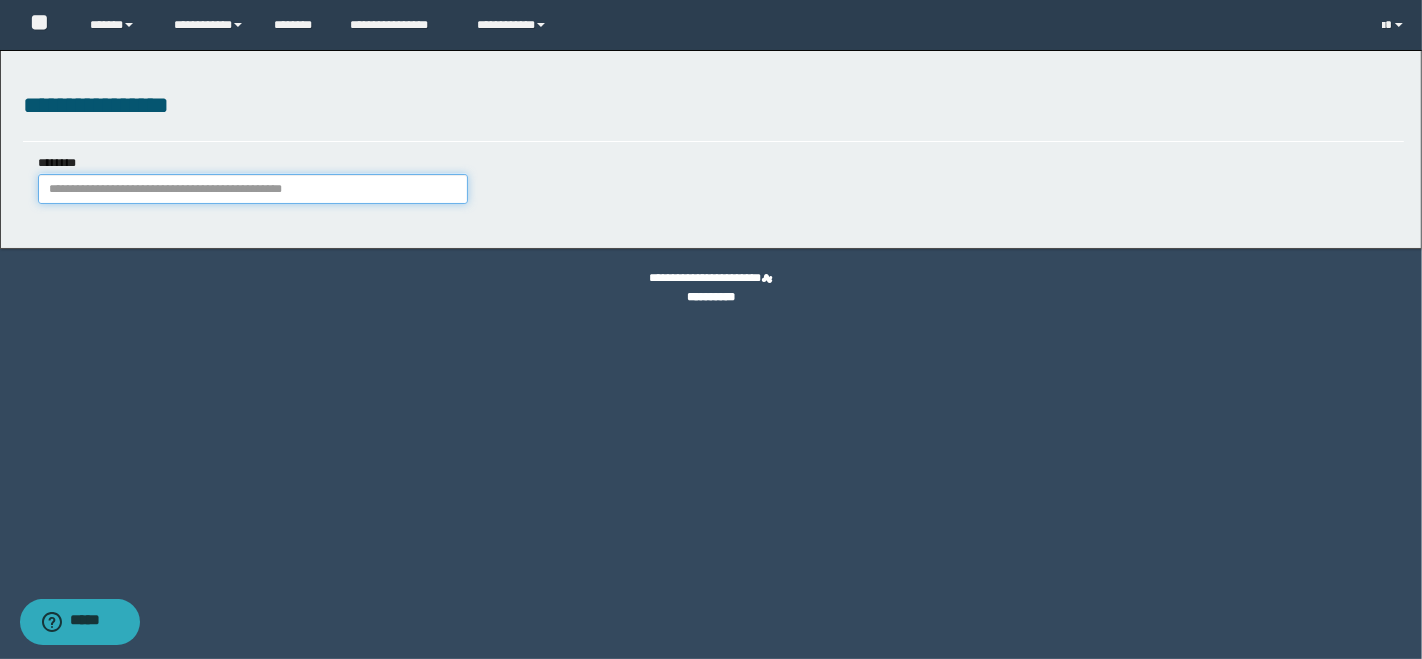 click on "********" at bounding box center (253, 189) 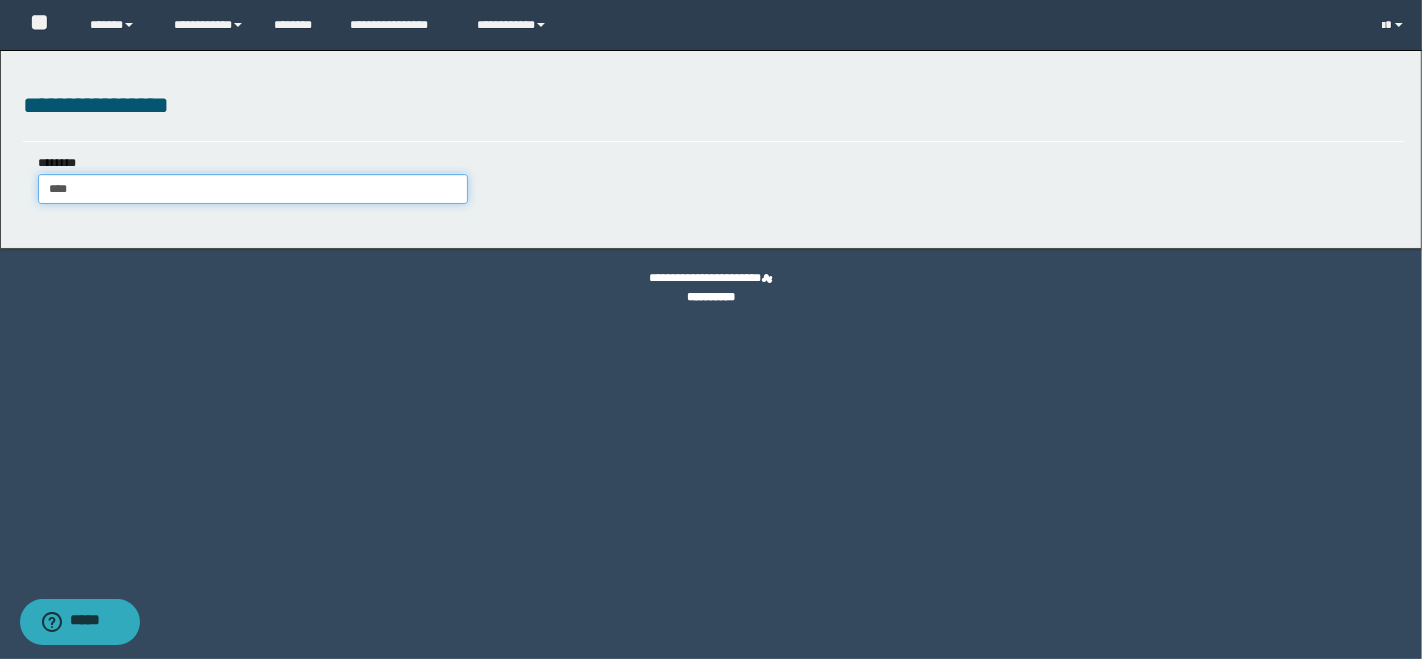 type on "*****" 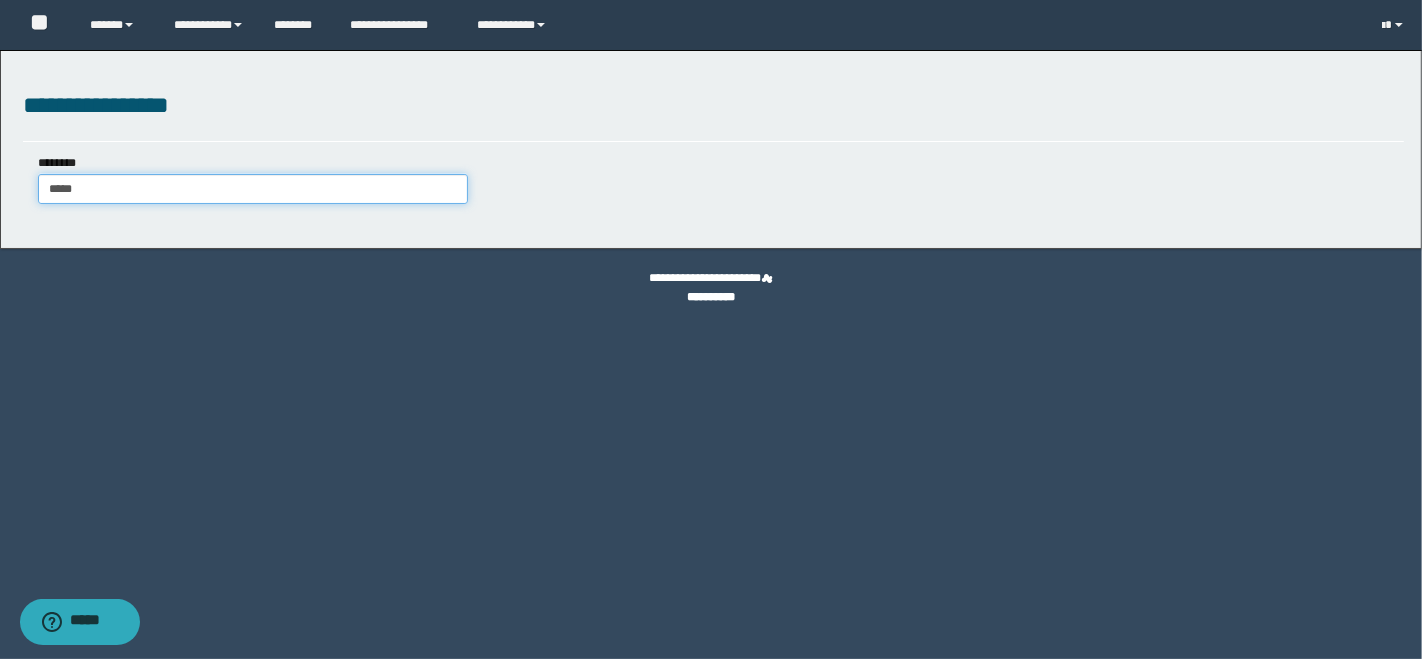 type on "*****" 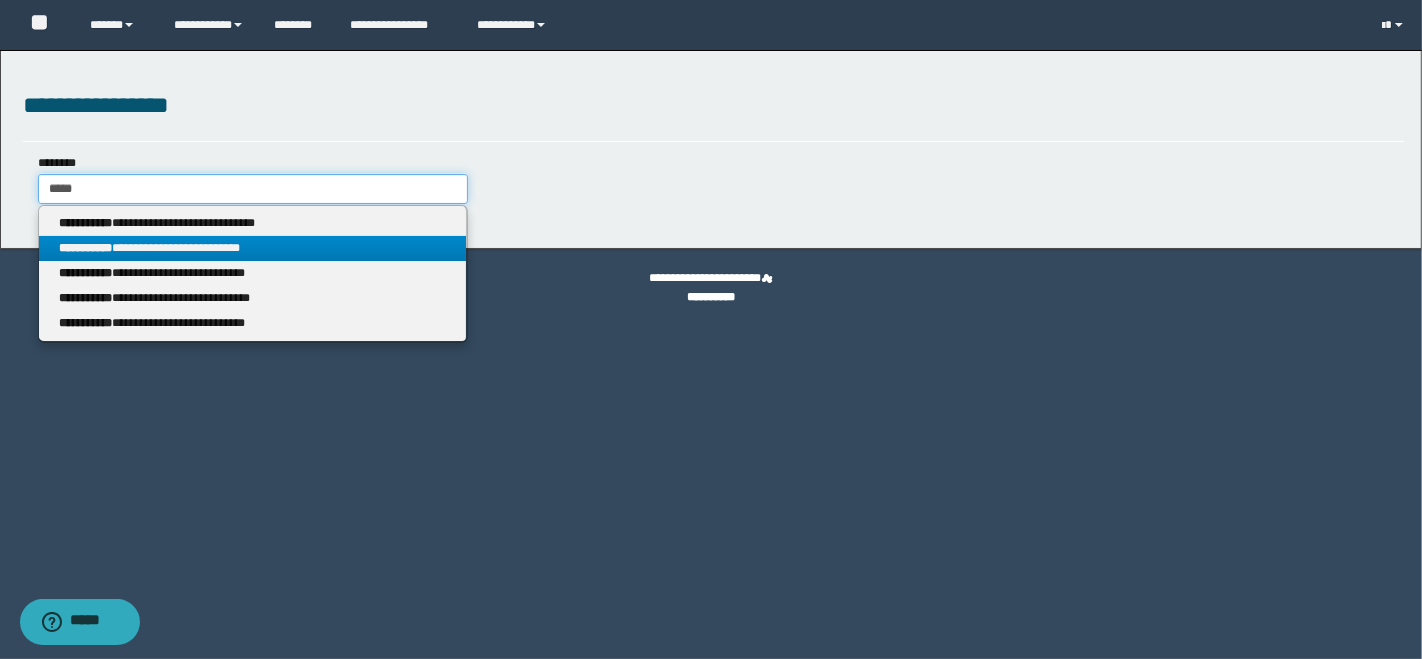 type on "*****" 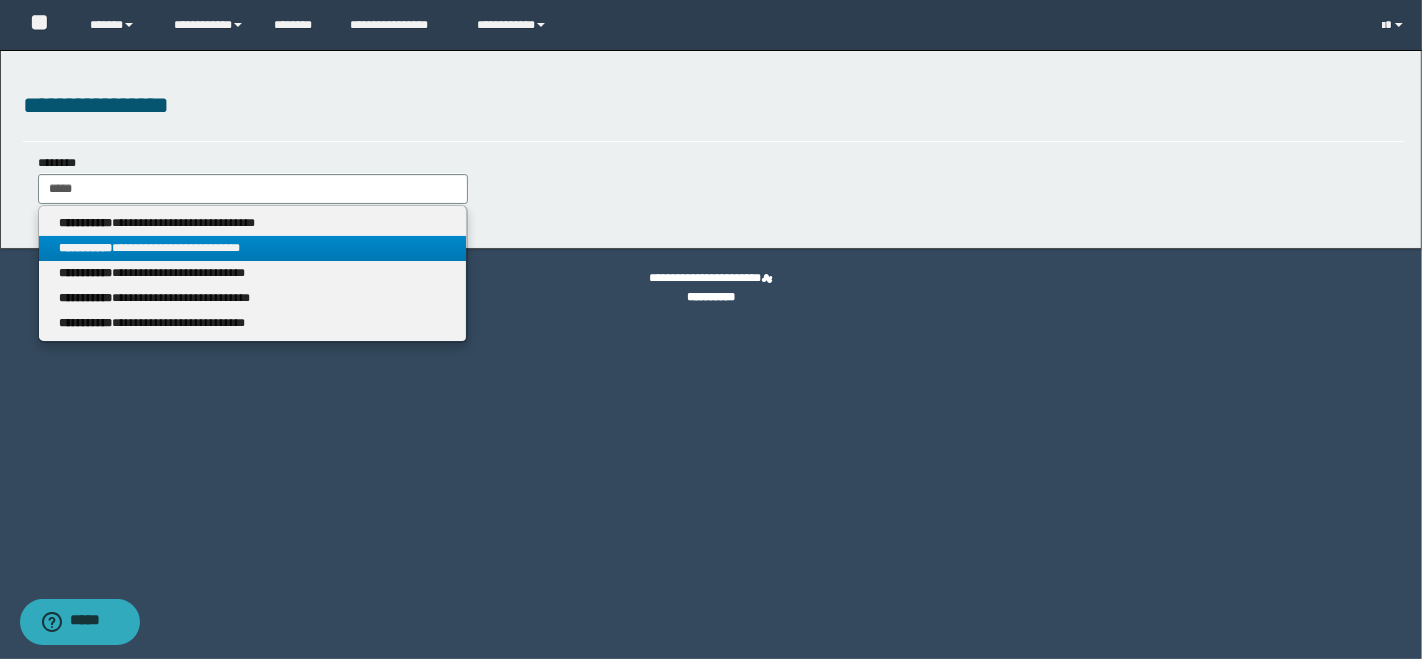click on "**********" at bounding box center [253, 248] 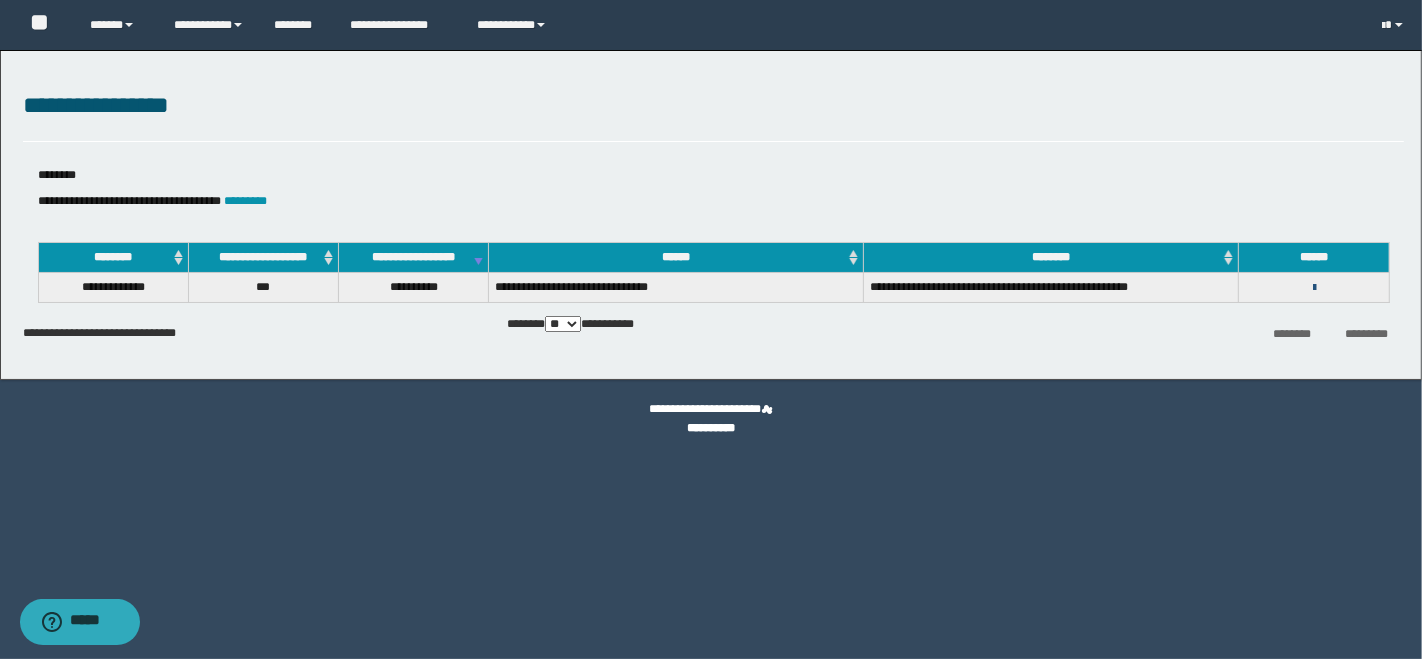 click at bounding box center [1314, 288] 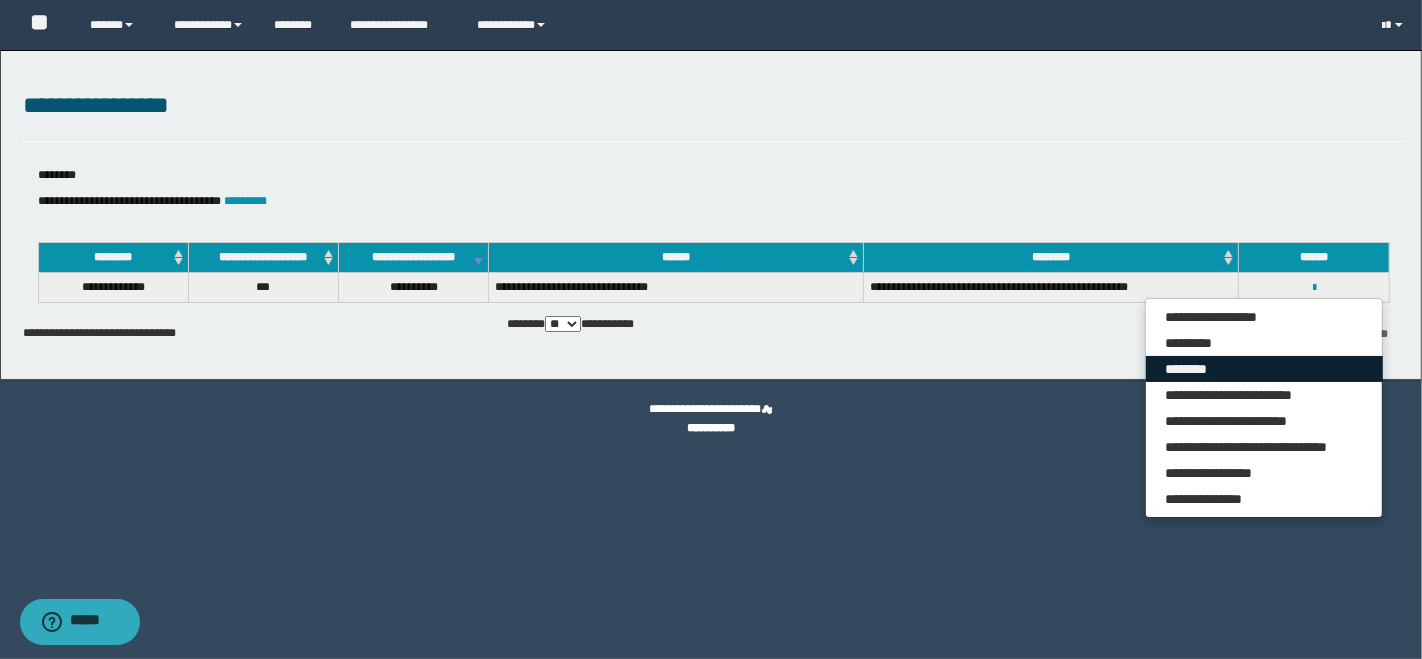 click on "********" at bounding box center (1264, 369) 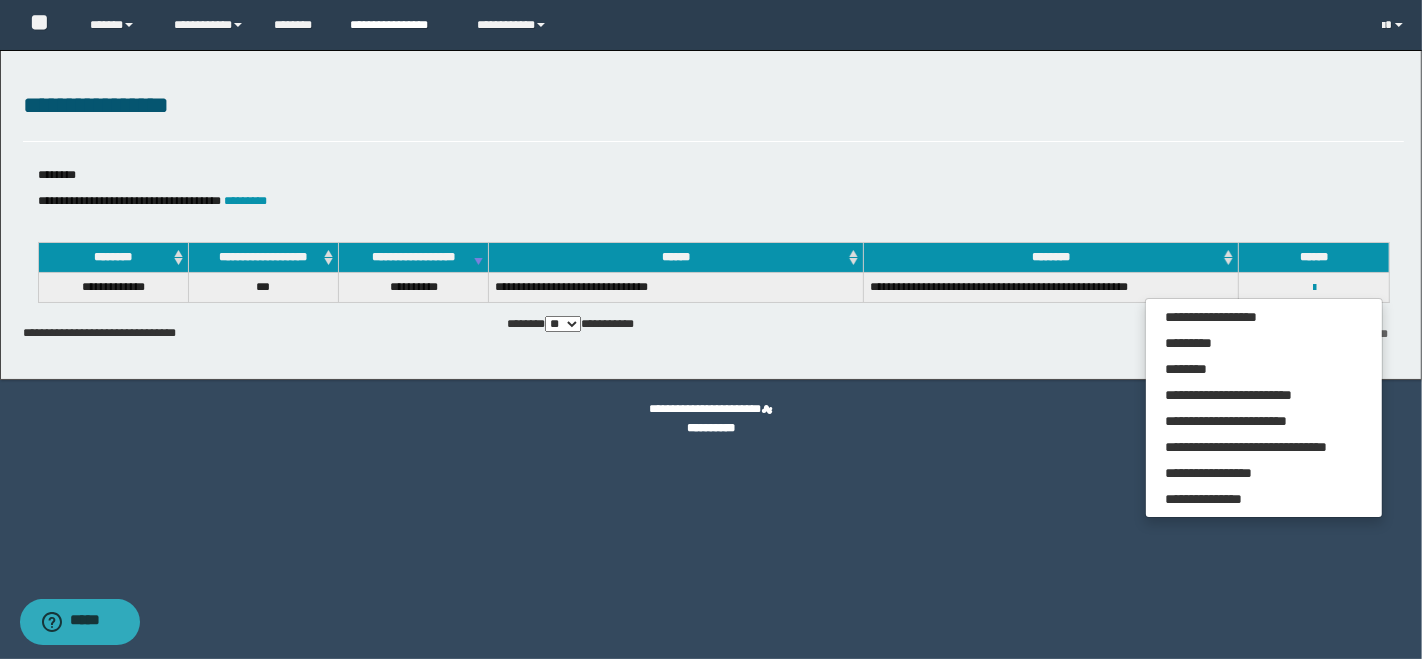 click on "**********" at bounding box center [398, 25] 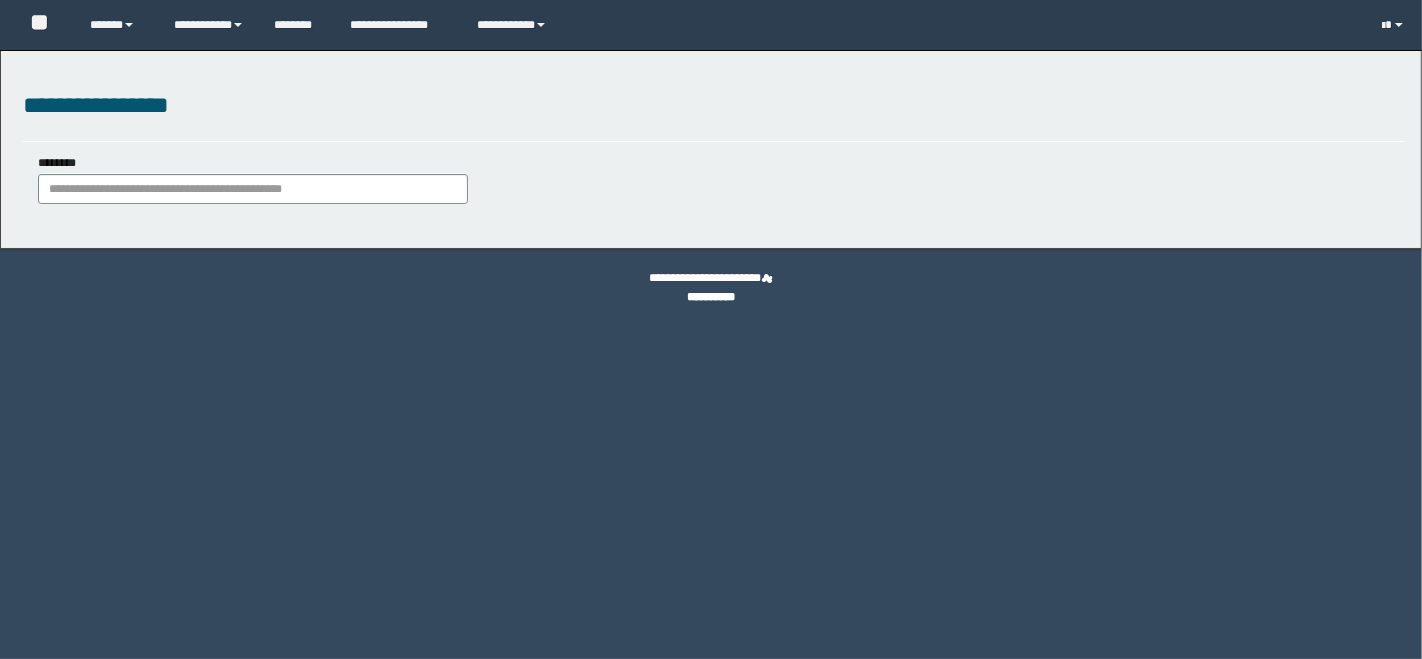 scroll, scrollTop: 0, scrollLeft: 0, axis: both 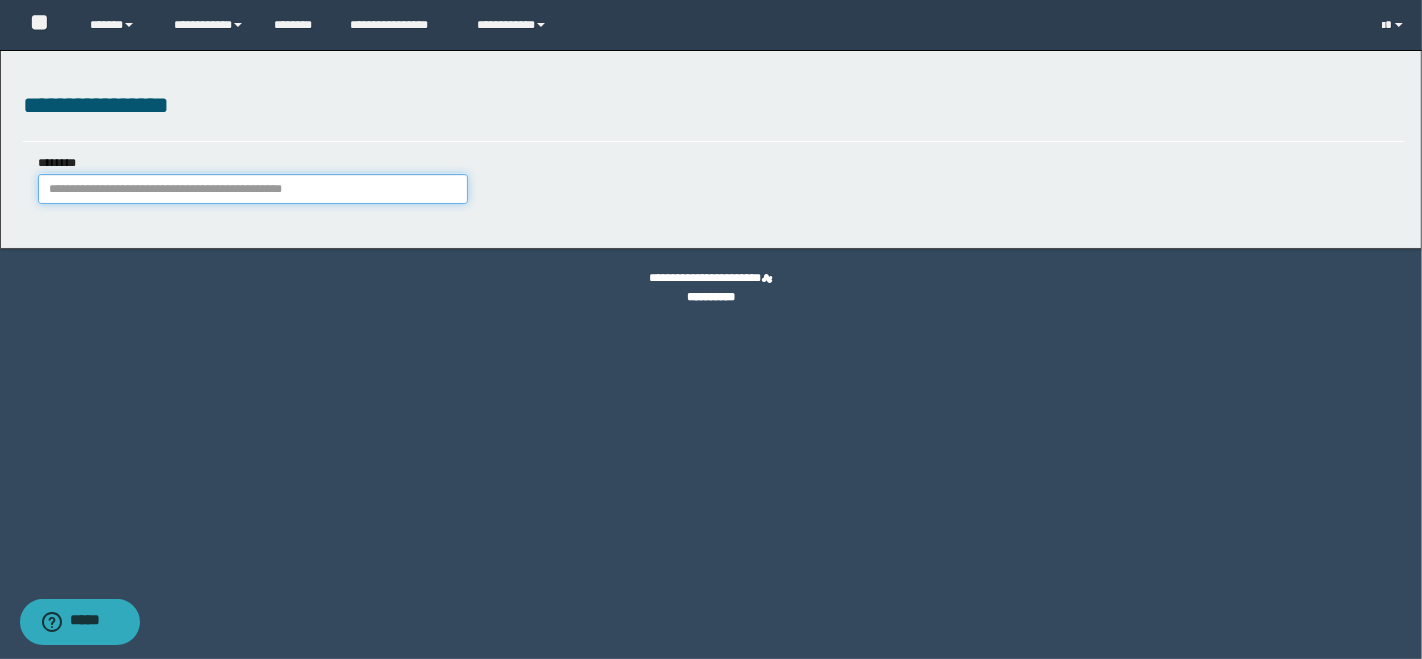 click on "********" at bounding box center [253, 189] 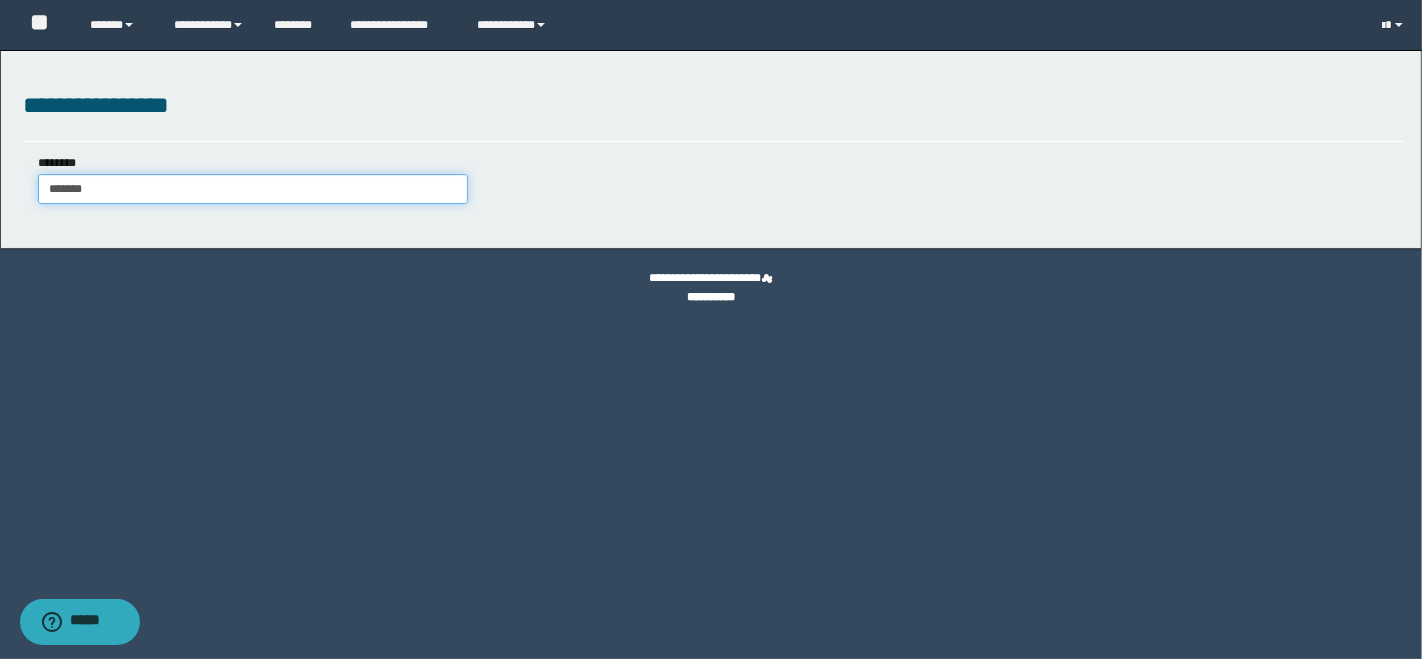 type on "********" 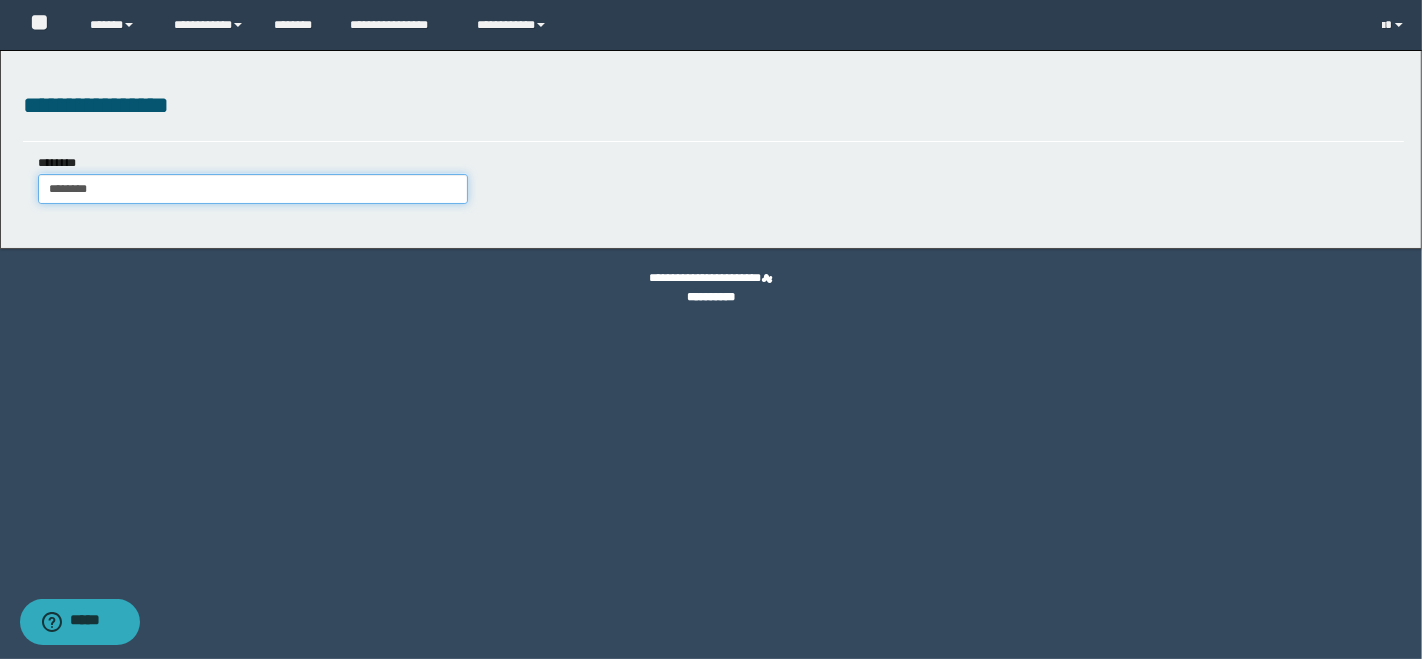 type on "********" 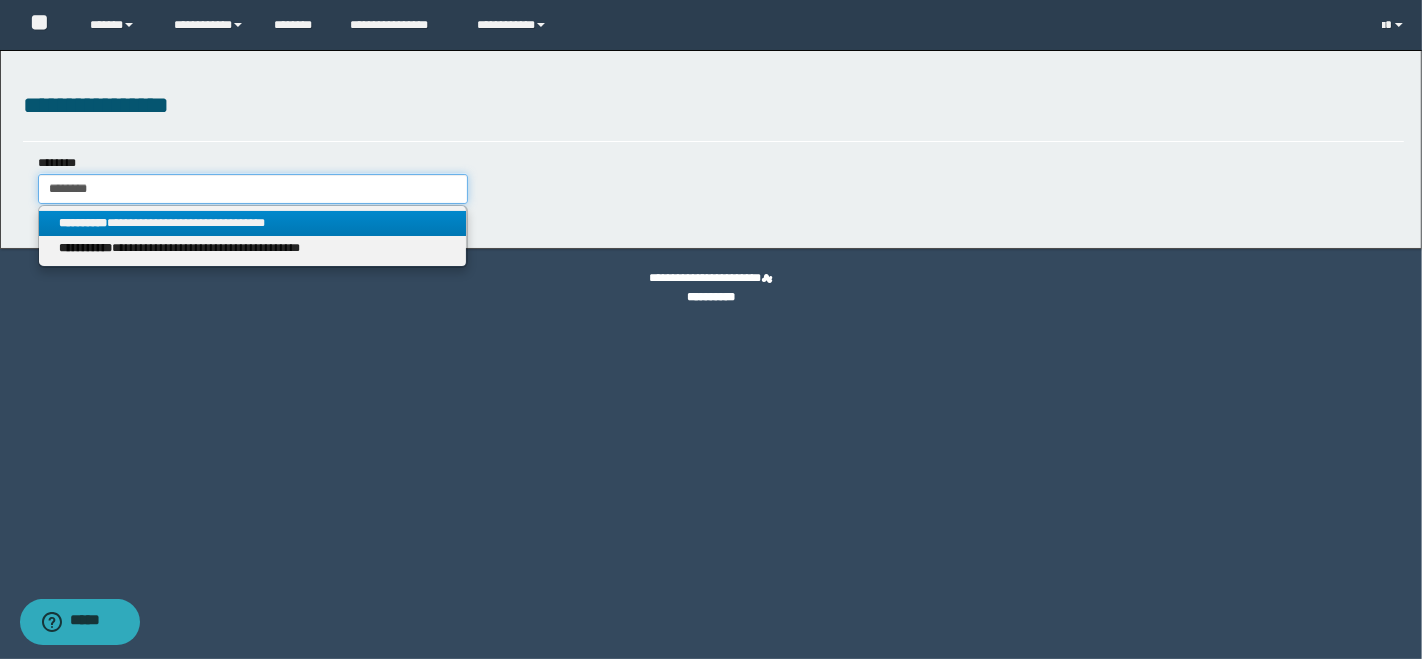 type on "********" 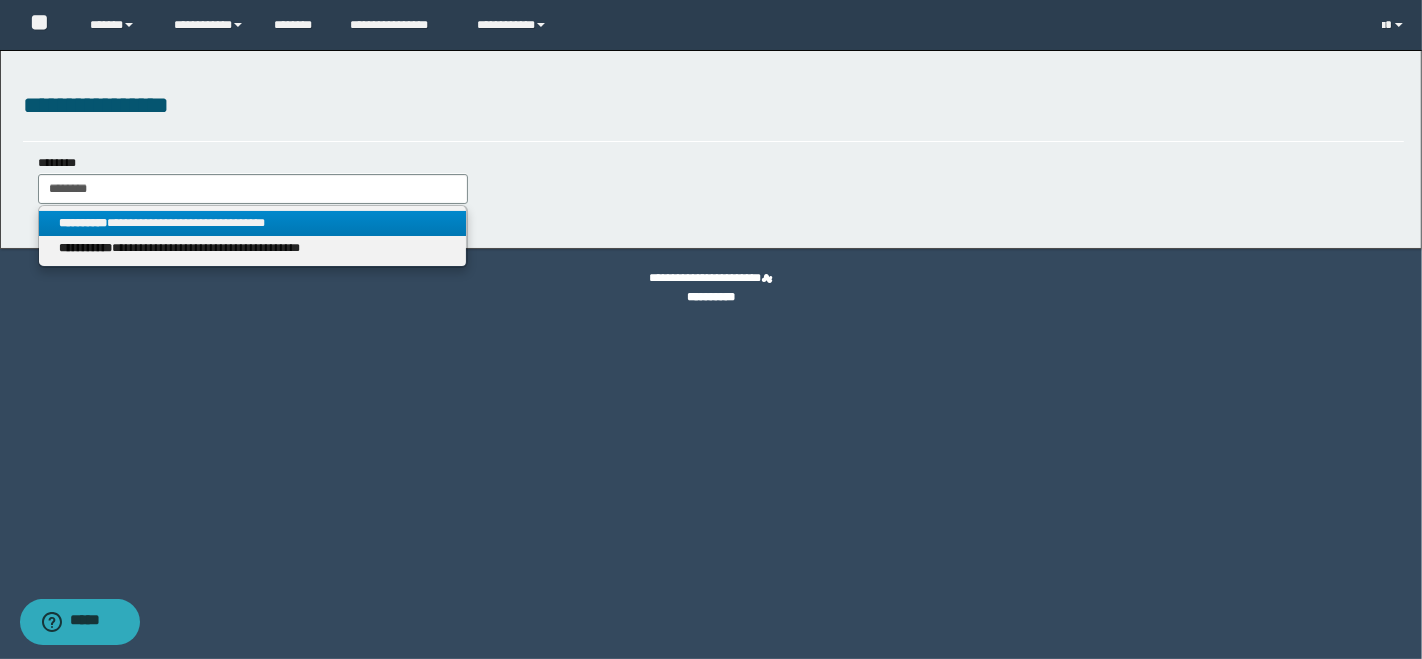 click on "**********" at bounding box center [253, 223] 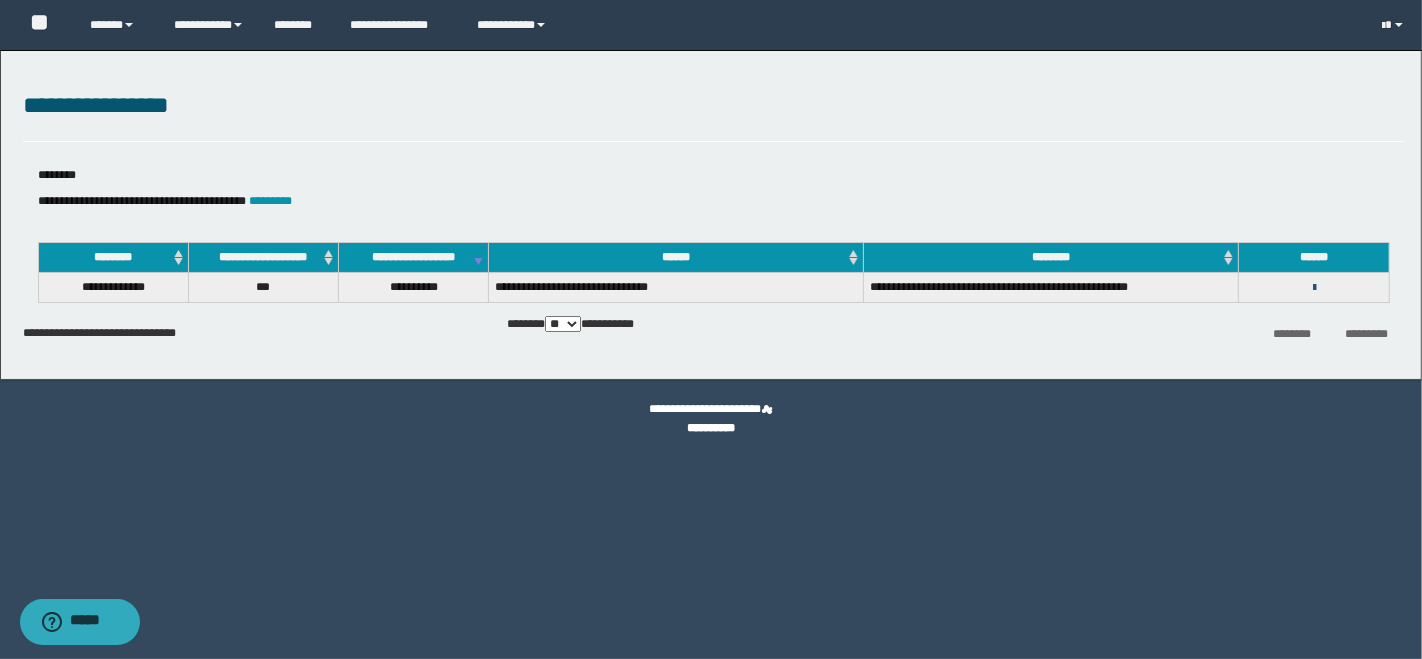 click at bounding box center [1314, 288] 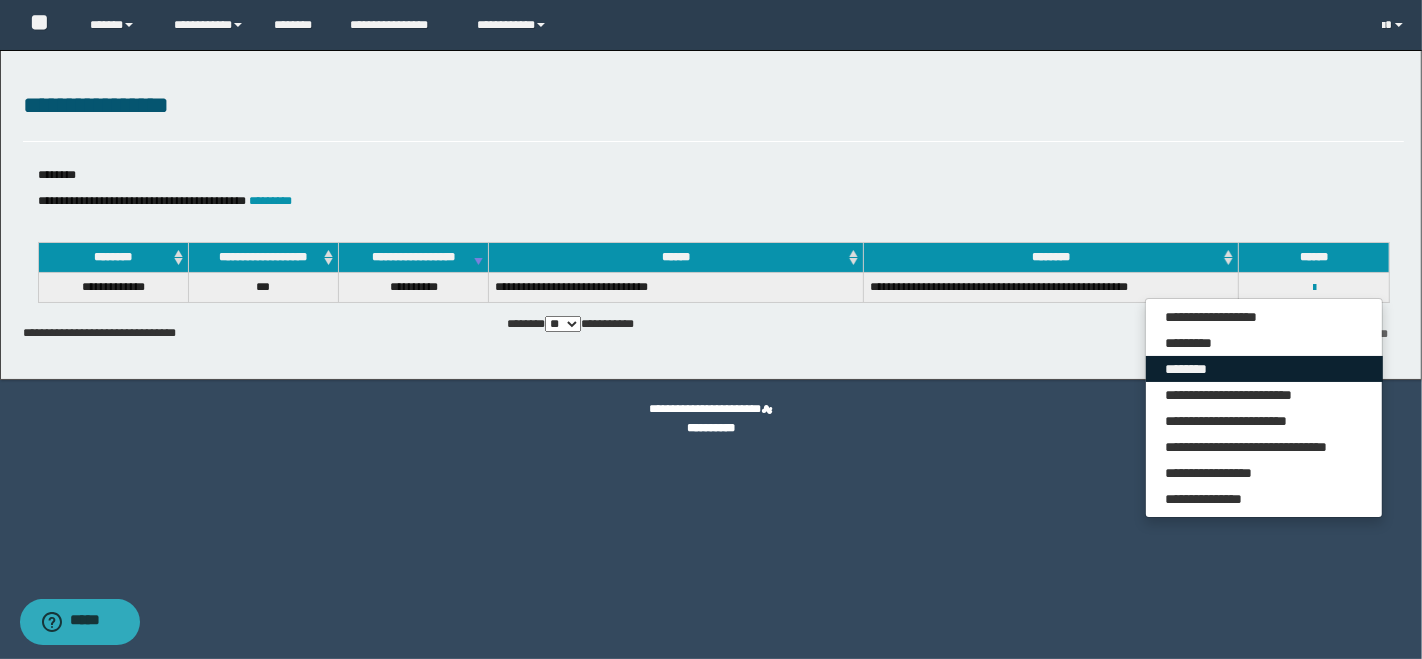 click on "********" at bounding box center (1264, 369) 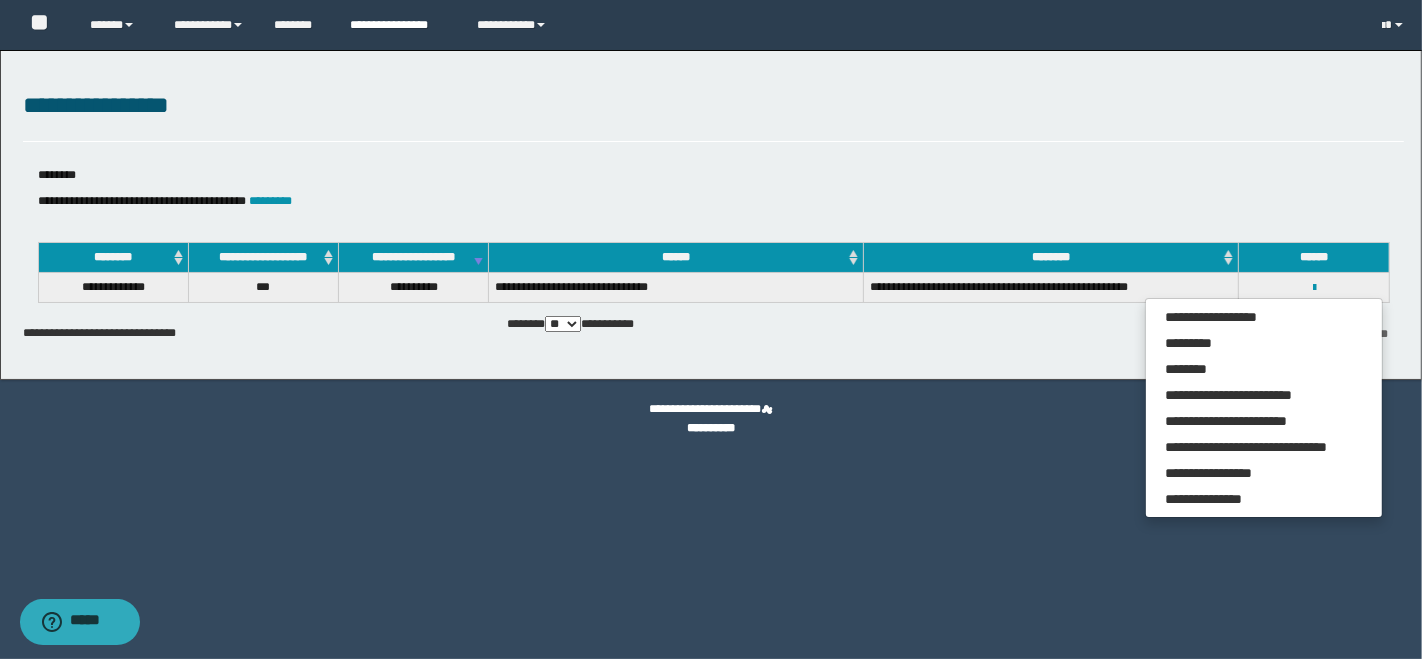 click on "**********" at bounding box center (398, 25) 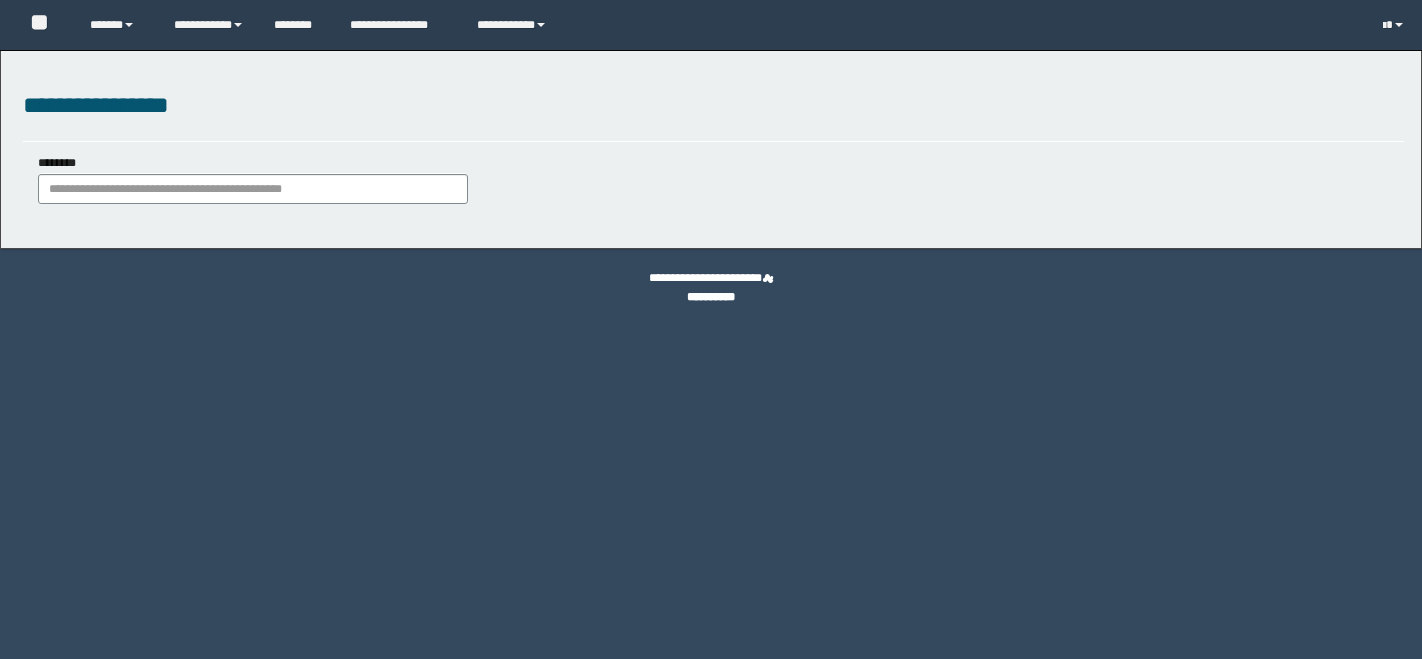 scroll, scrollTop: 0, scrollLeft: 0, axis: both 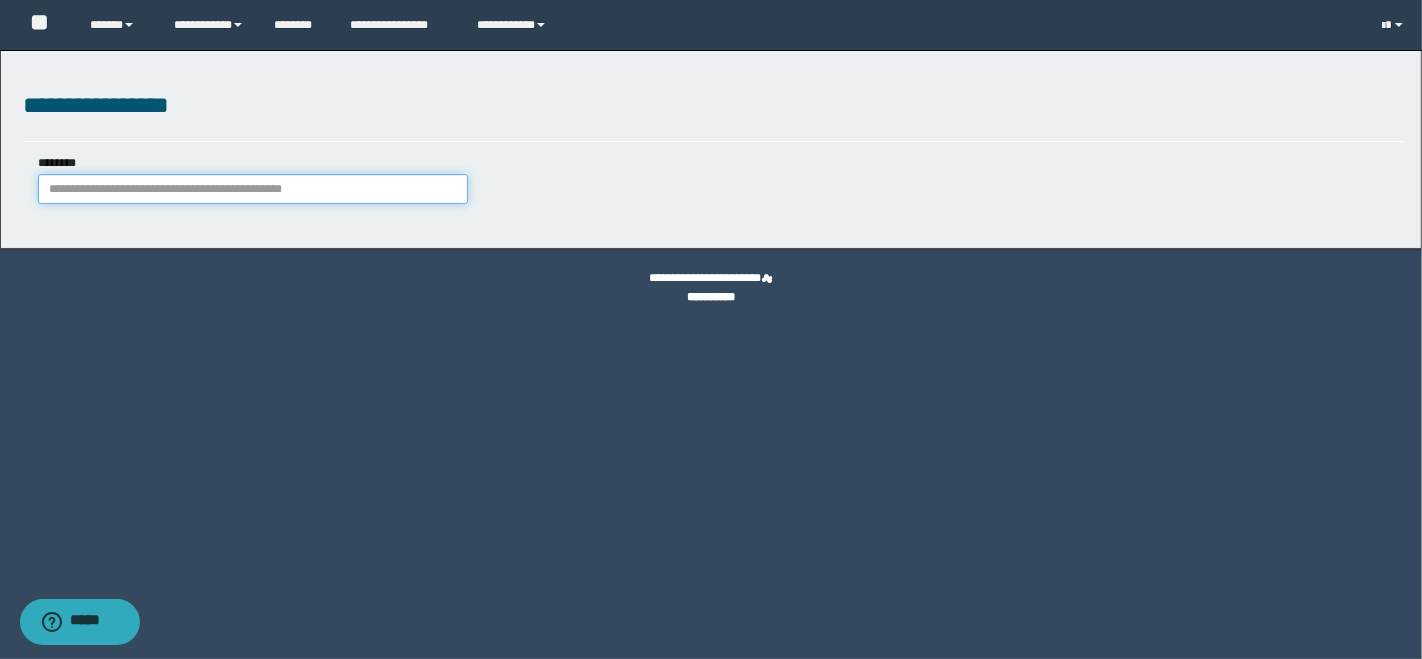 click on "********" at bounding box center [253, 189] 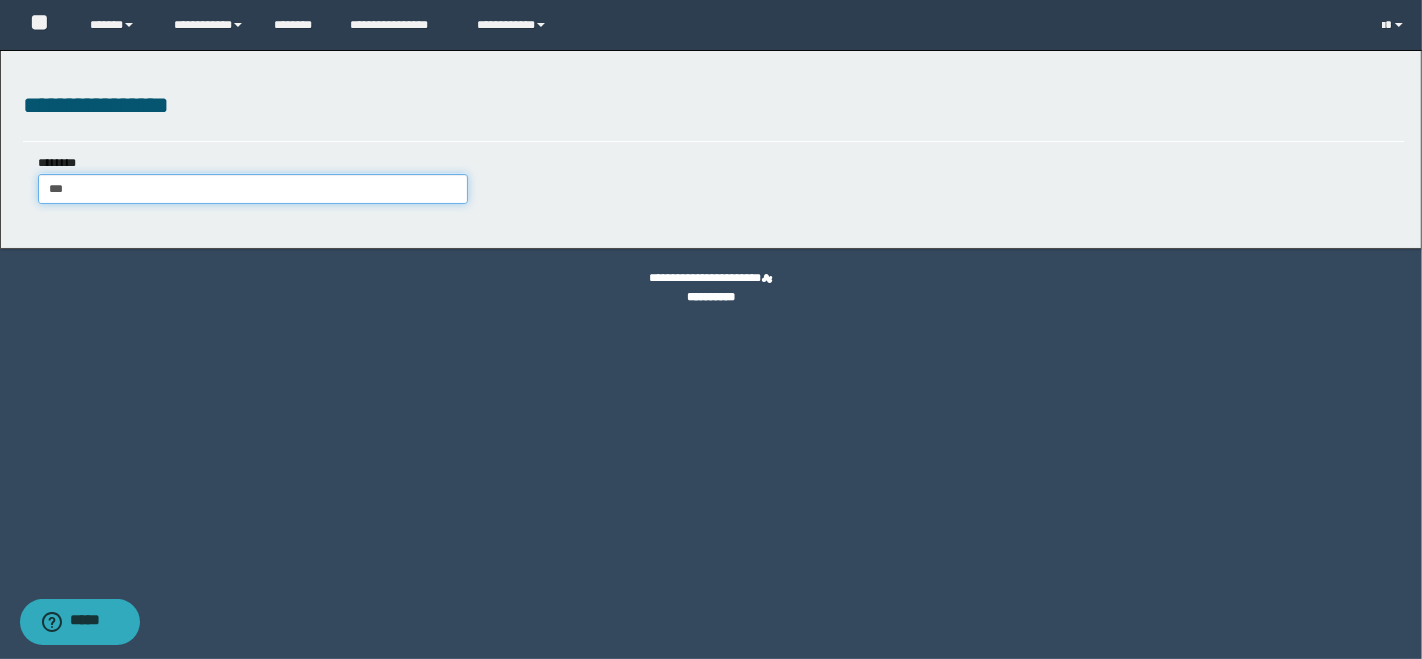 type on "****" 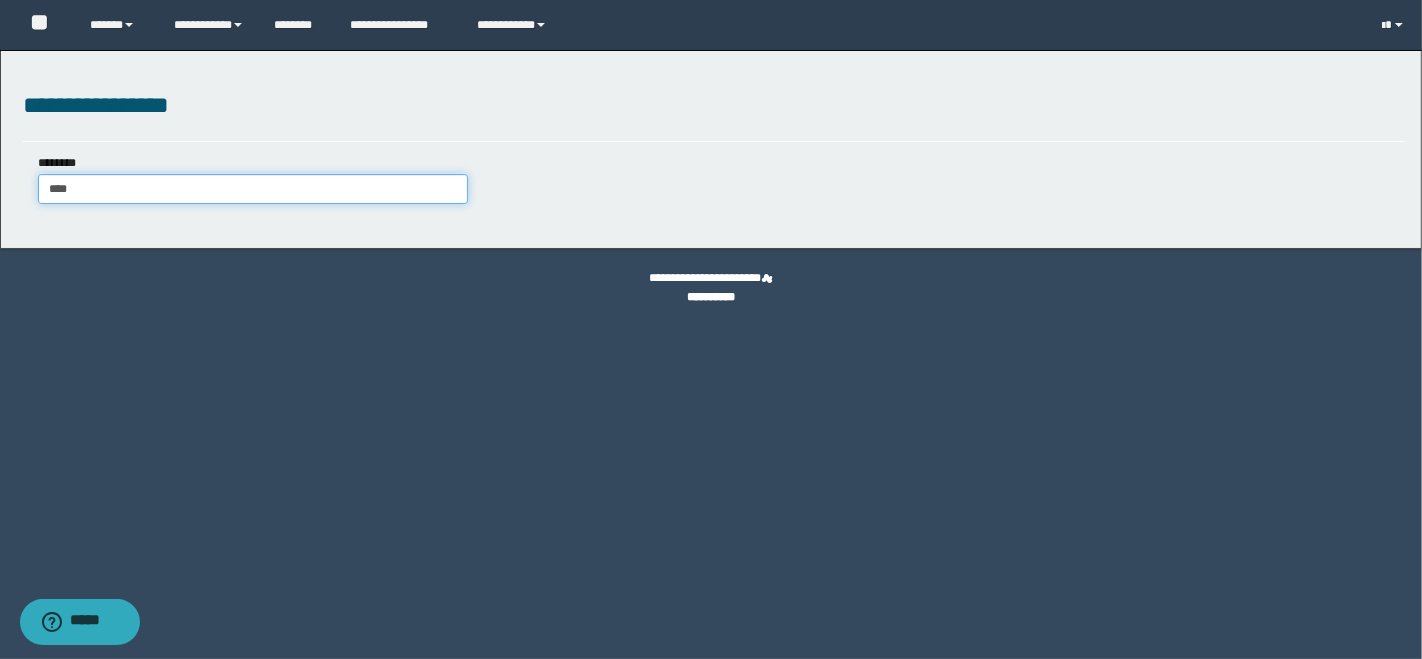 type on "****" 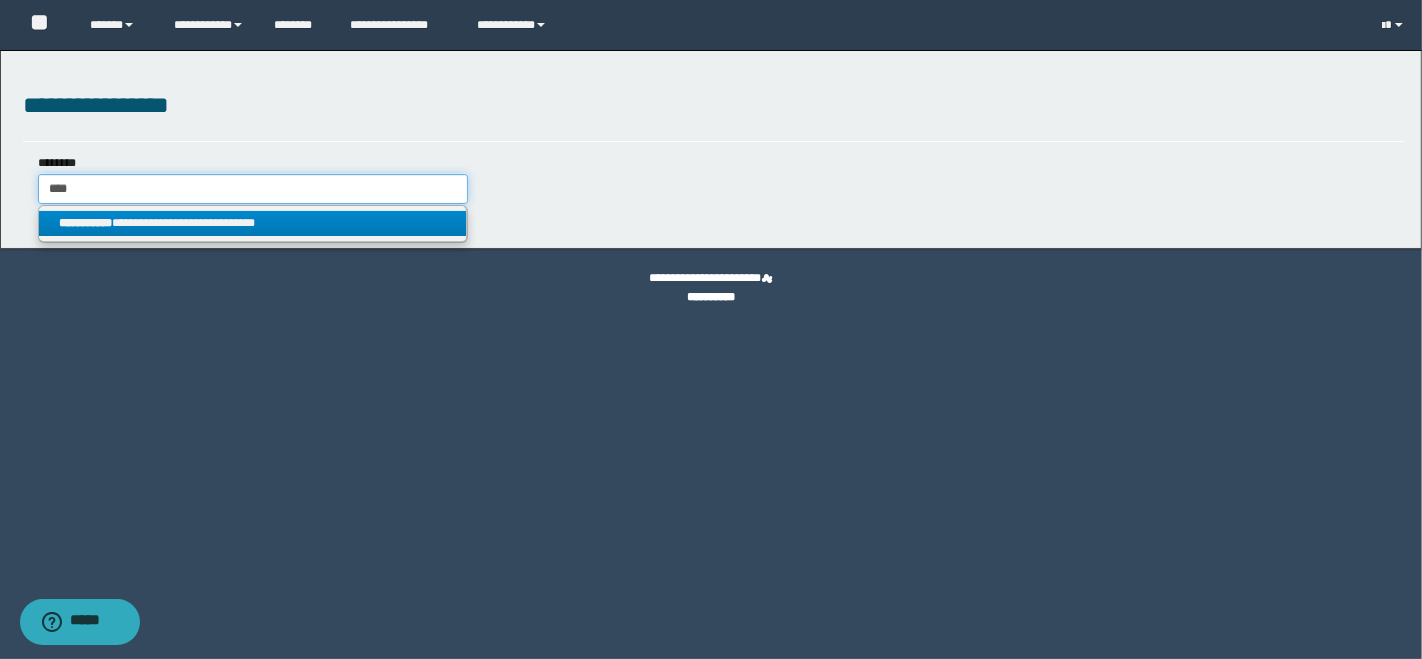 type on "****" 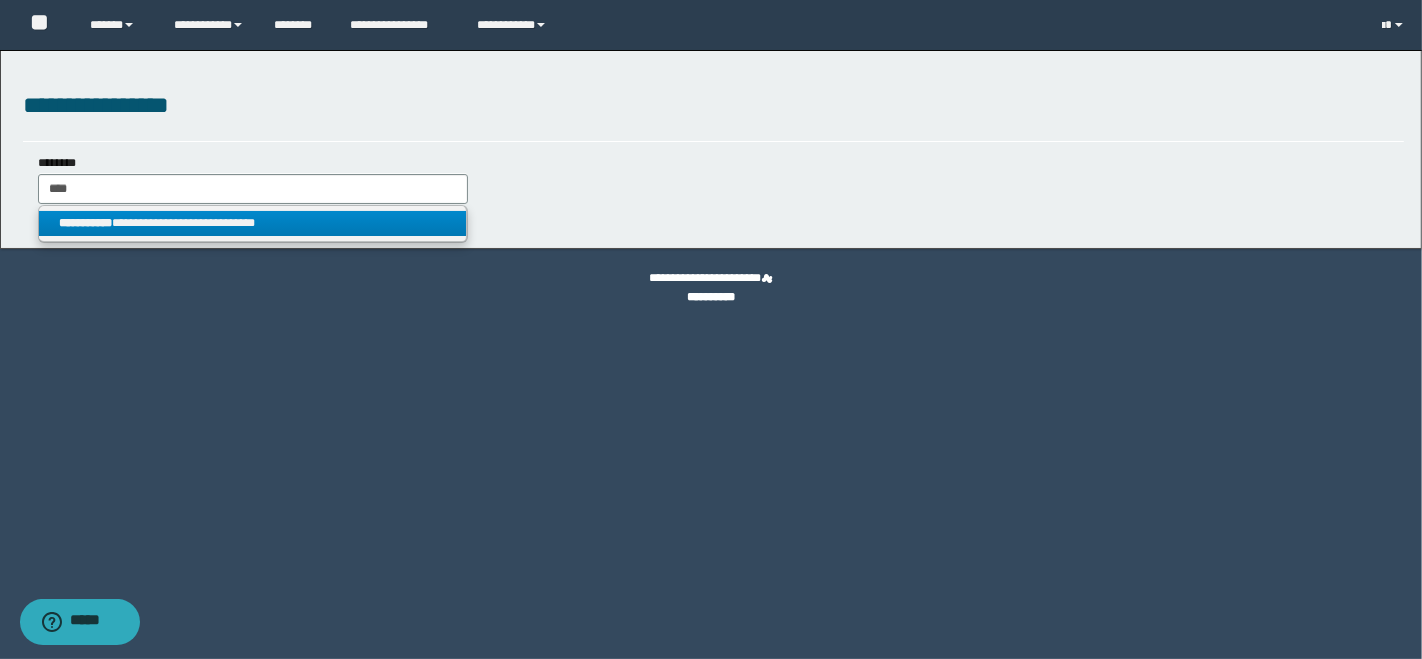 click on "**********" at bounding box center (253, 223) 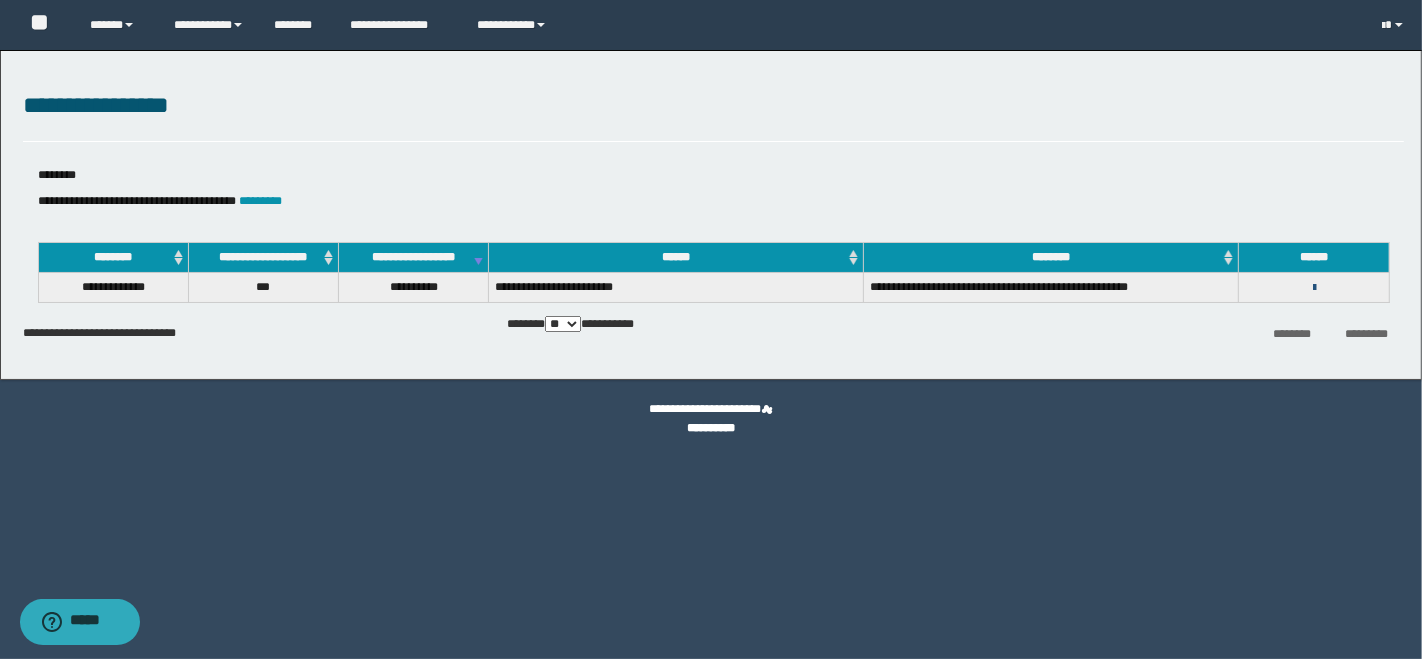 click at bounding box center (1314, 288) 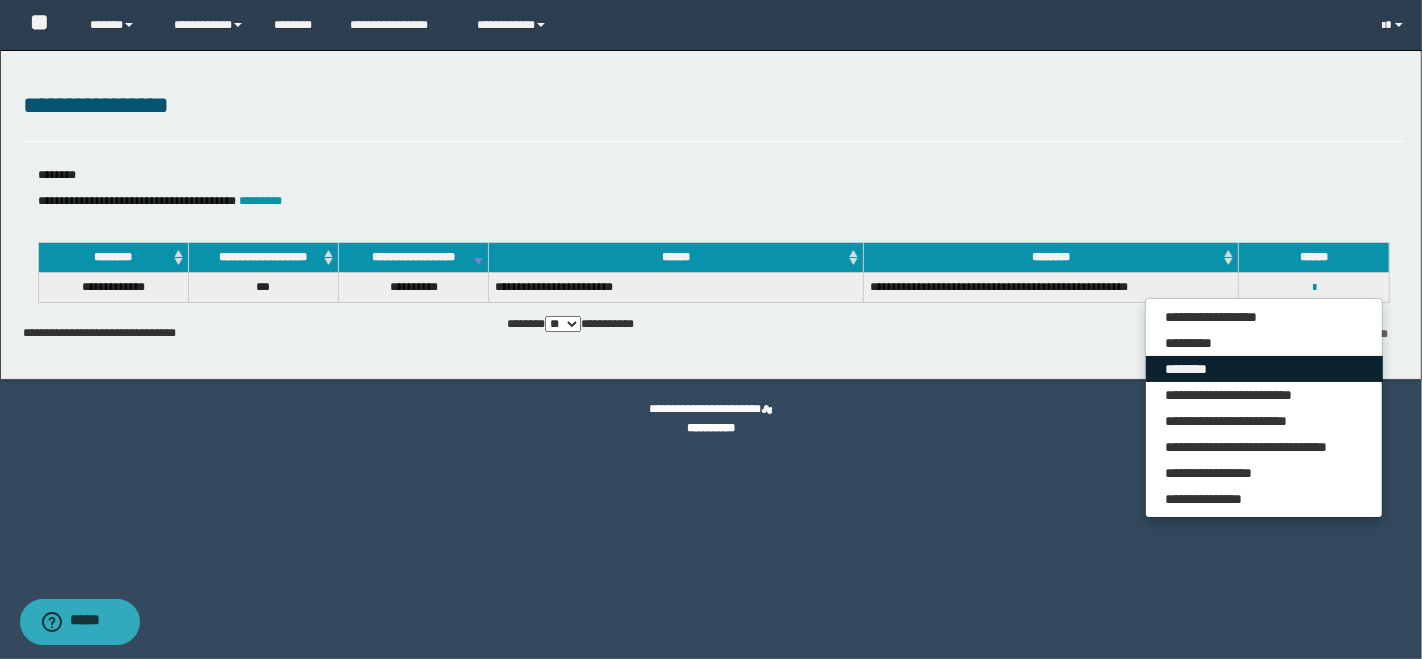 click on "********" at bounding box center (1264, 369) 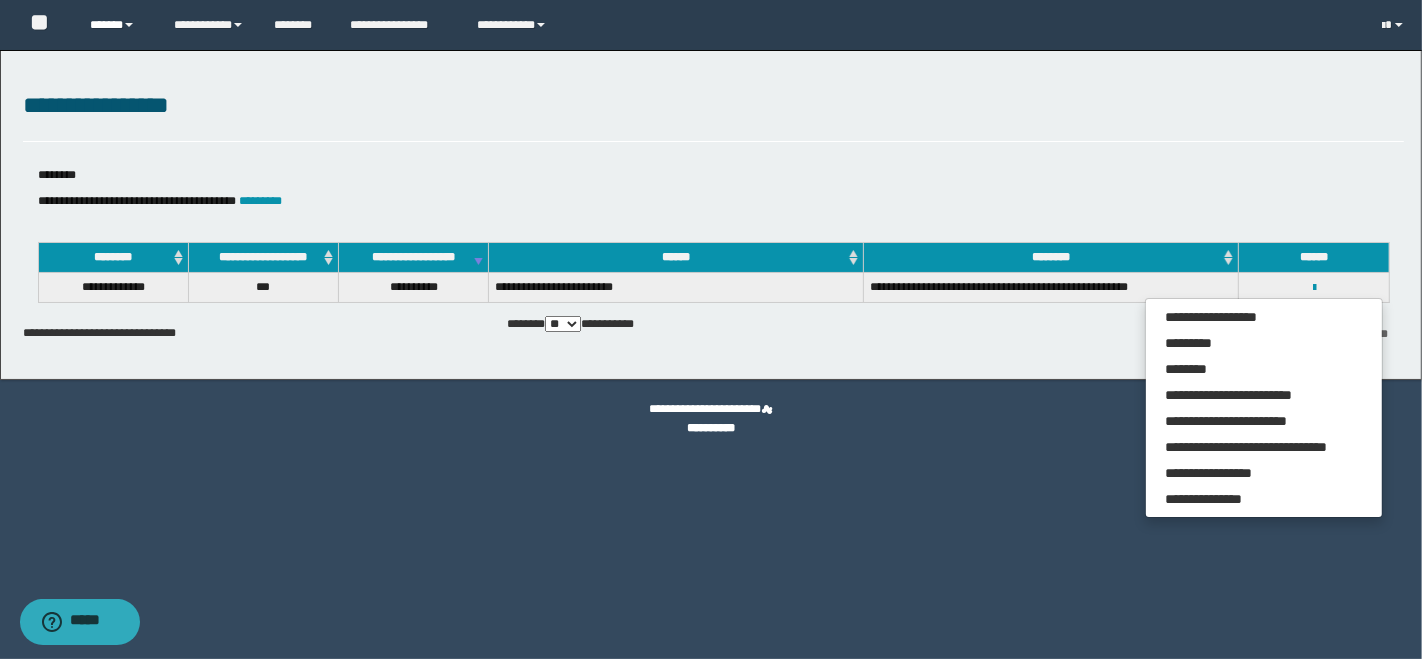 click on "******" at bounding box center [117, 25] 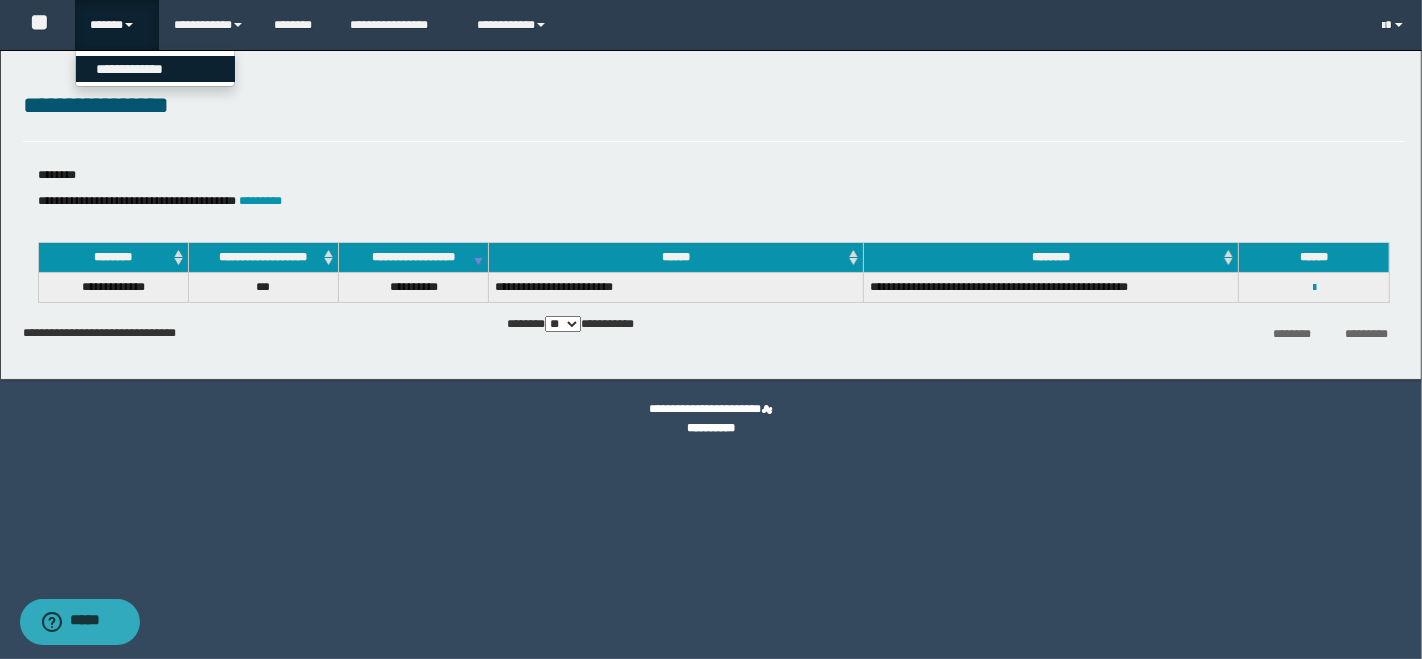 click on "**********" at bounding box center (155, 69) 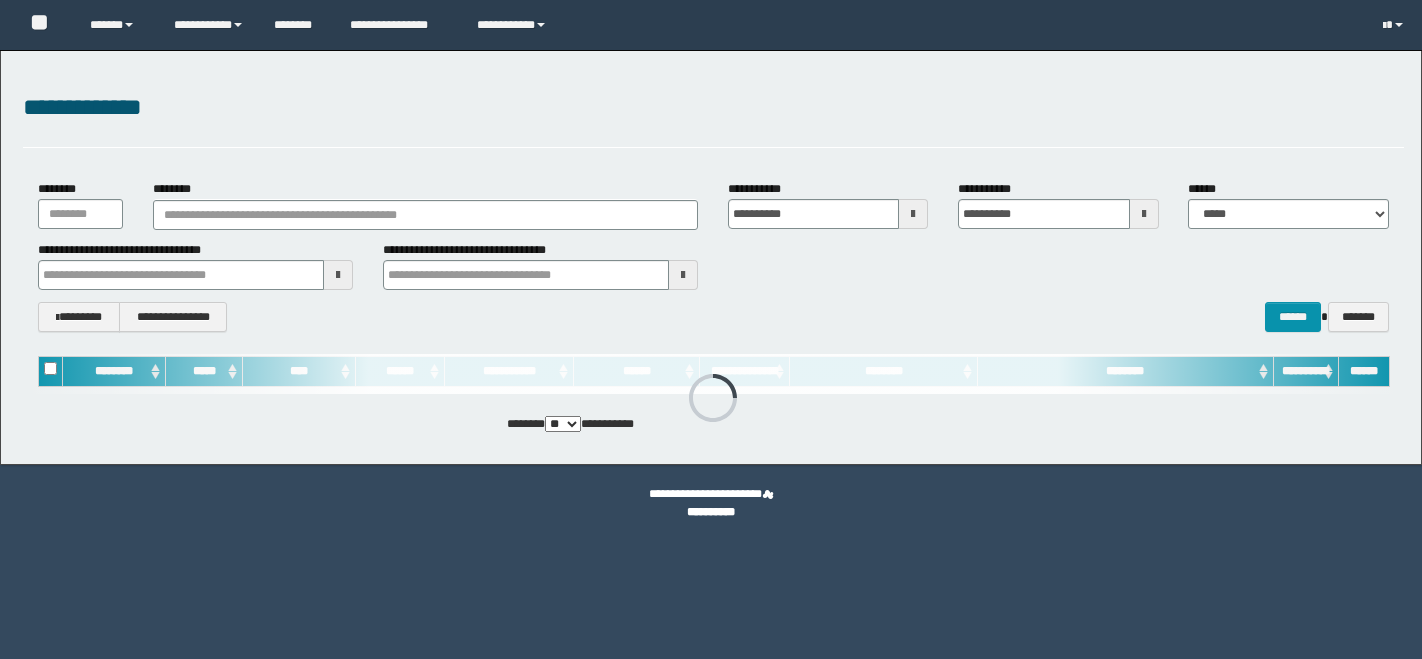 scroll, scrollTop: 0, scrollLeft: 0, axis: both 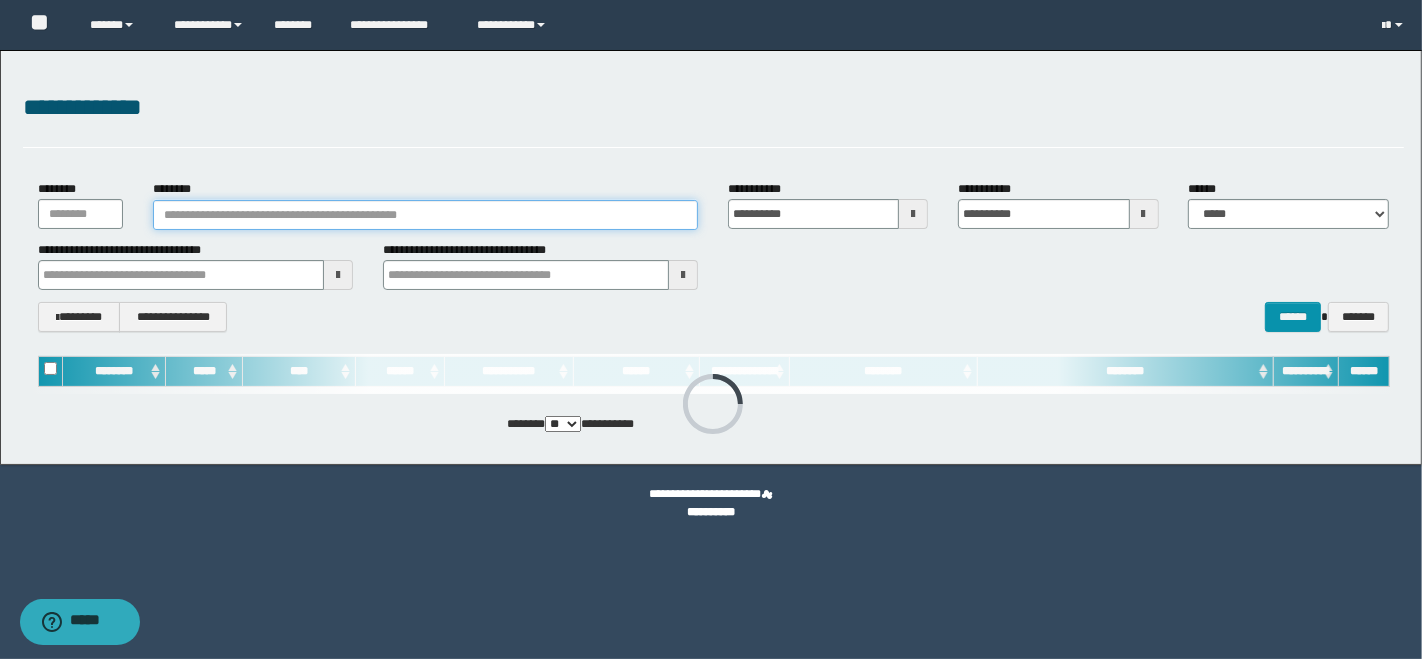 click on "********" at bounding box center [425, 215] 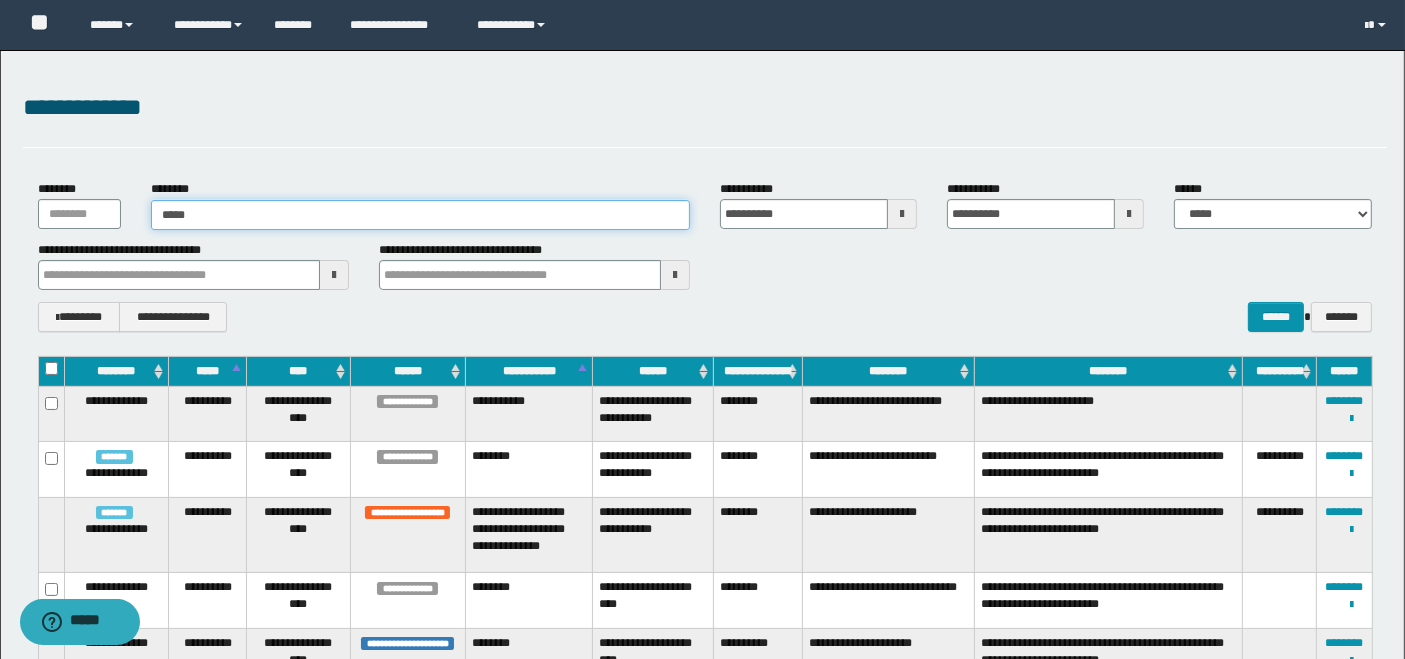 type on "******" 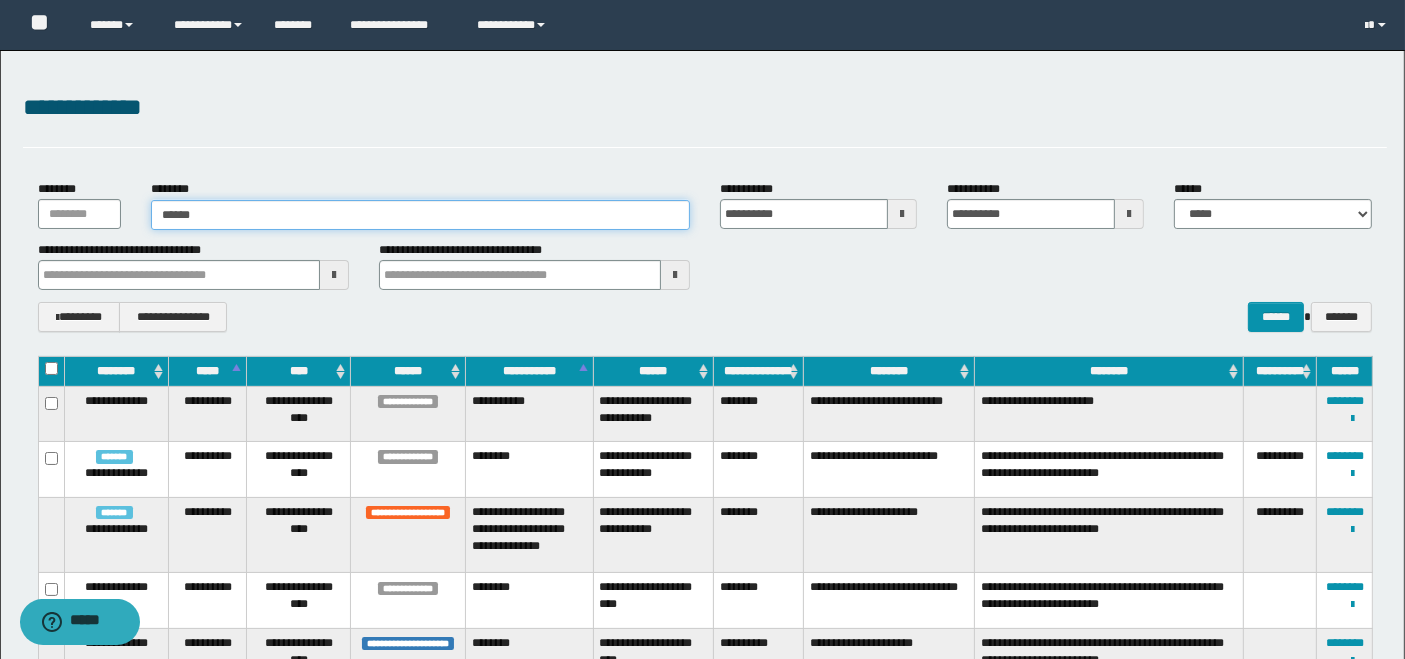 type on "******" 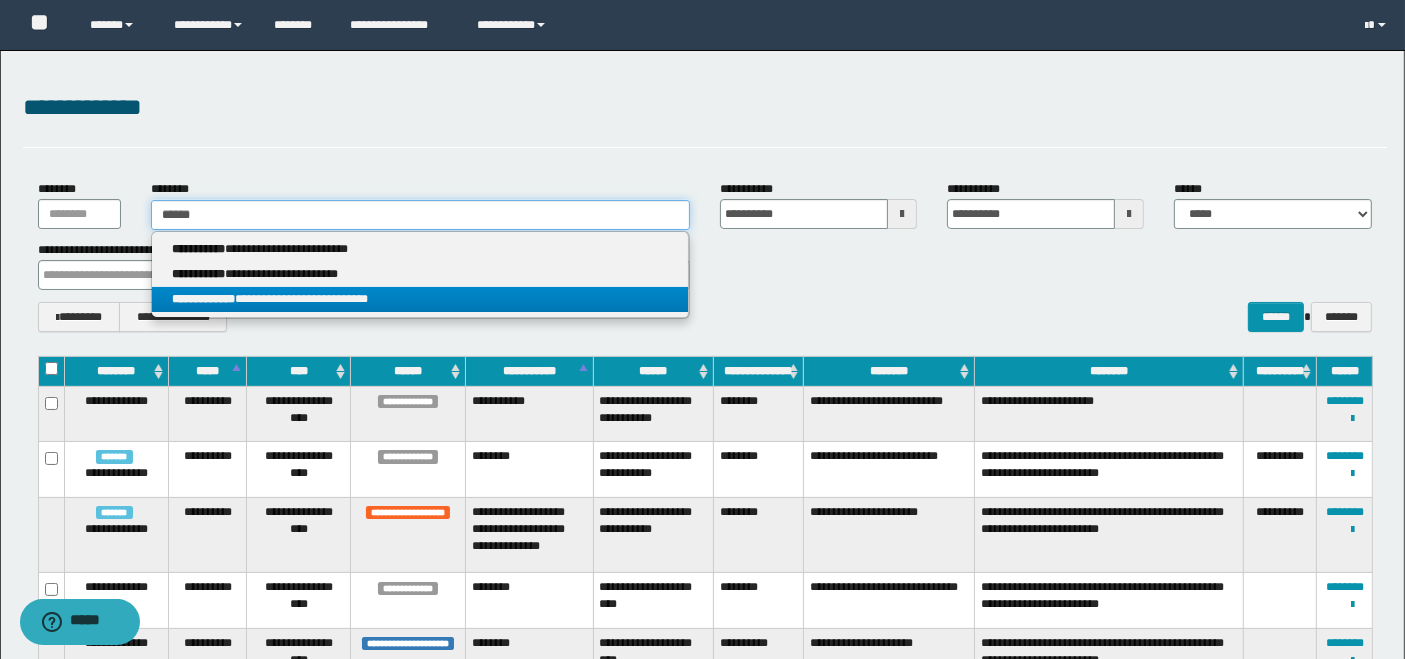 type on "******" 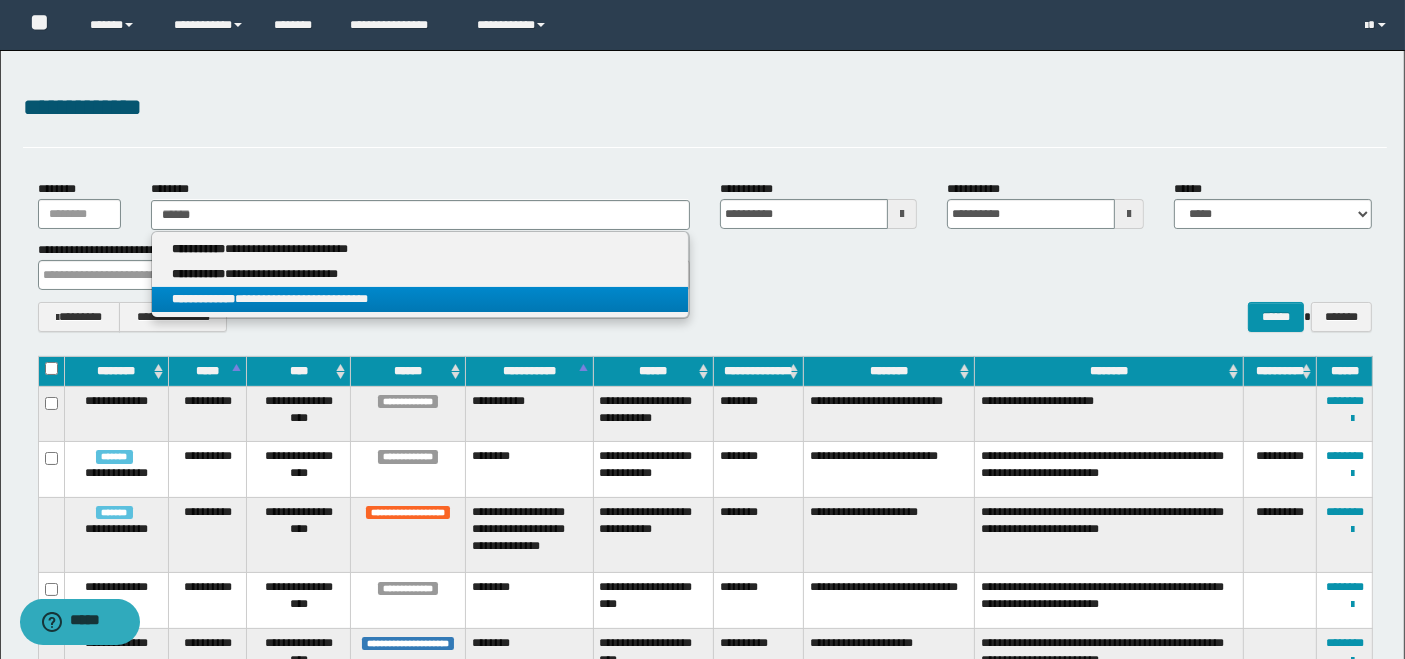 click on "**********" at bounding box center [420, 299] 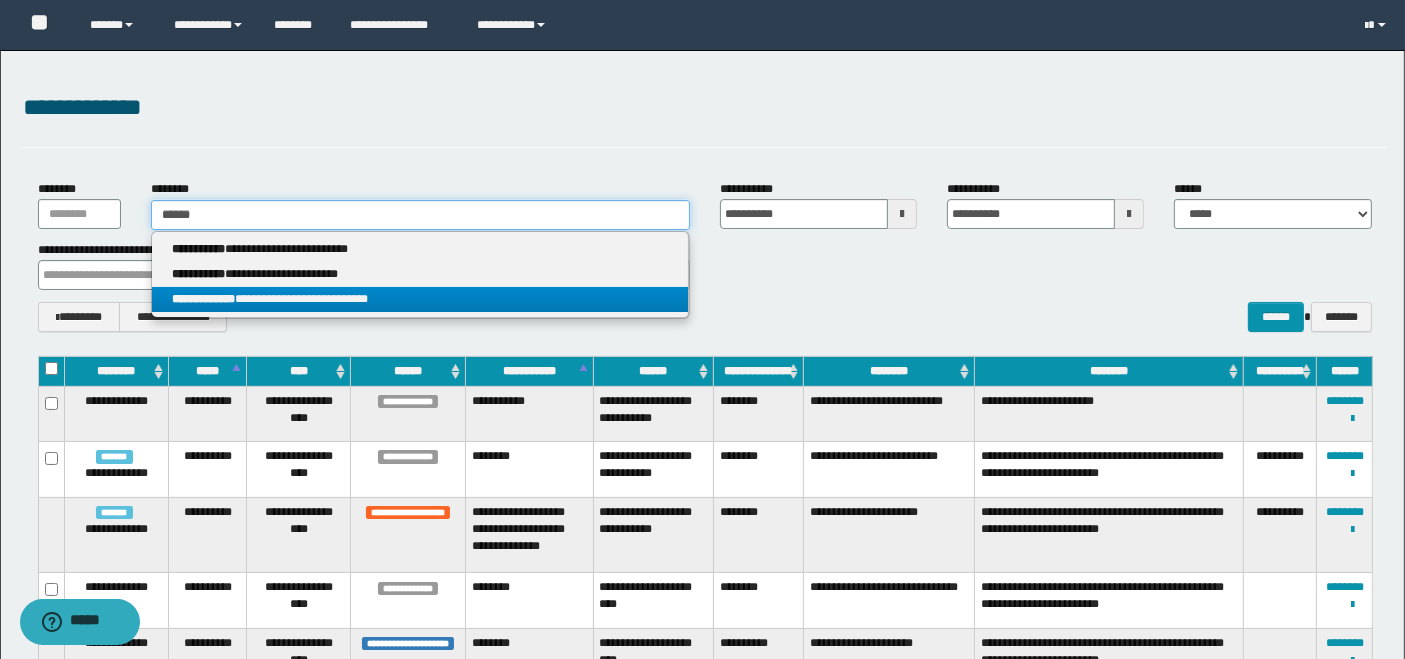 type 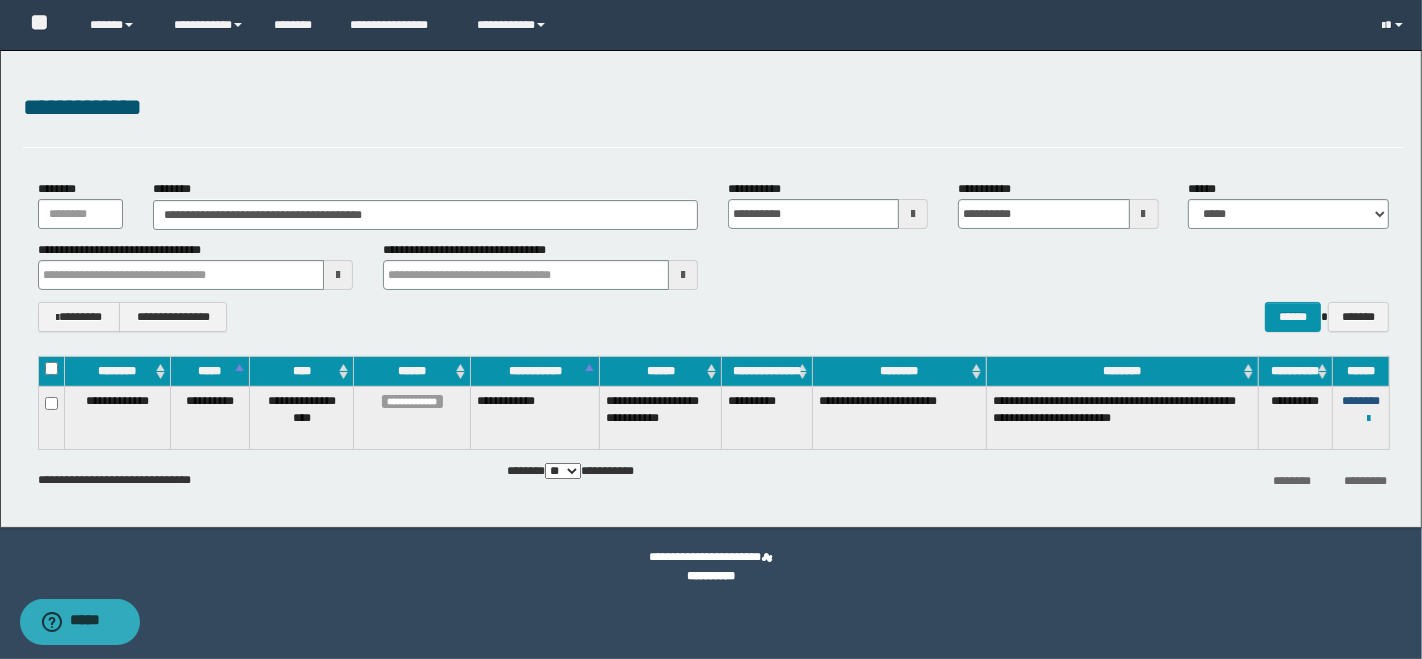 click on "********" at bounding box center [1361, 401] 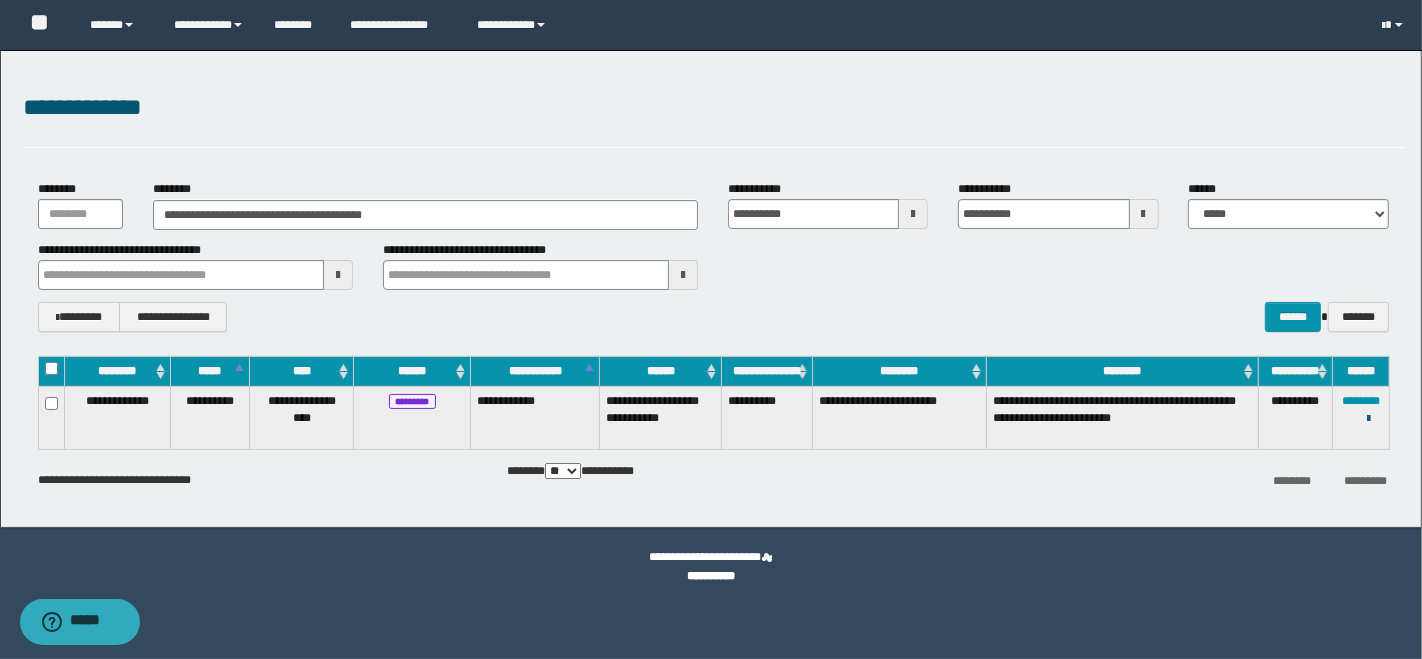 click at bounding box center (1368, 419) 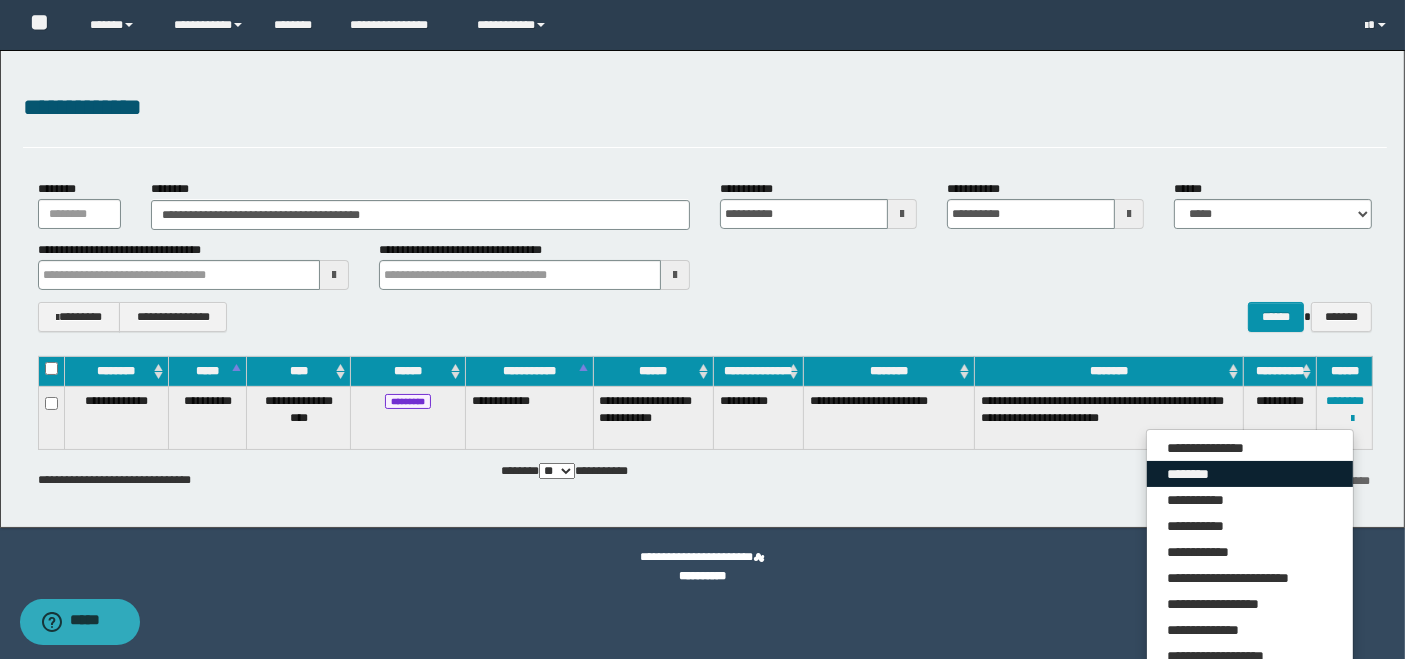 click on "********" at bounding box center [1250, 474] 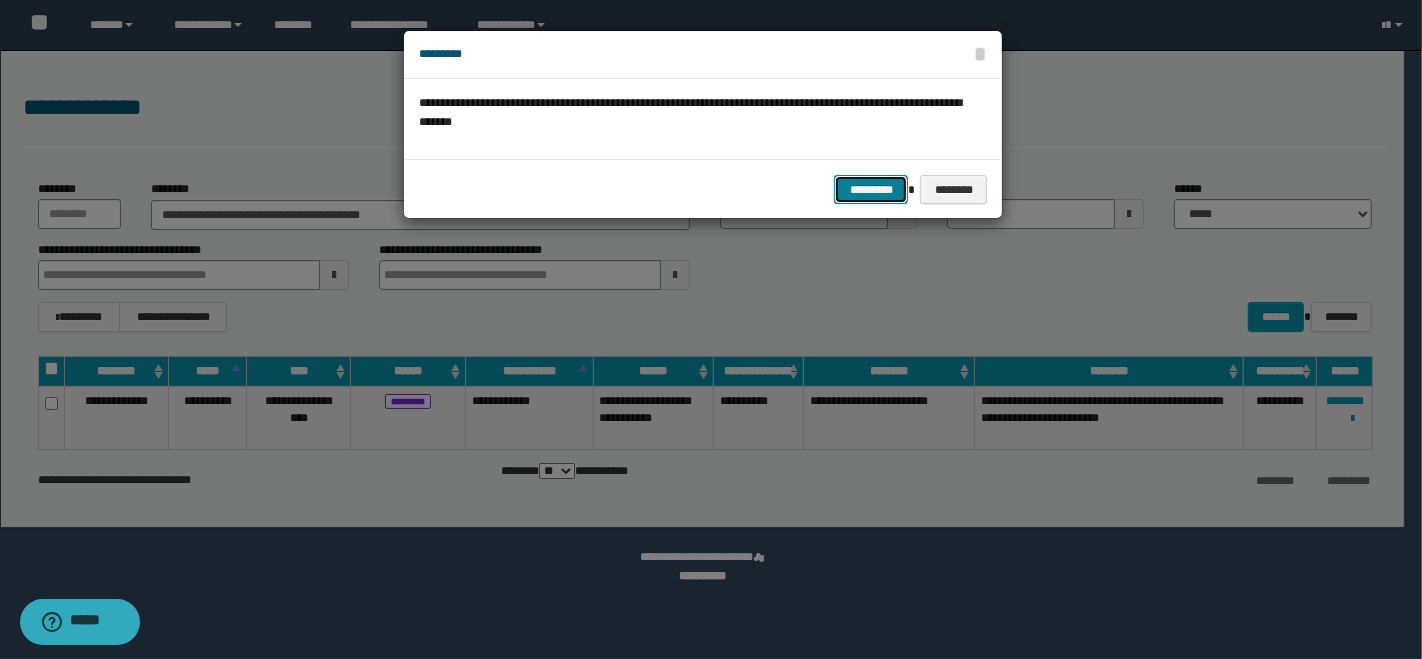 click on "*********" at bounding box center (871, 189) 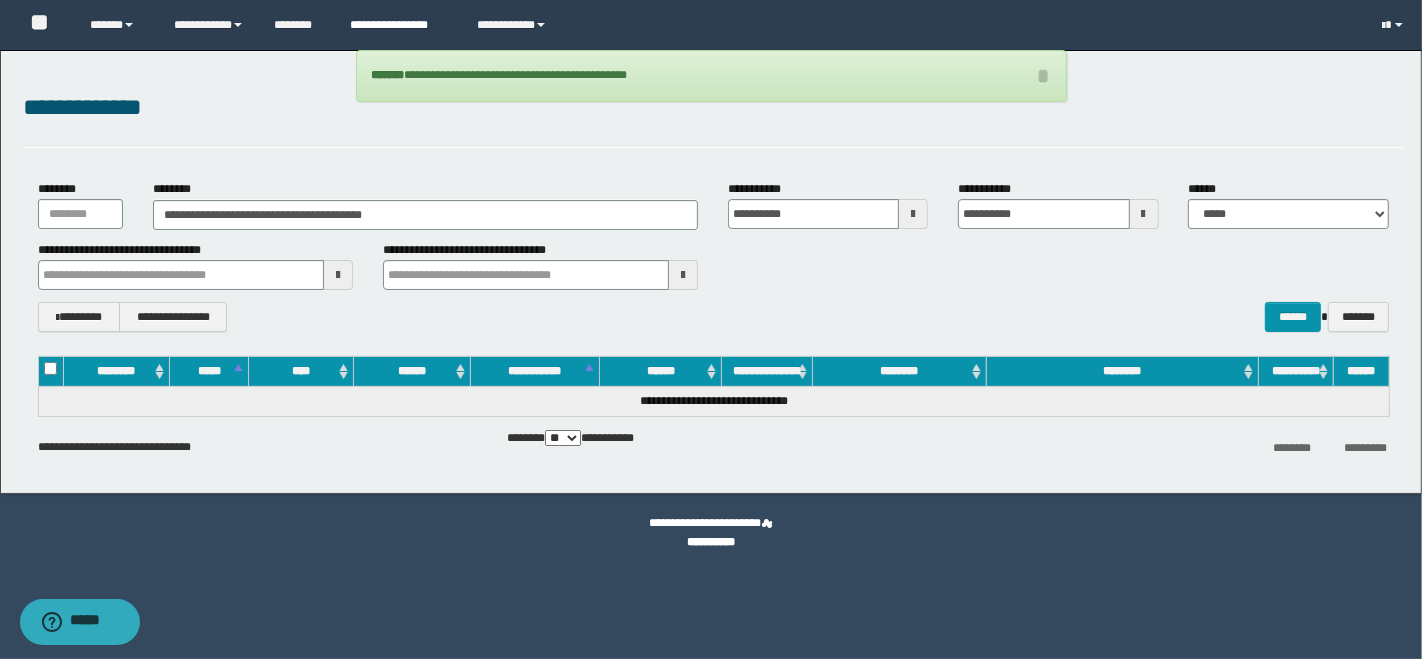 click on "**********" at bounding box center (398, 25) 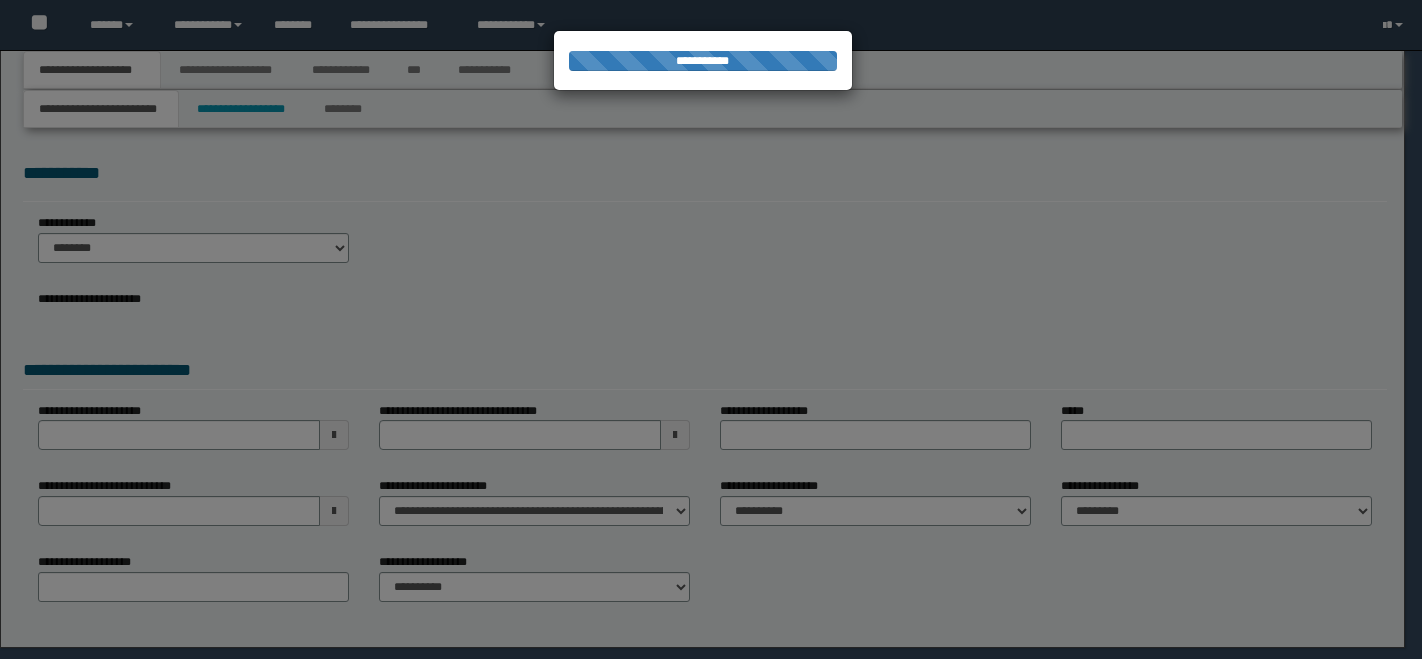 scroll, scrollTop: 0, scrollLeft: 0, axis: both 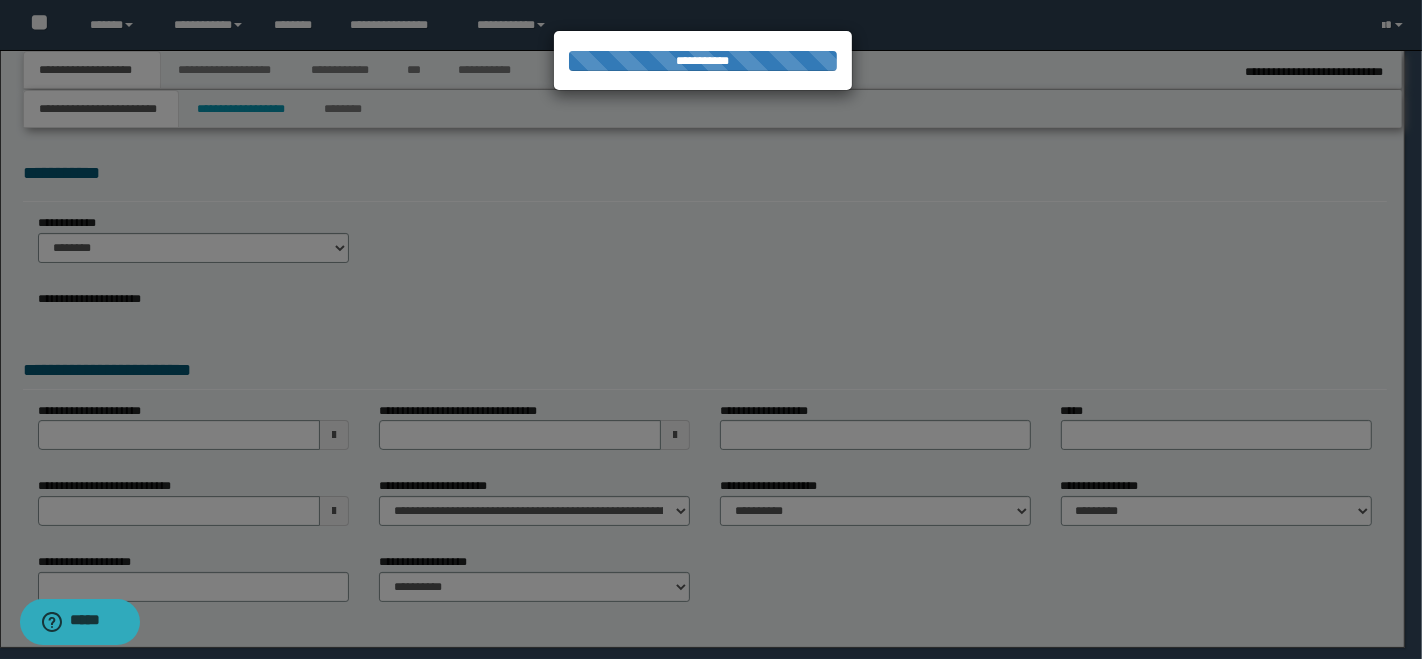 select on "*" 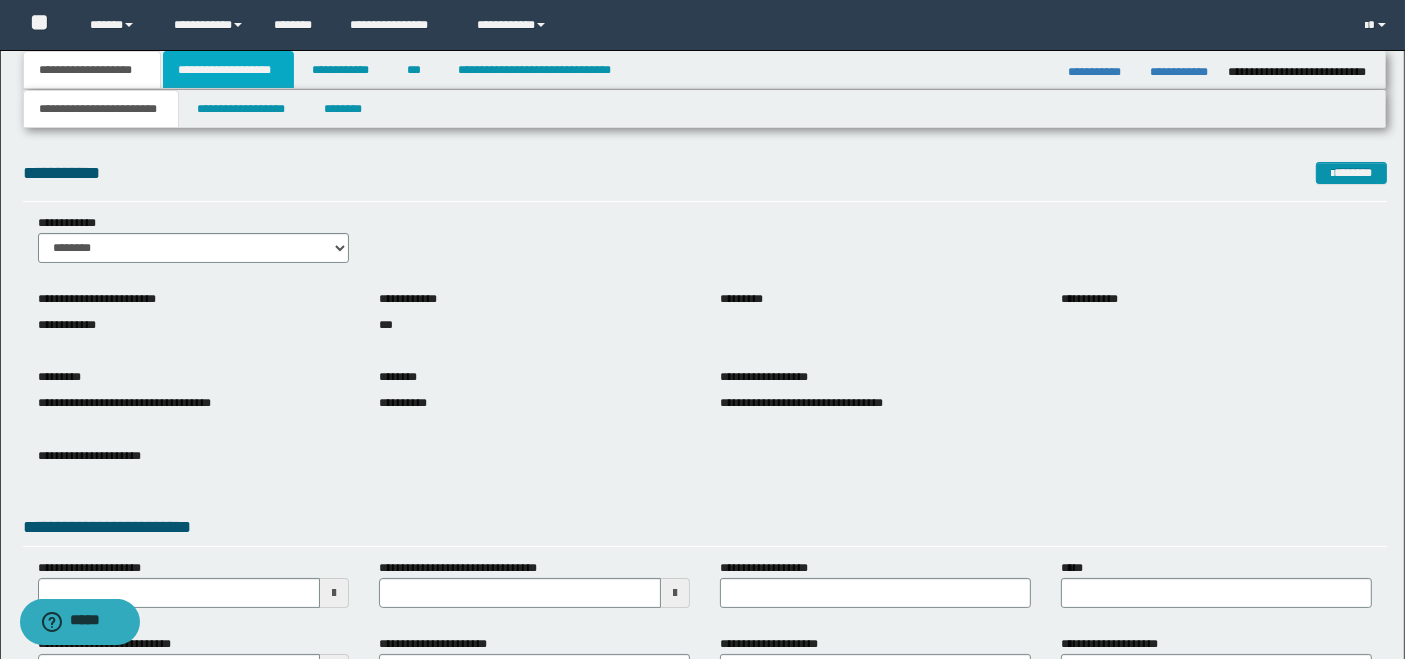click on "**********" at bounding box center (228, 70) 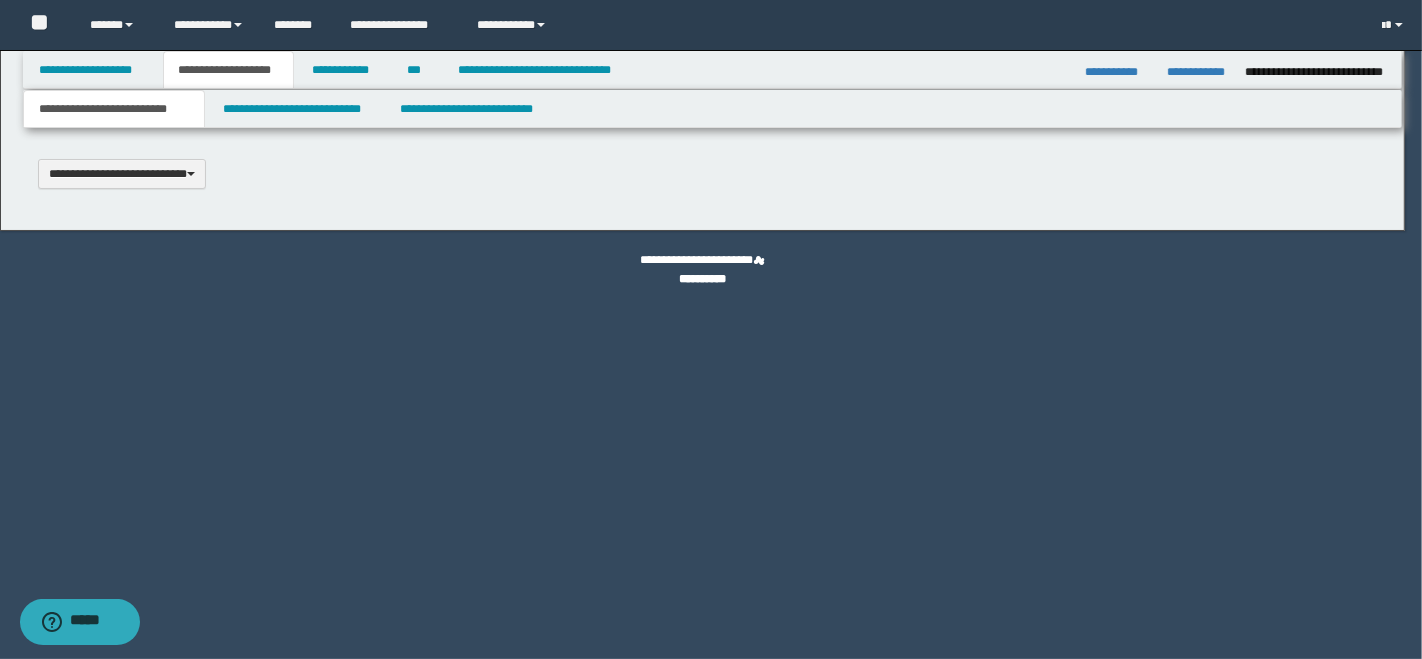type 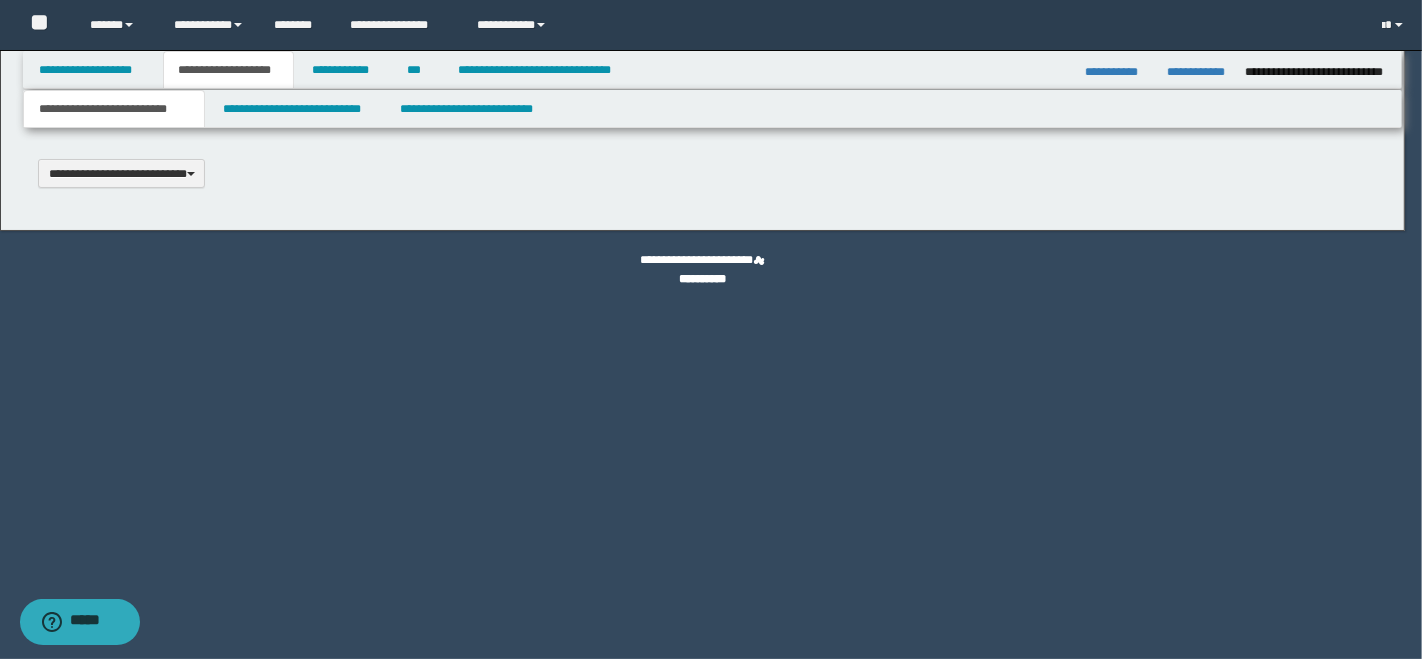 scroll, scrollTop: 0, scrollLeft: 0, axis: both 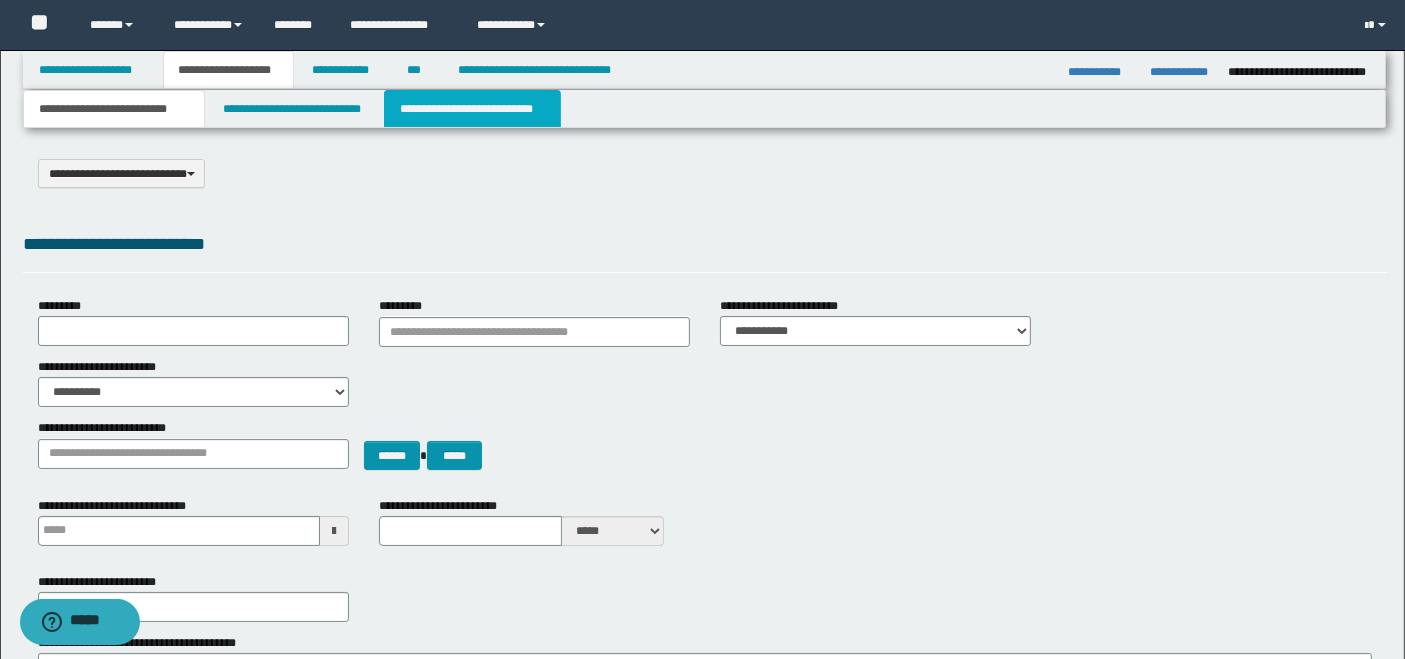 click on "**********" at bounding box center (472, 109) 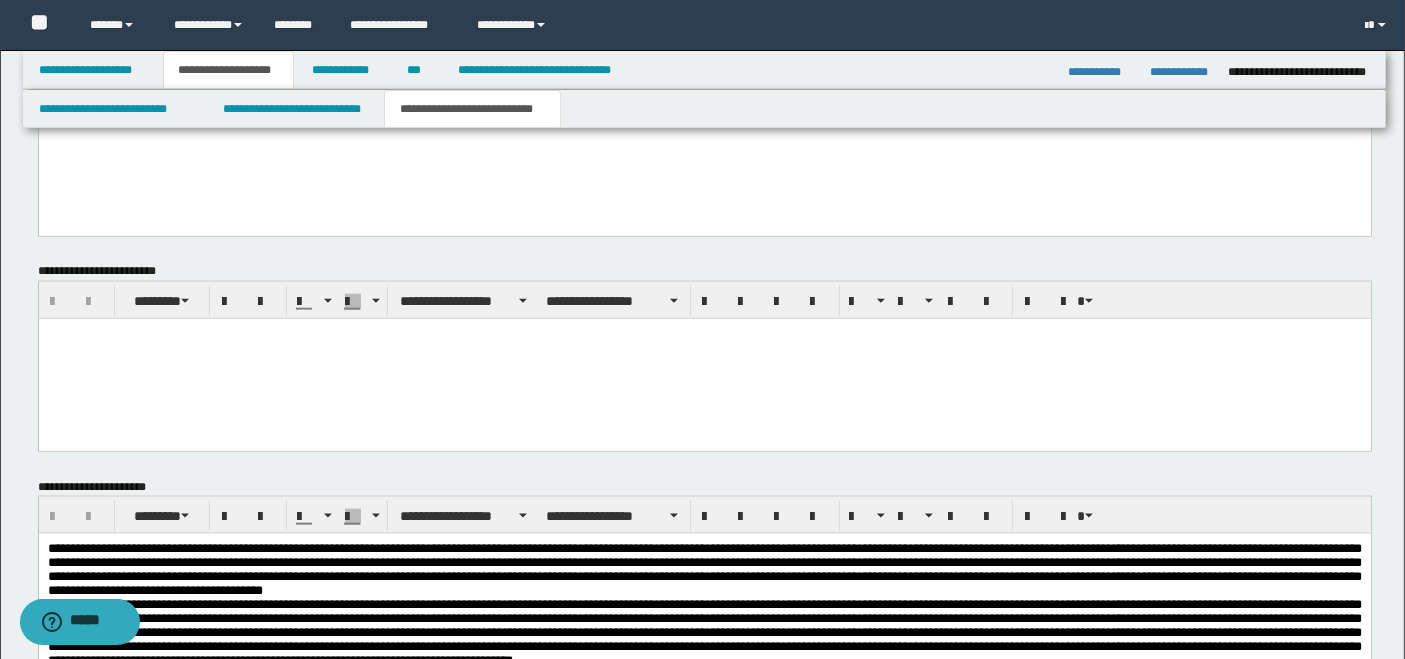 scroll, scrollTop: 2000, scrollLeft: 0, axis: vertical 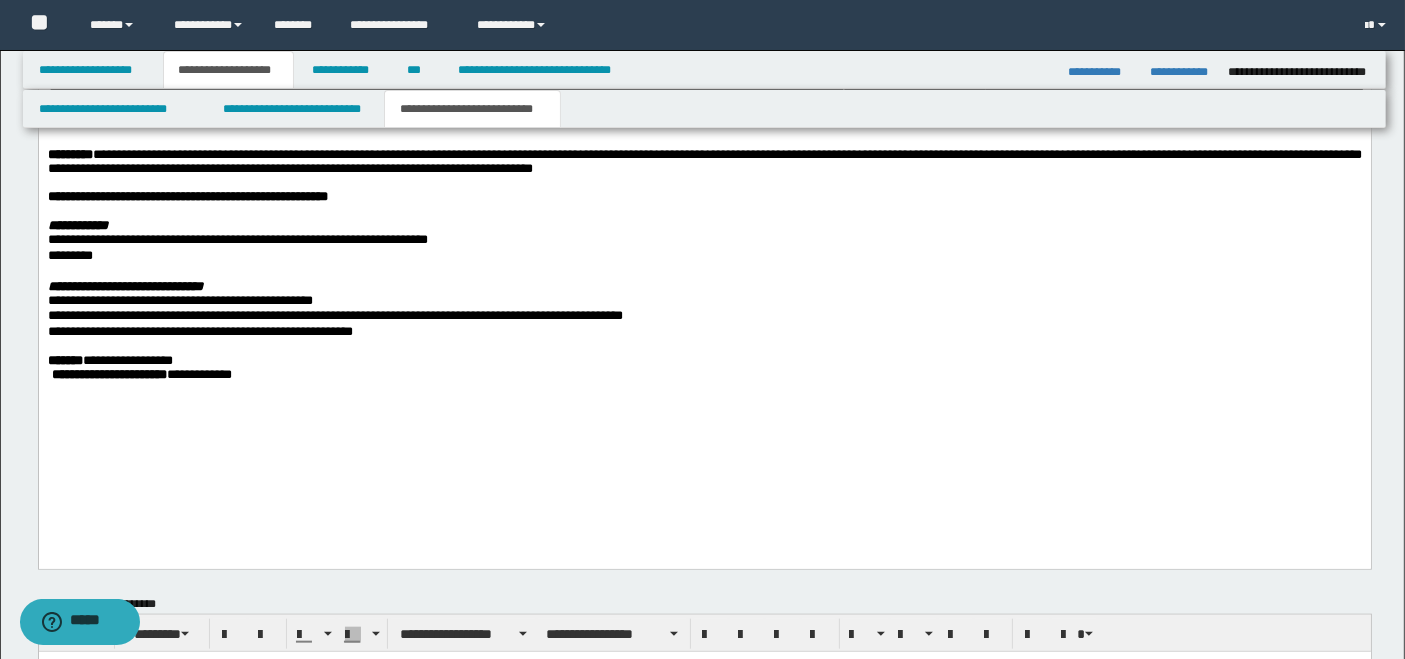 click on "**********" at bounding box center [704, 376] 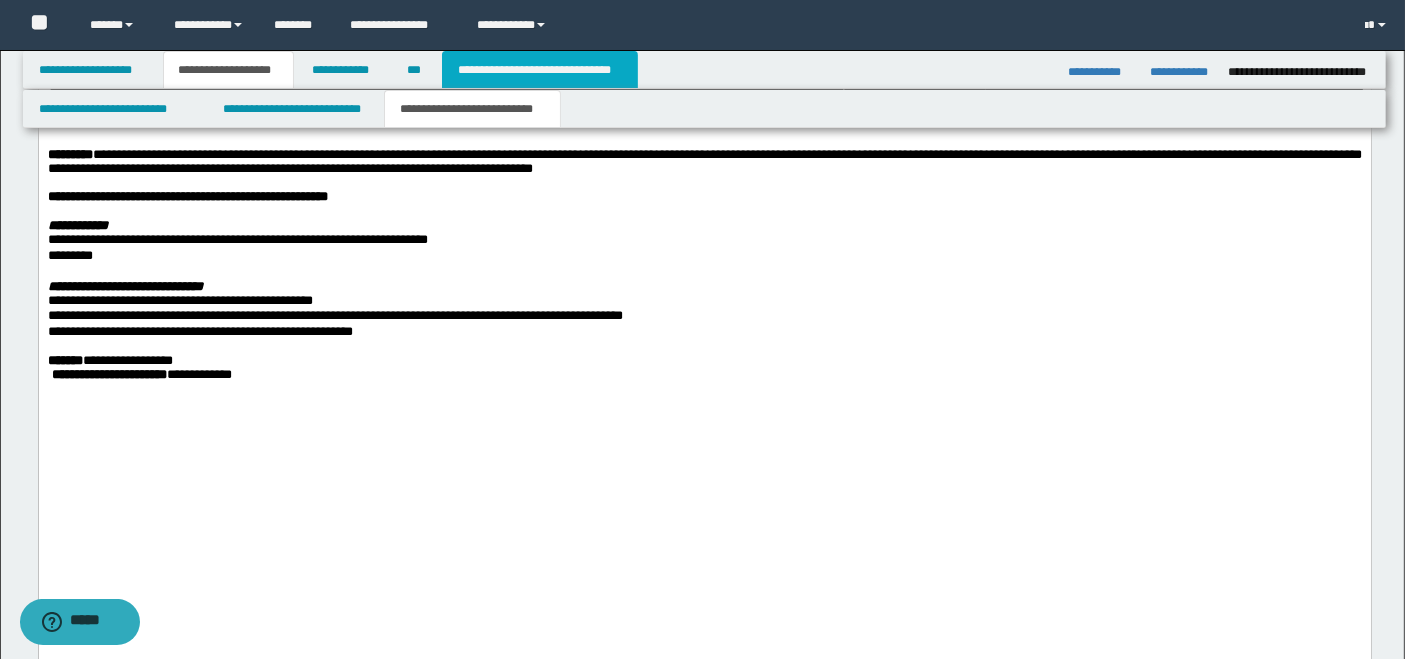 click on "**********" at bounding box center [540, 70] 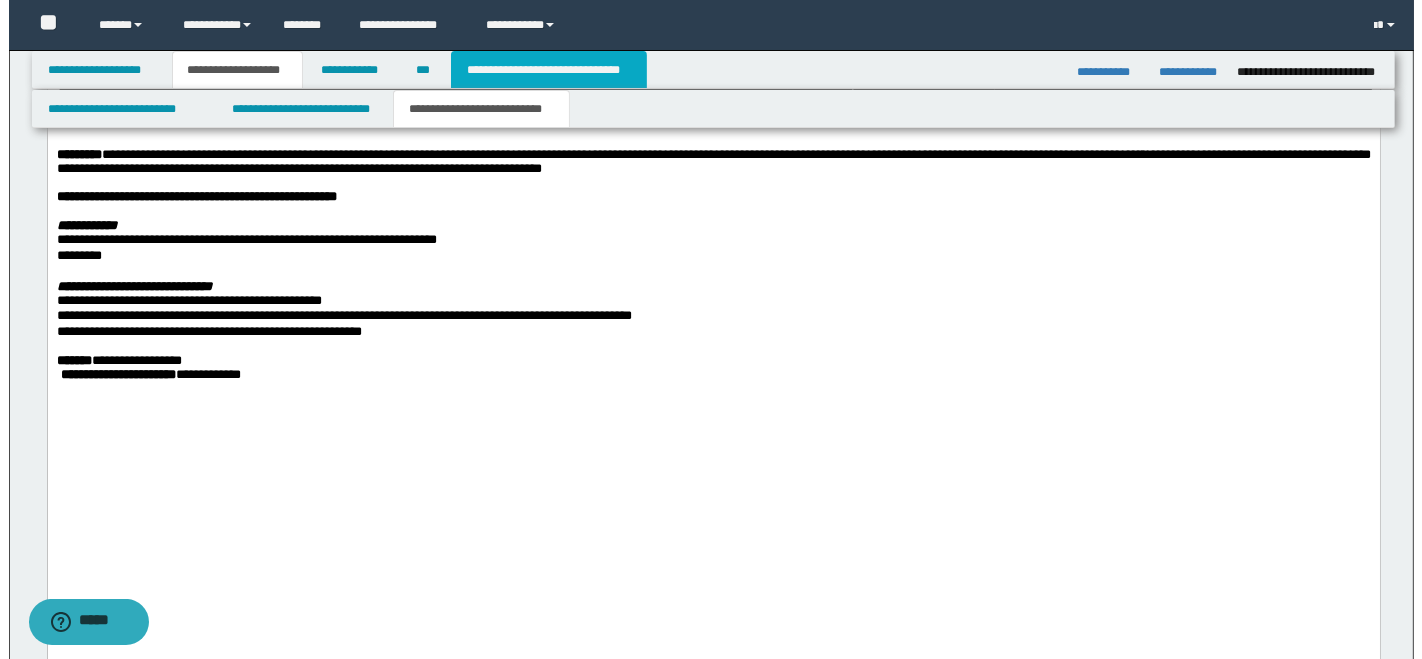 scroll, scrollTop: 0, scrollLeft: 0, axis: both 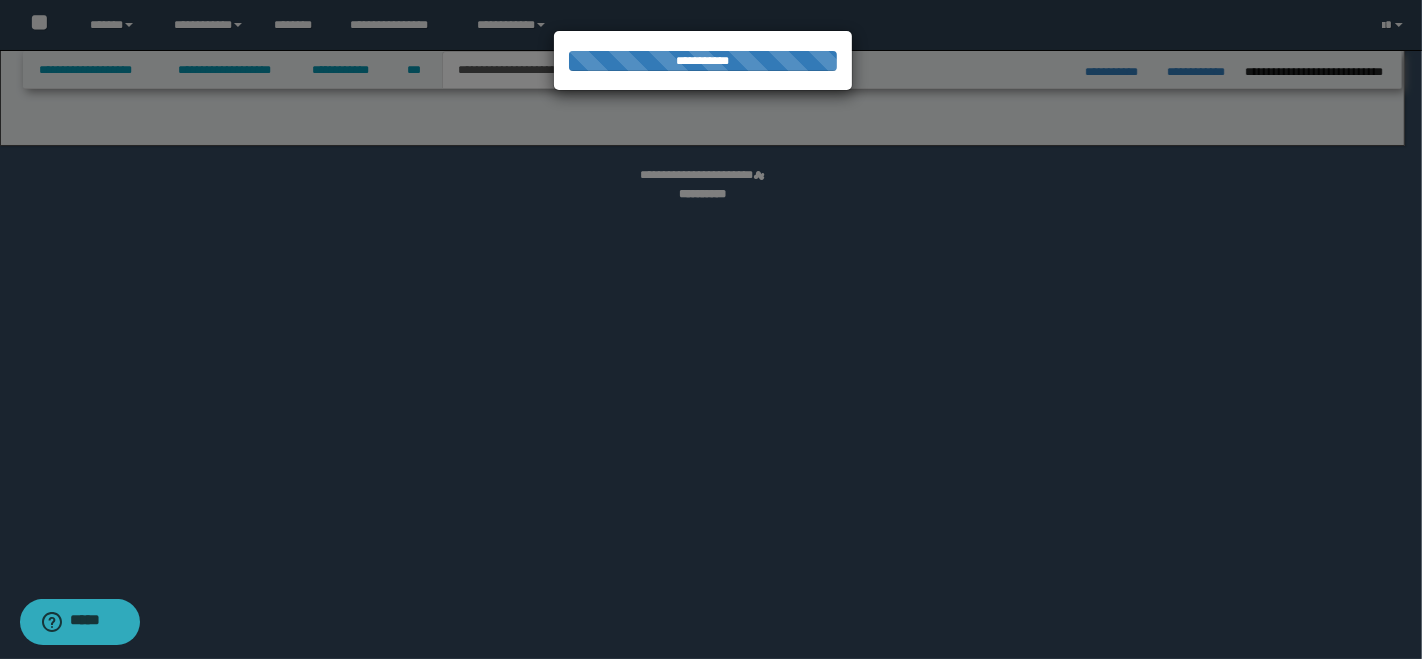 select on "*" 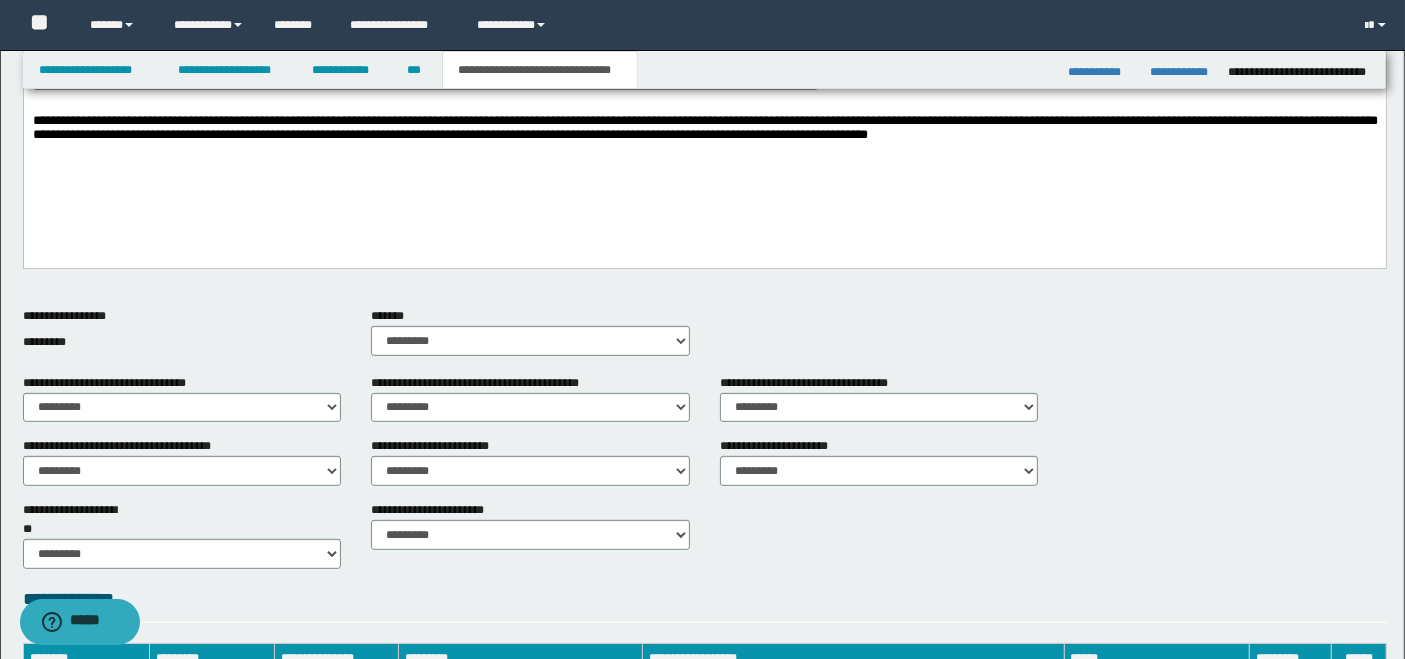 scroll, scrollTop: 1081, scrollLeft: 0, axis: vertical 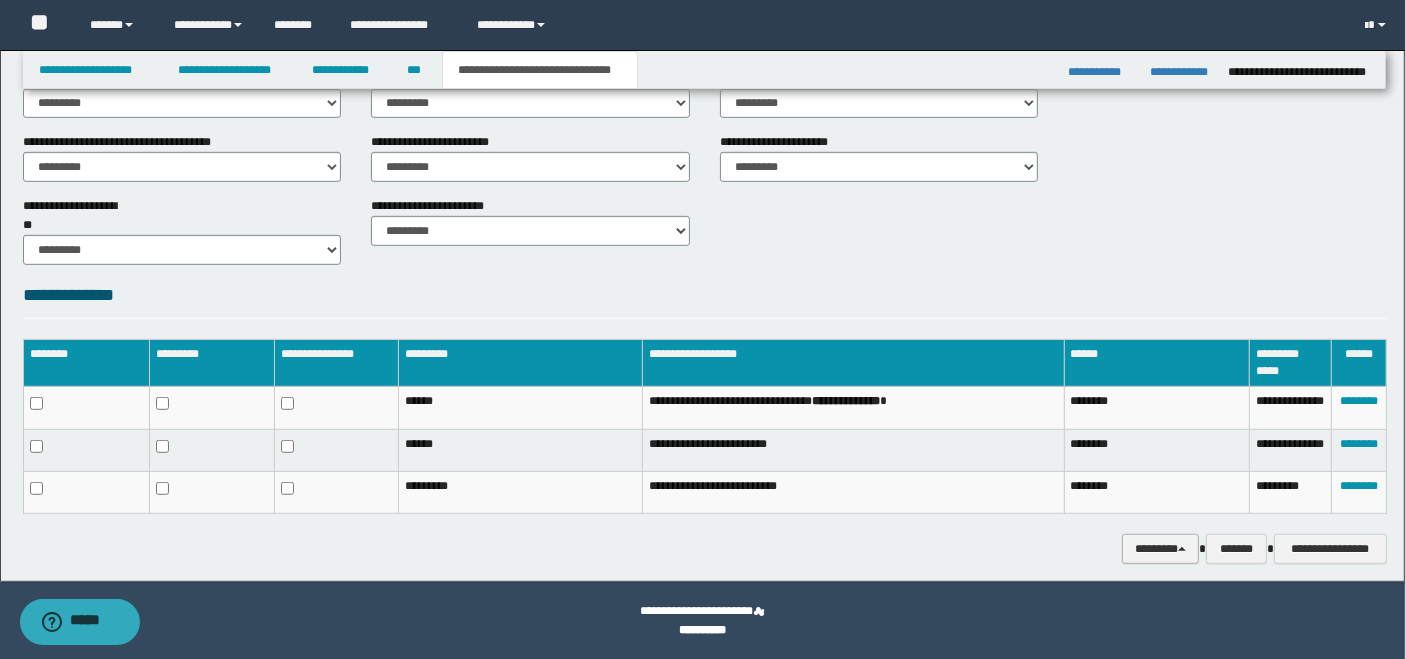 click on "********" at bounding box center [1160, 548] 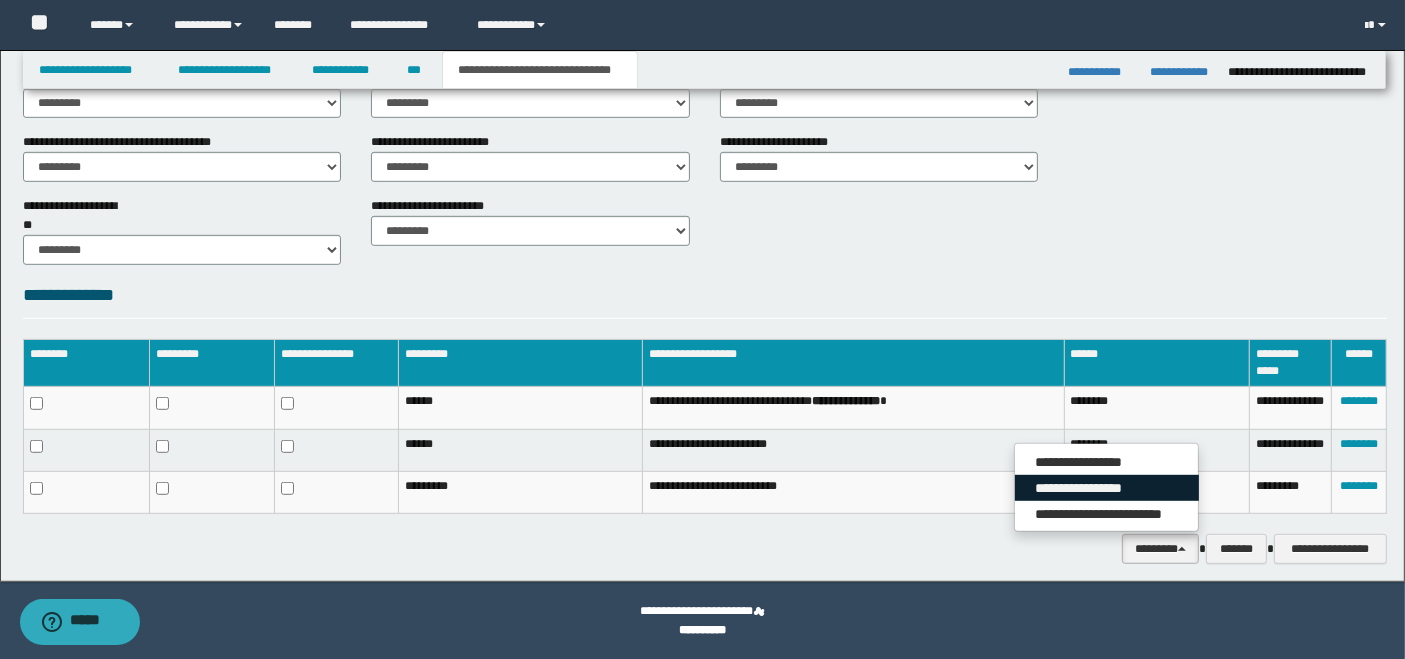 click on "**********" at bounding box center [1107, 488] 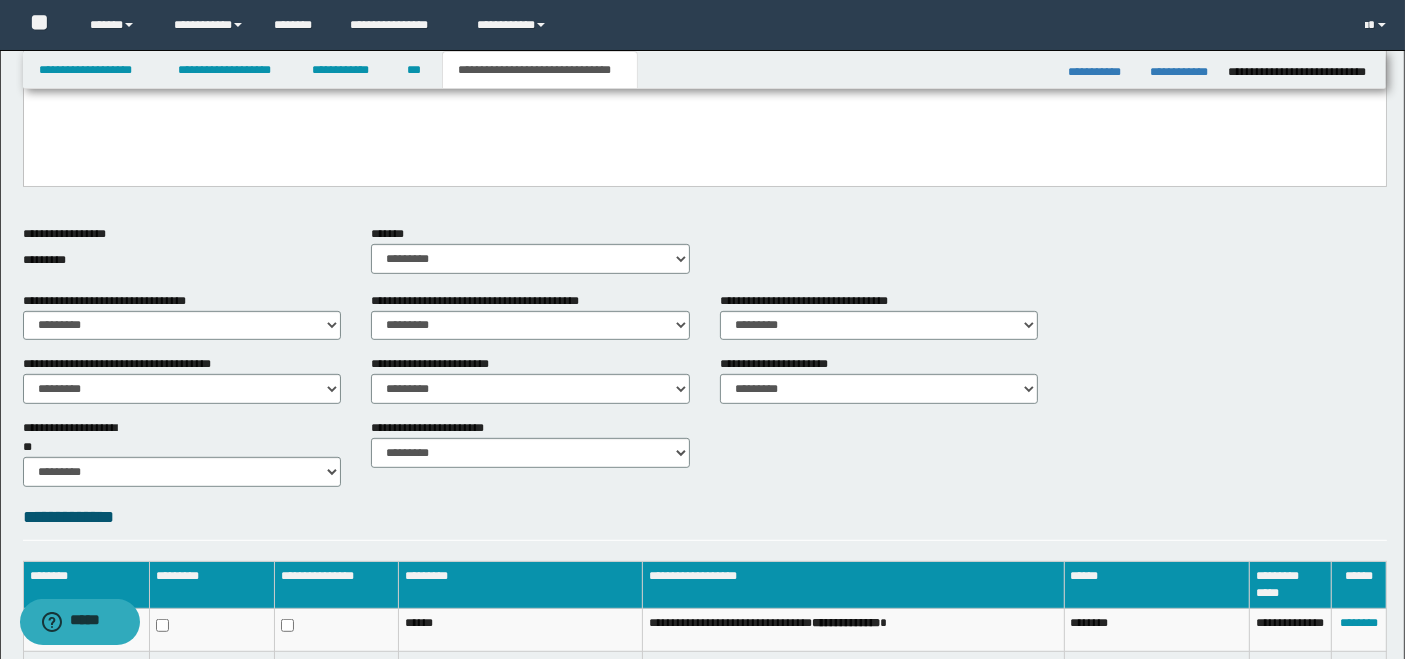scroll, scrollTop: 637, scrollLeft: 0, axis: vertical 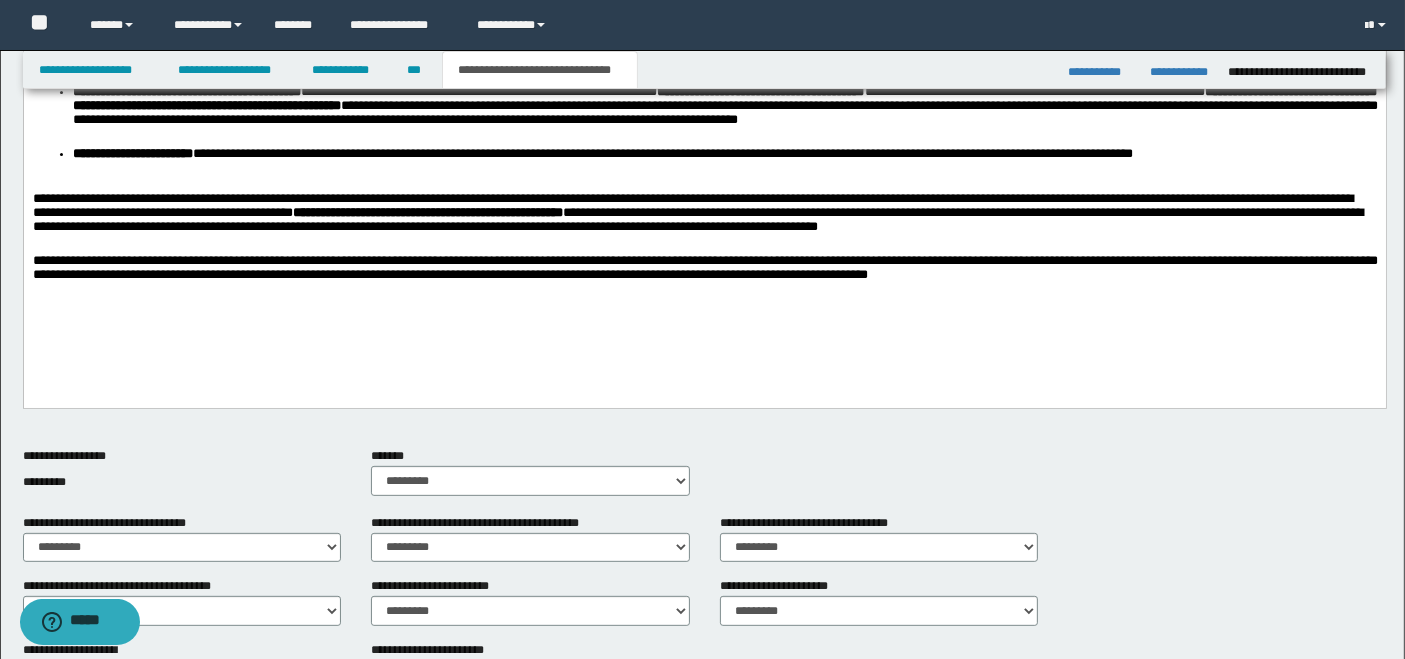 click on "**********" at bounding box center (704, 278) 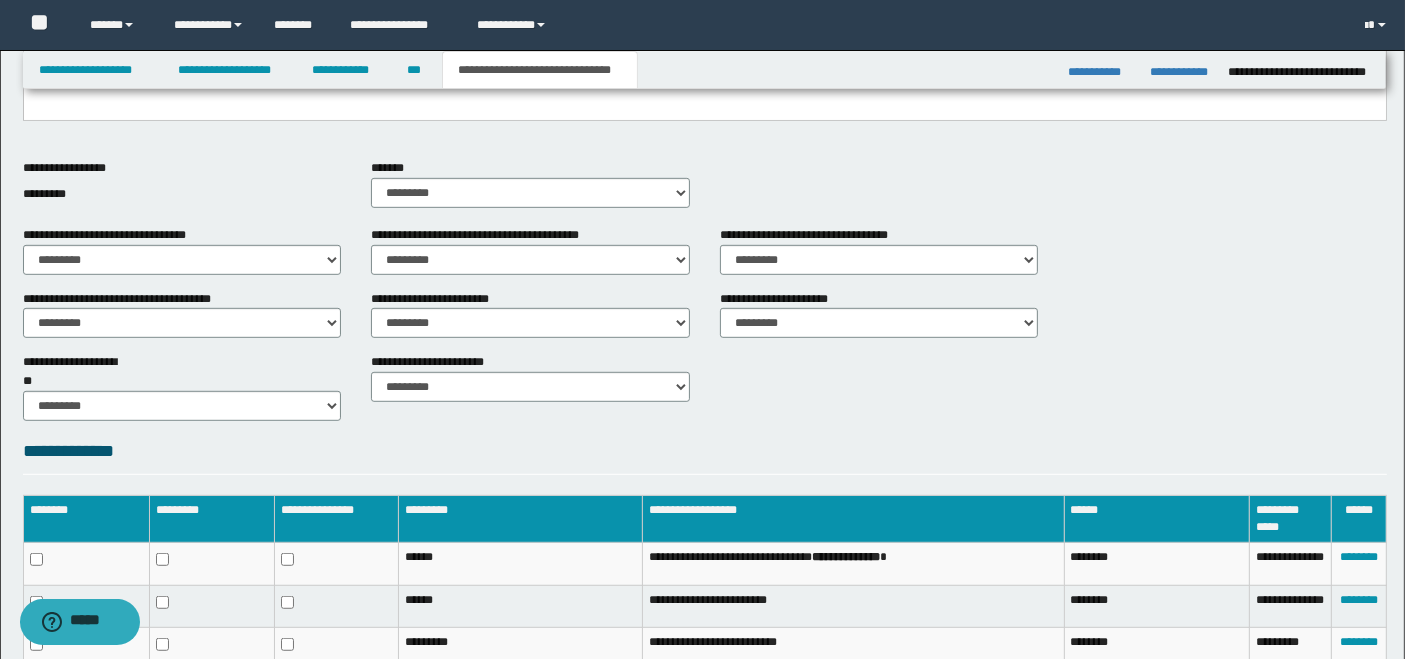 scroll, scrollTop: 1237, scrollLeft: 0, axis: vertical 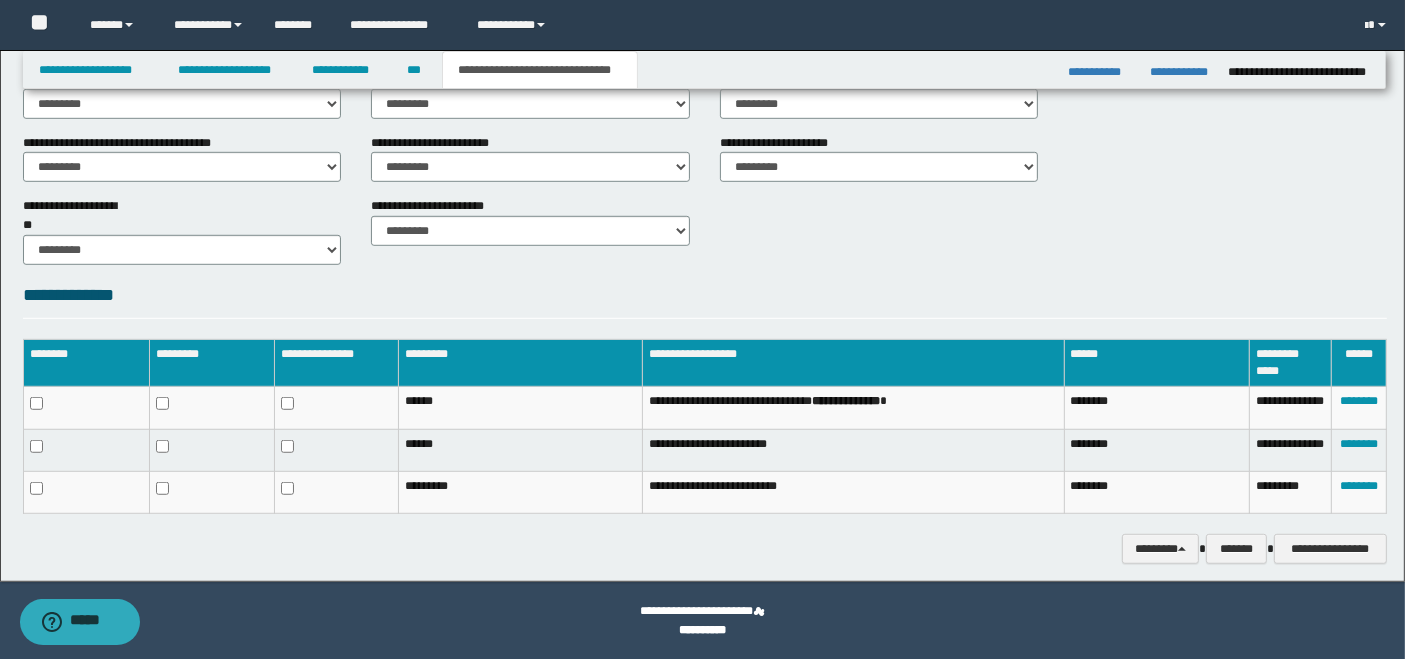 click on "********" at bounding box center (1160, 548) 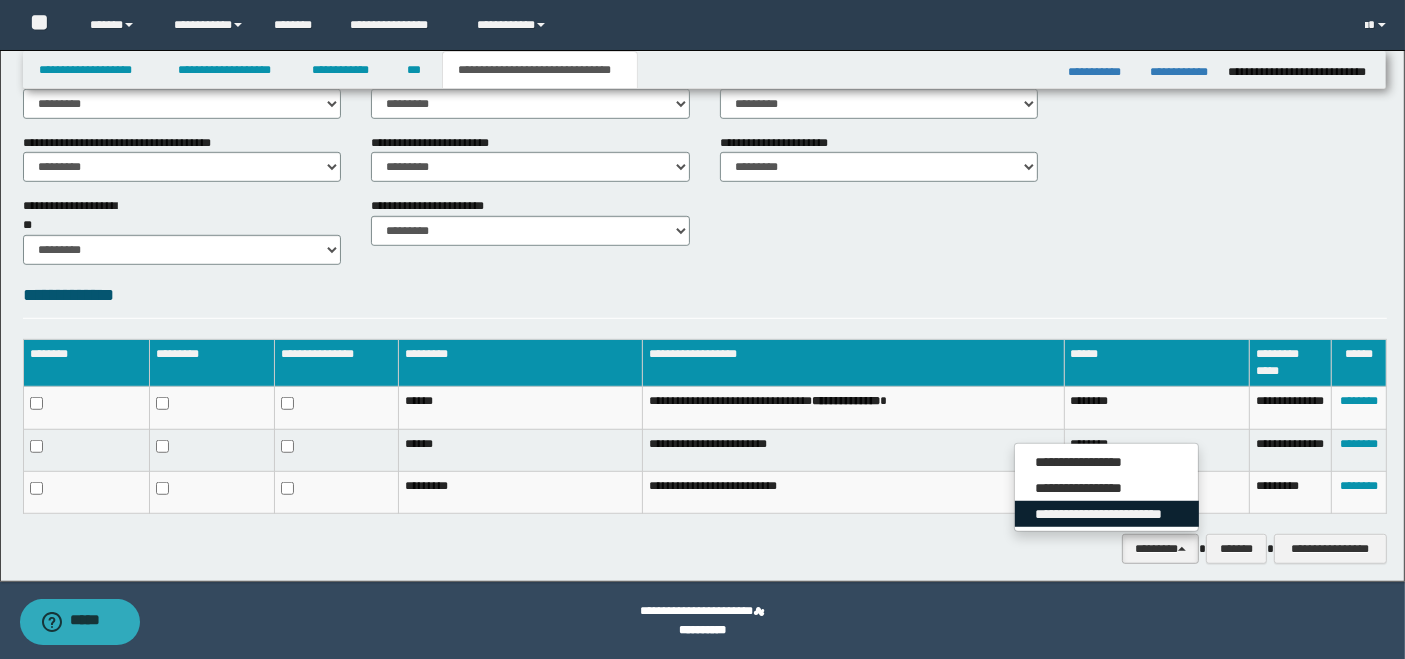 click on "**********" at bounding box center [1107, 514] 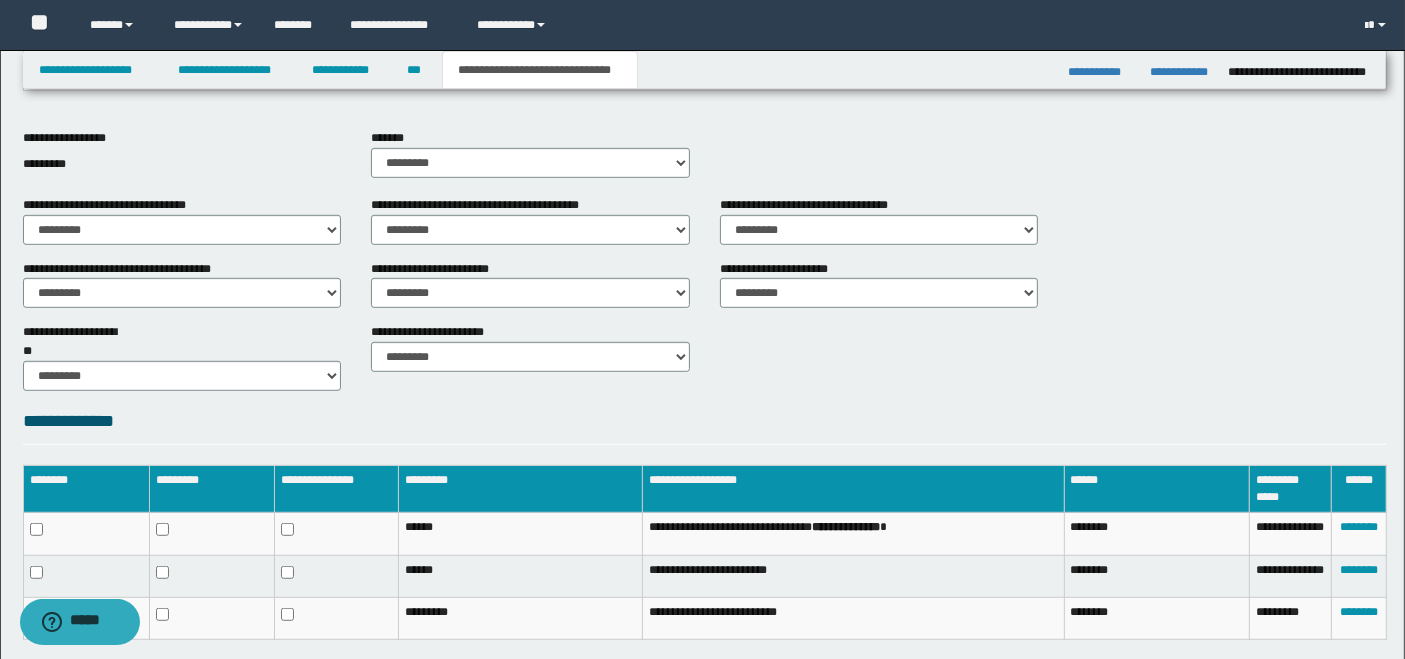 scroll, scrollTop: 1237, scrollLeft: 0, axis: vertical 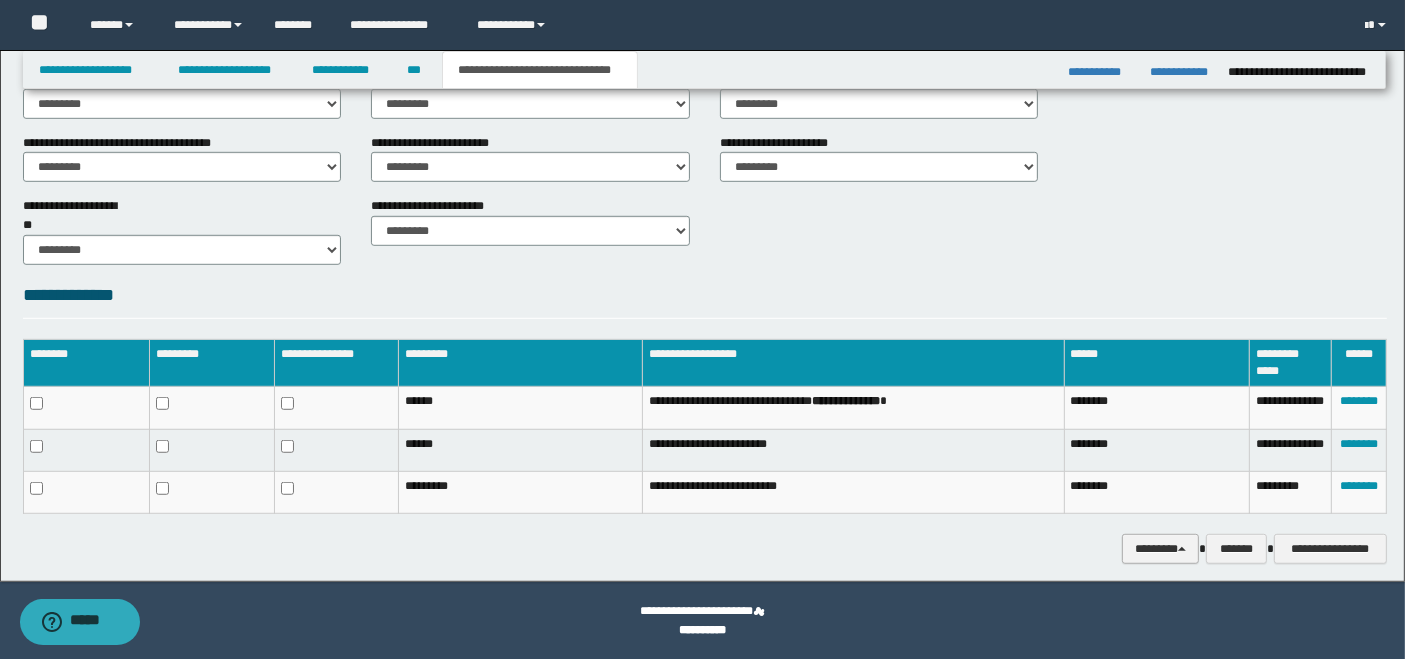 click on "********" at bounding box center (1160, 548) 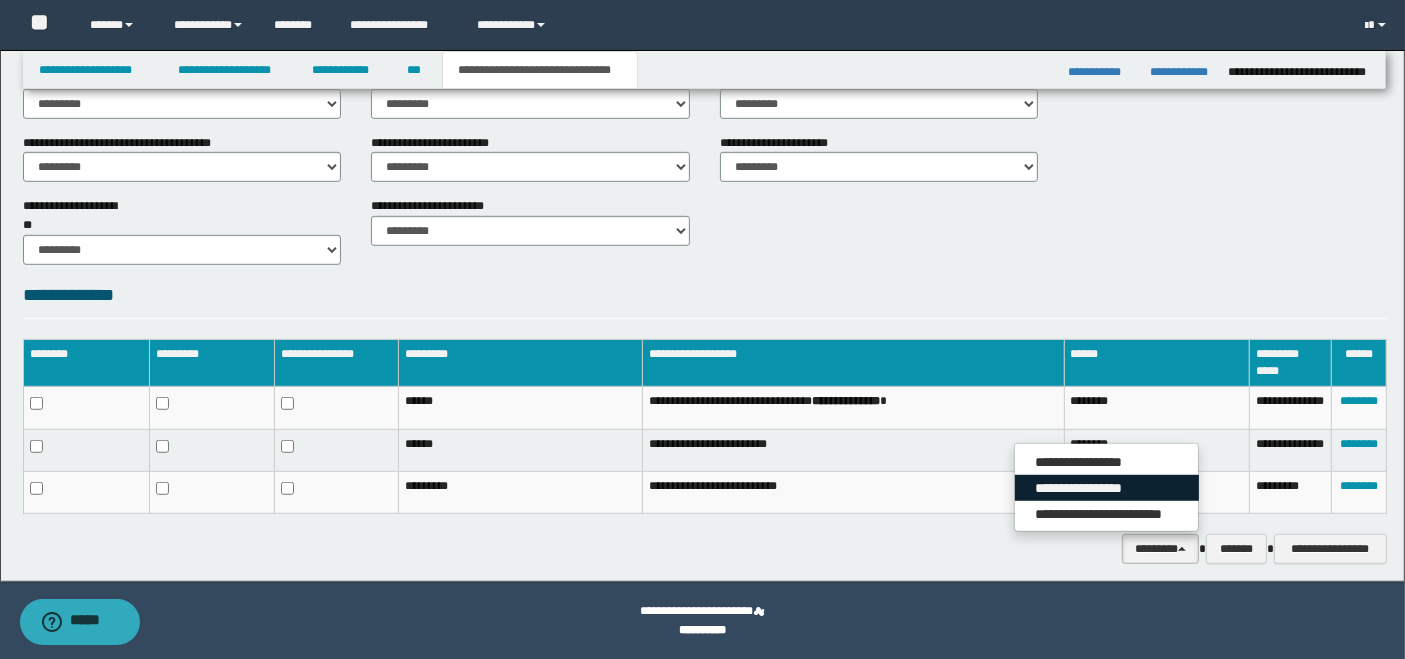 click on "**********" at bounding box center [1107, 488] 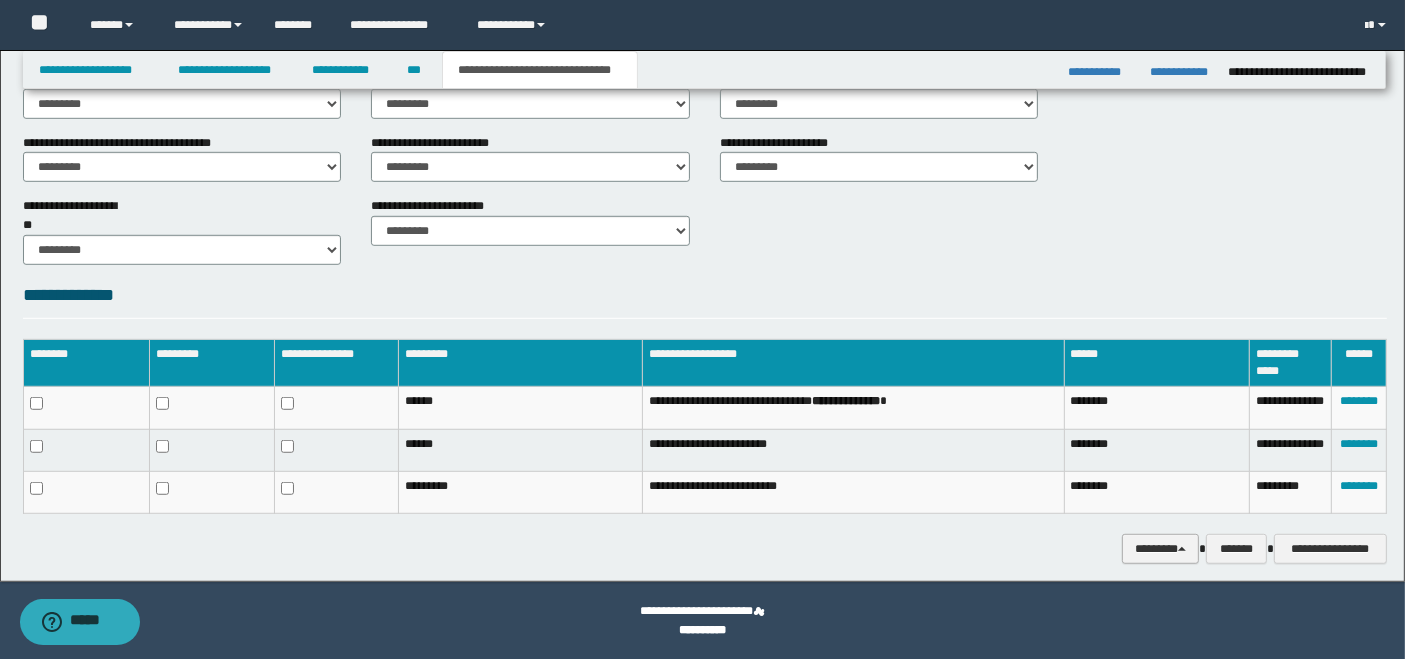 click on "********" at bounding box center [1160, 548] 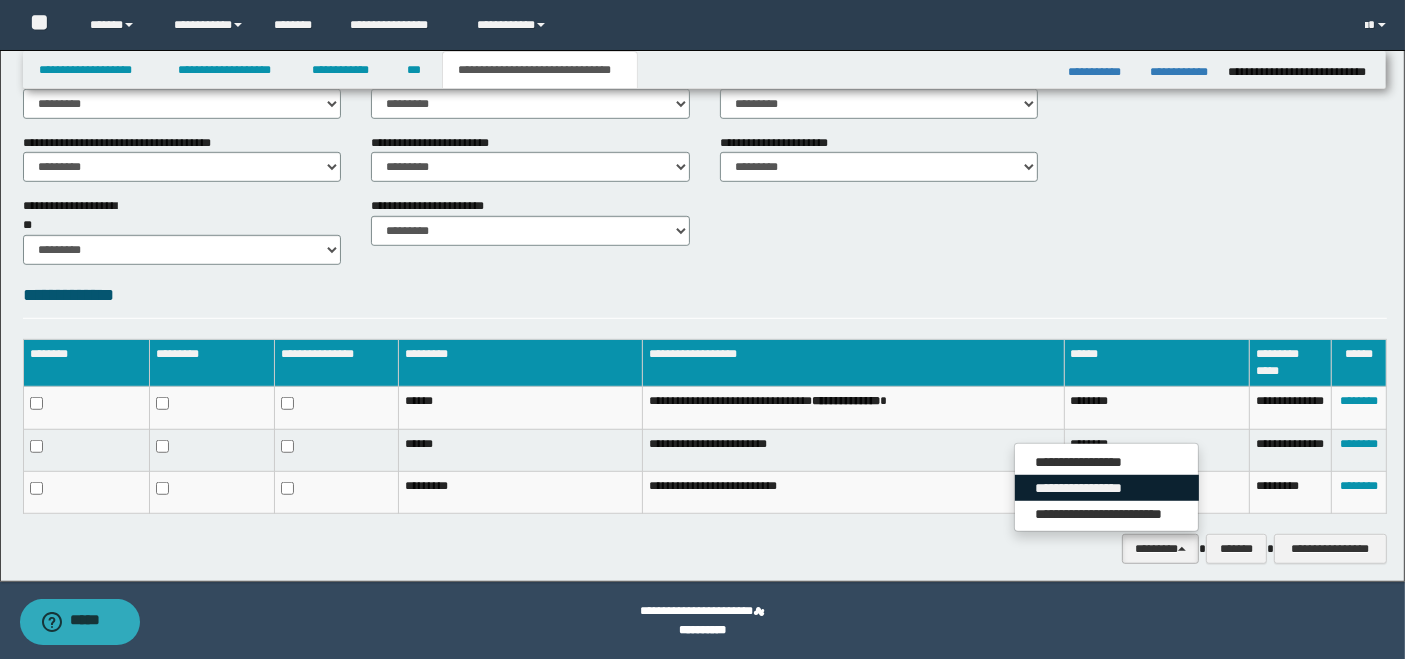 click on "**********" at bounding box center [1107, 488] 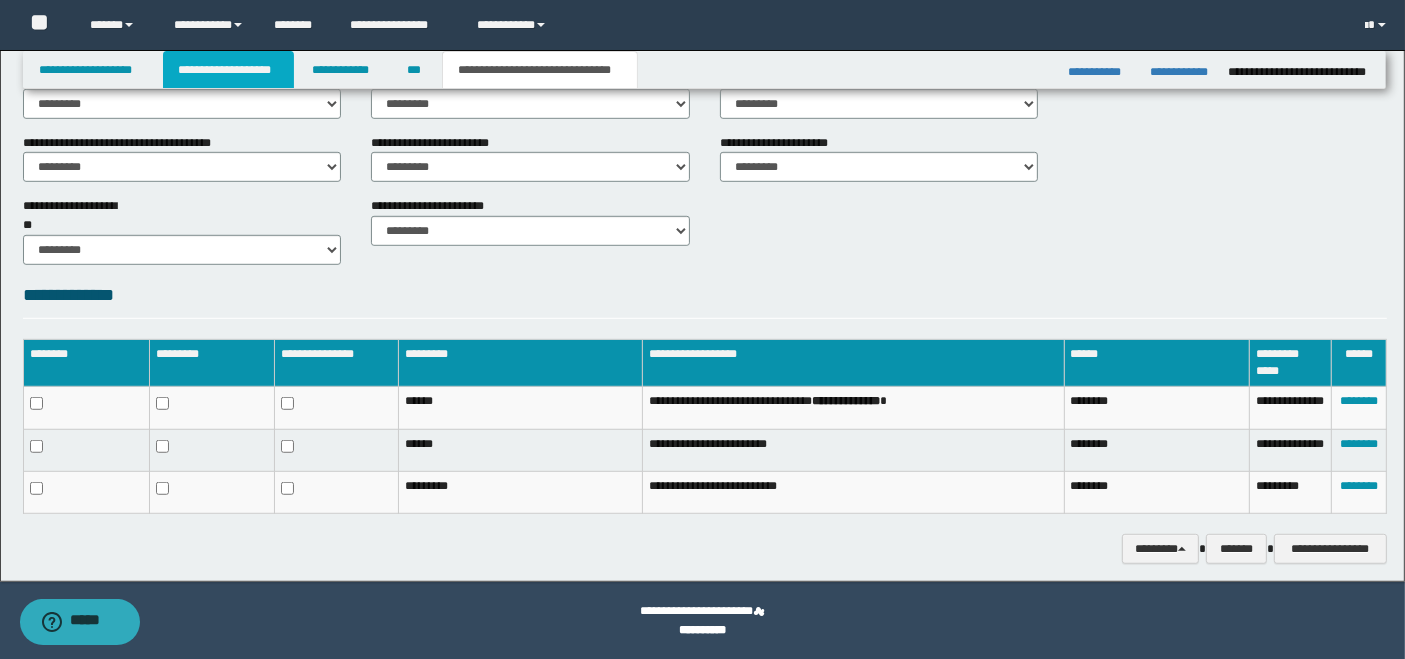 click on "**********" at bounding box center (228, 70) 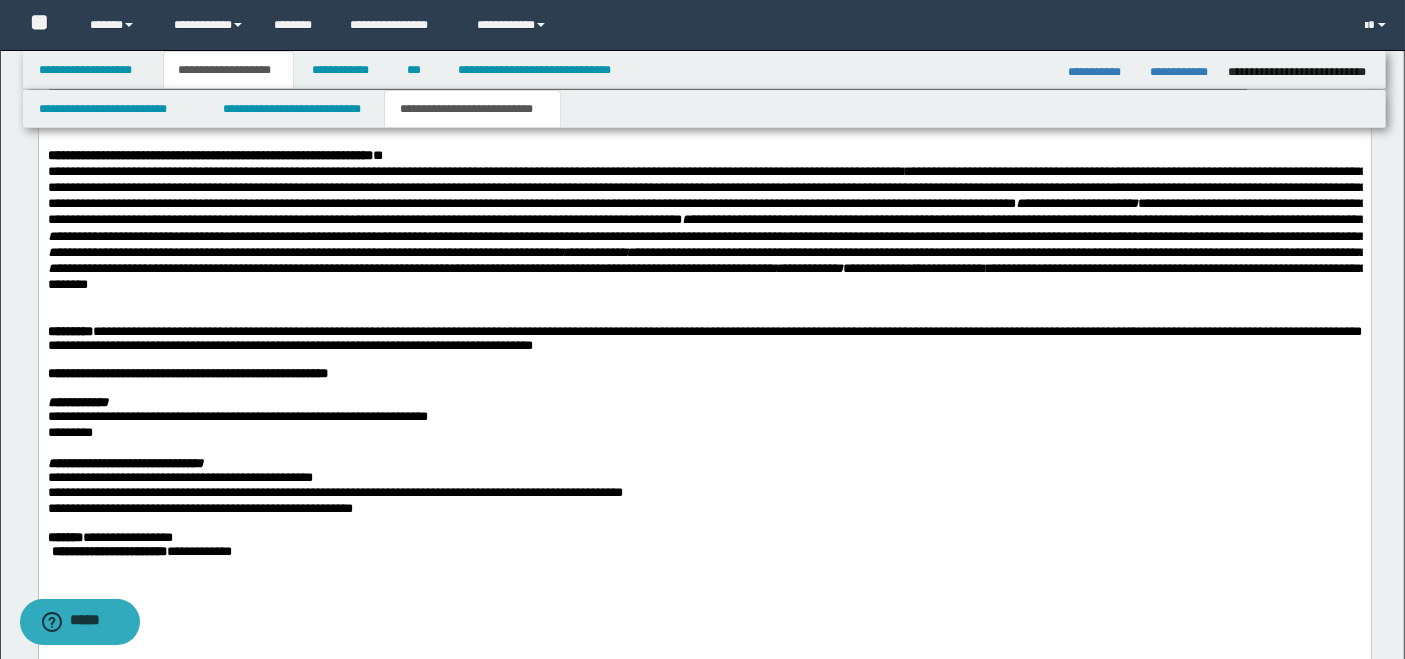 scroll, scrollTop: 1713, scrollLeft: 0, axis: vertical 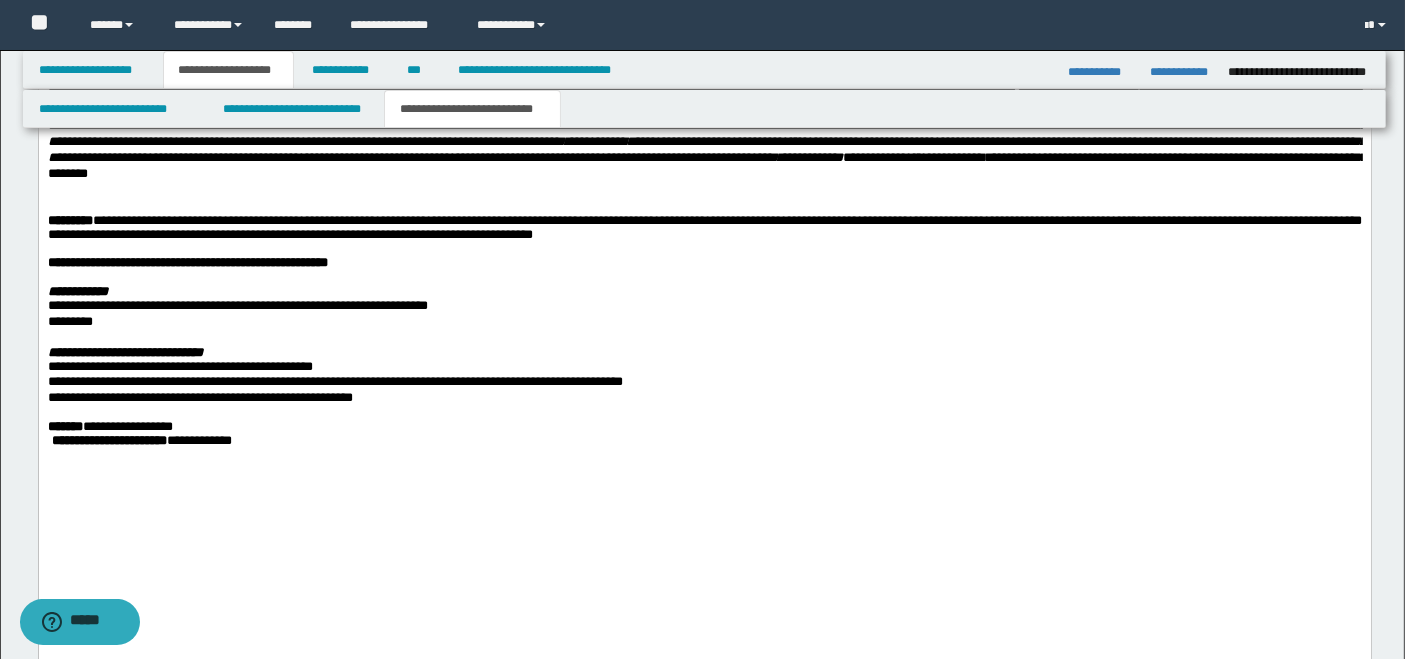 click on "**********" at bounding box center [704, 427] 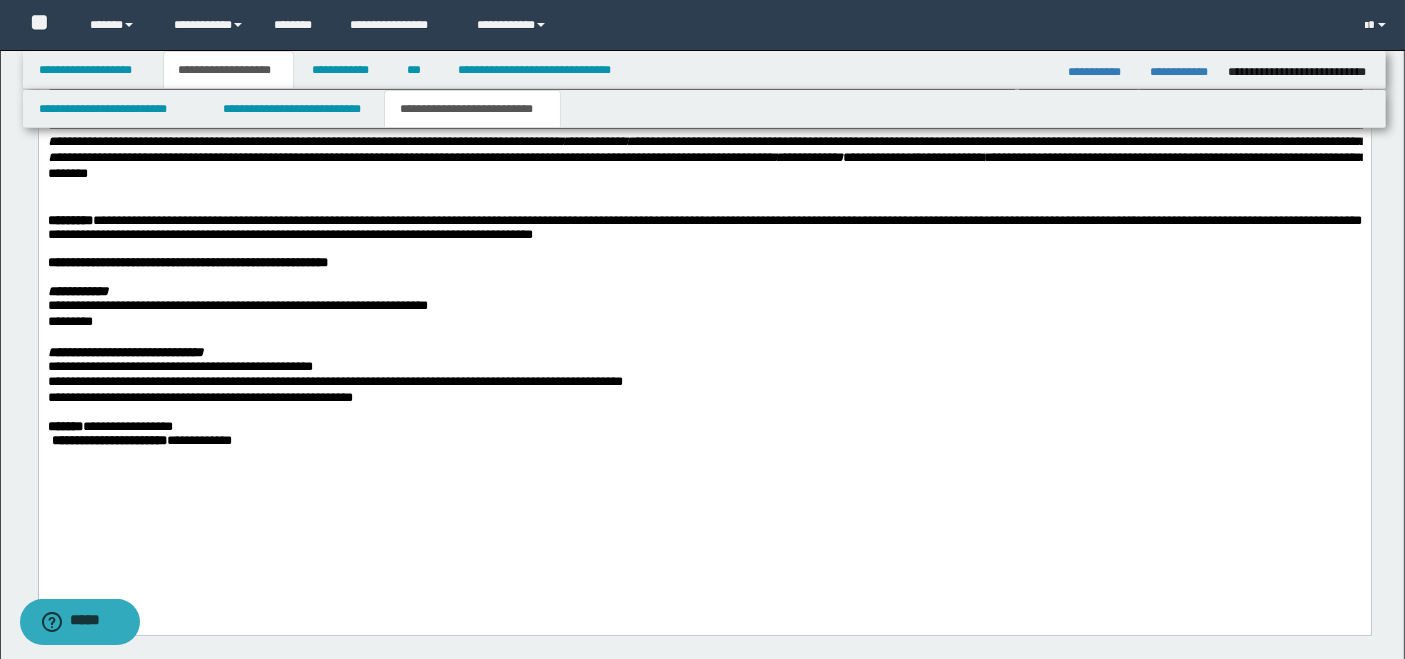 click at bounding box center (704, 206) 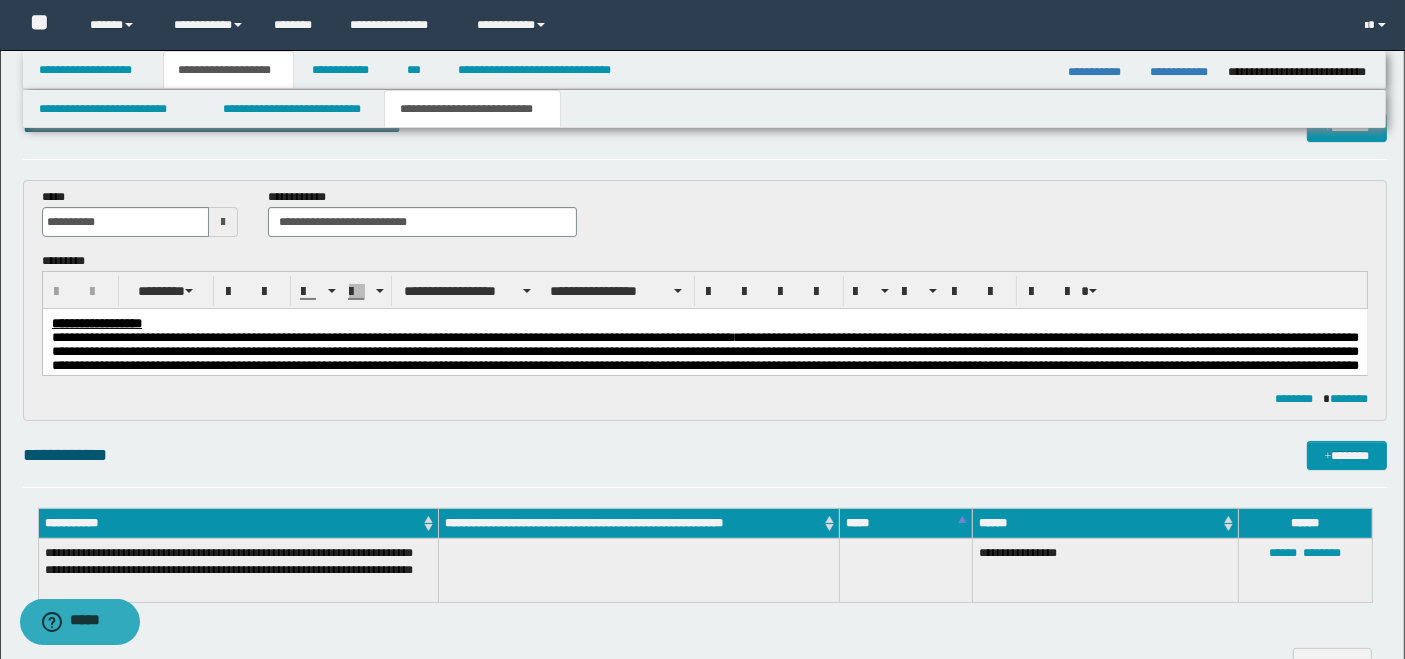 scroll, scrollTop: 0, scrollLeft: 0, axis: both 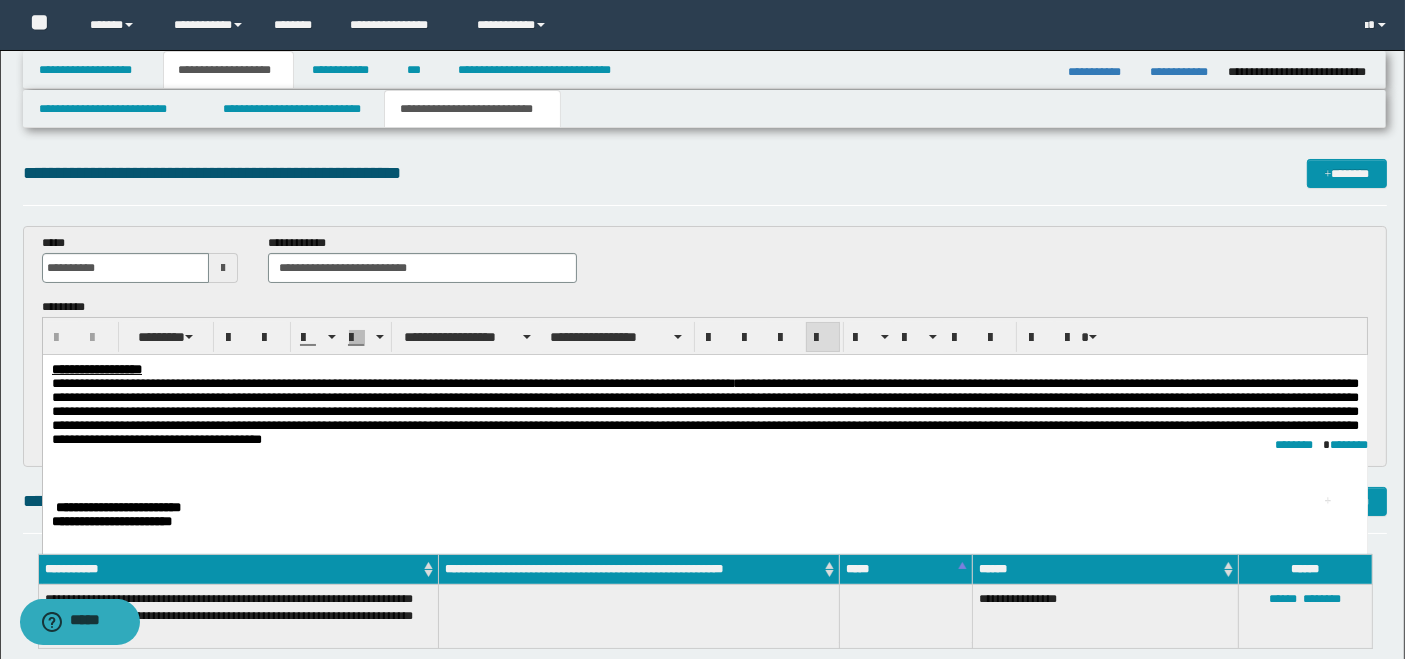 click on "**********" at bounding box center (704, 430) 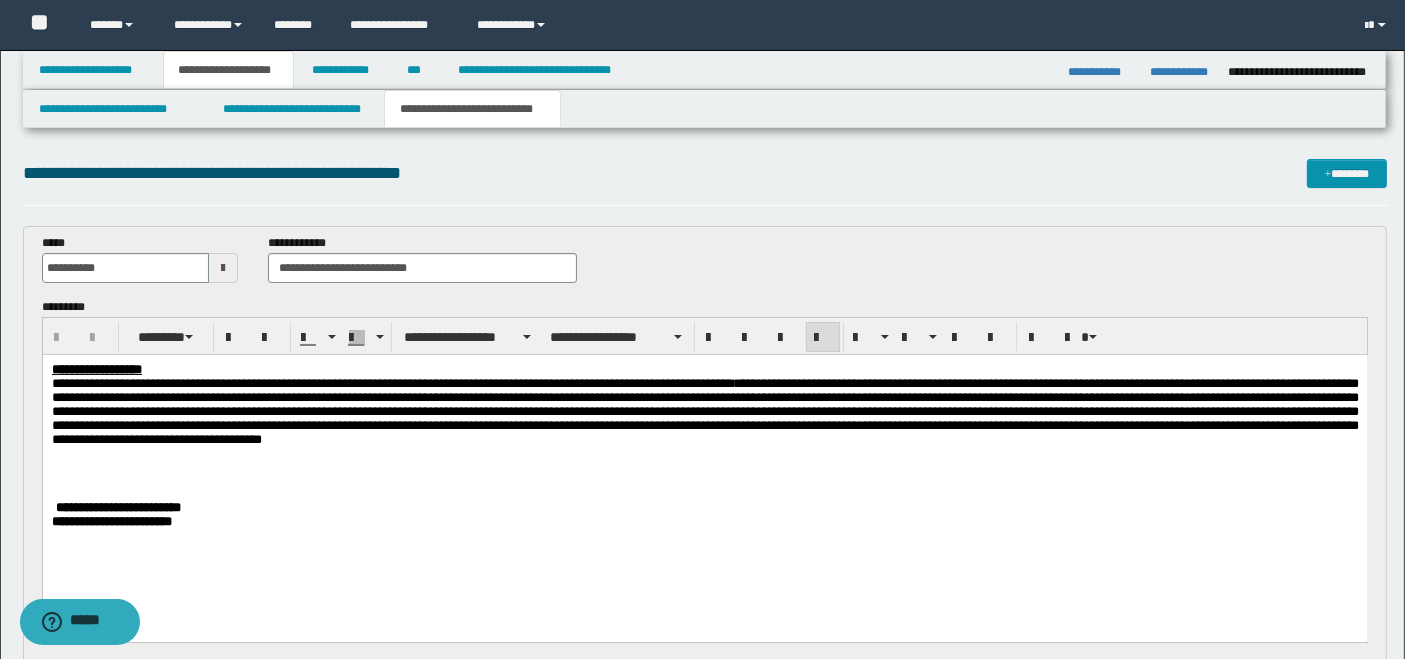 scroll, scrollTop: 222, scrollLeft: 0, axis: vertical 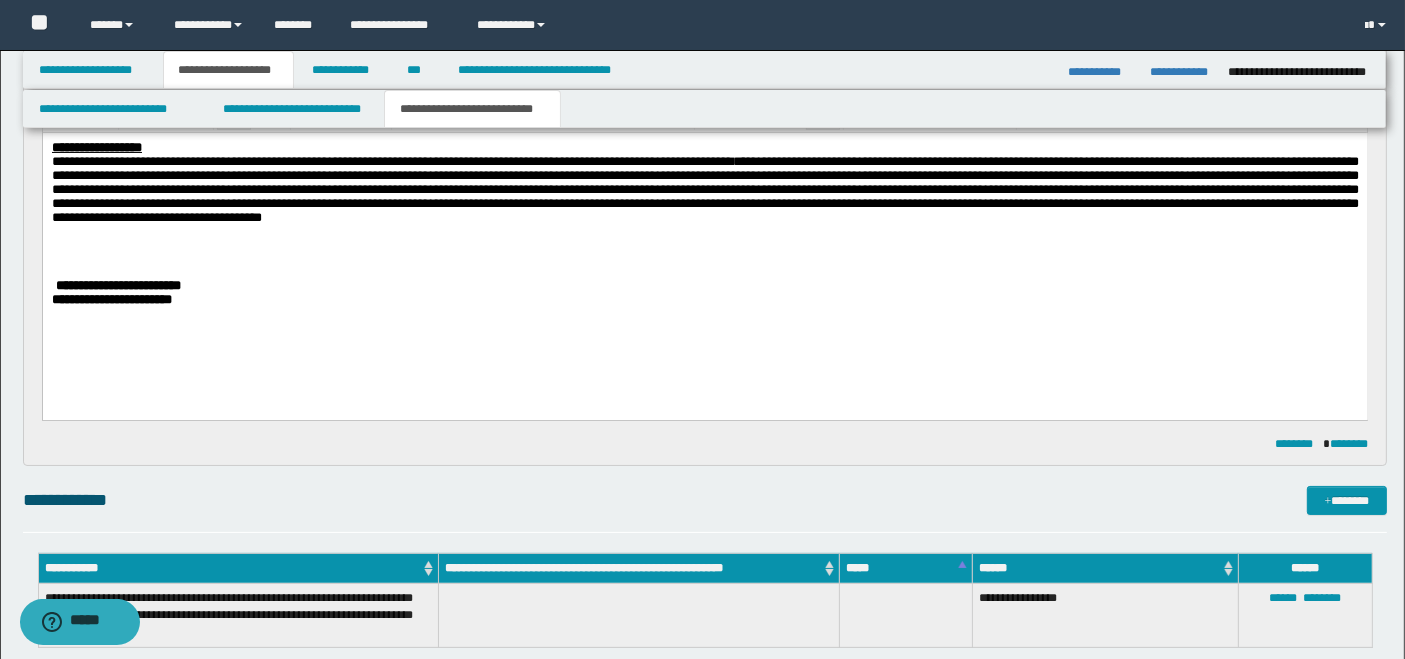 click on "**********" at bounding box center [704, 299] 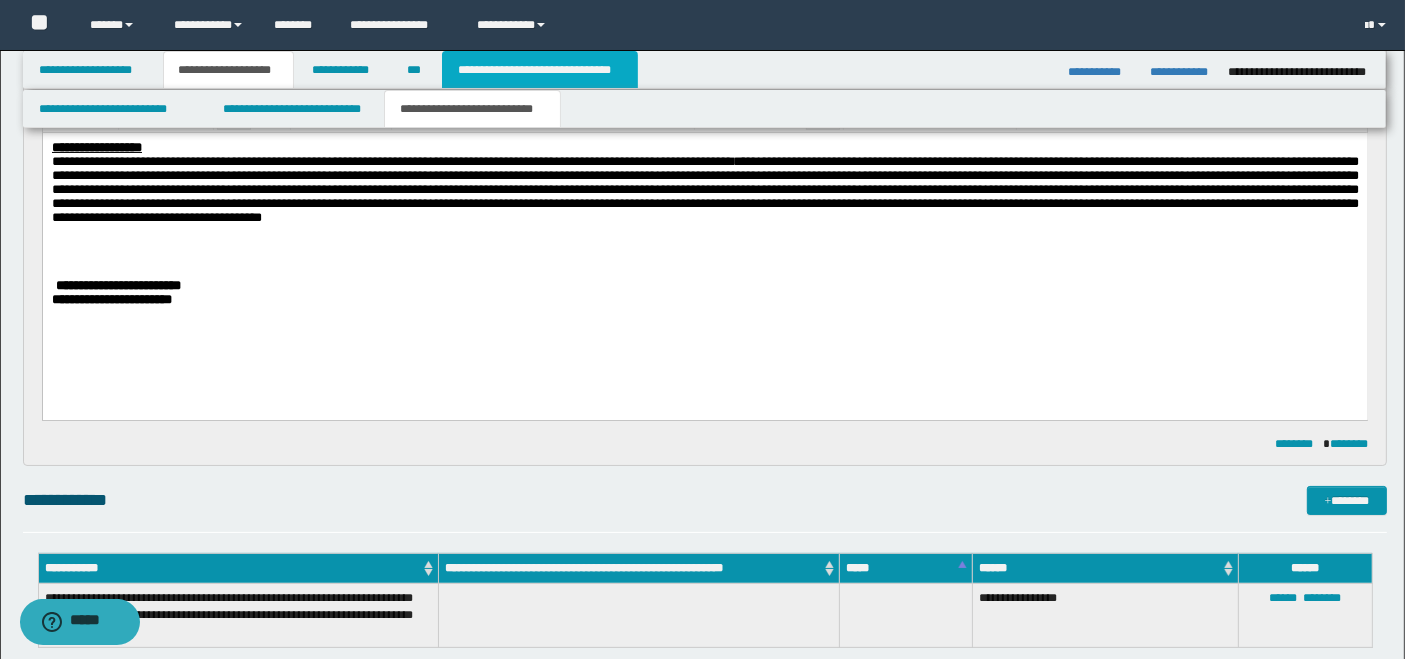 click on "**********" at bounding box center [540, 70] 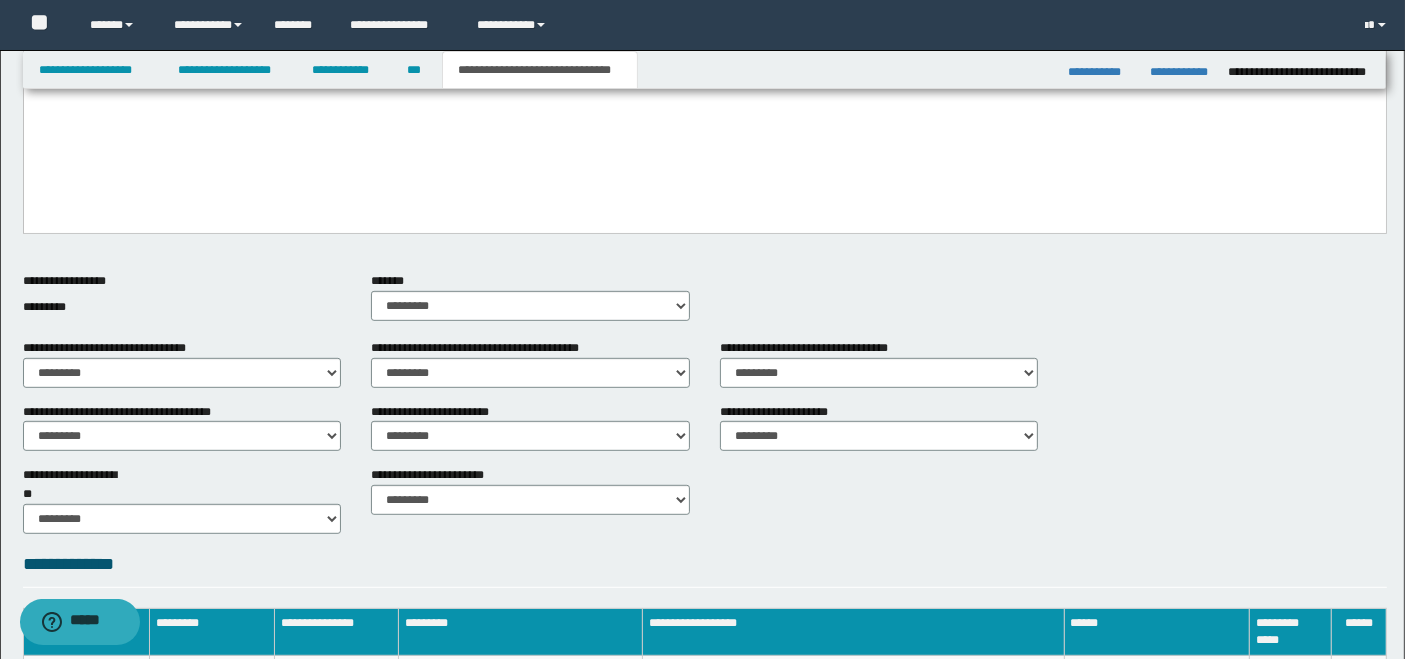 scroll, scrollTop: 746, scrollLeft: 0, axis: vertical 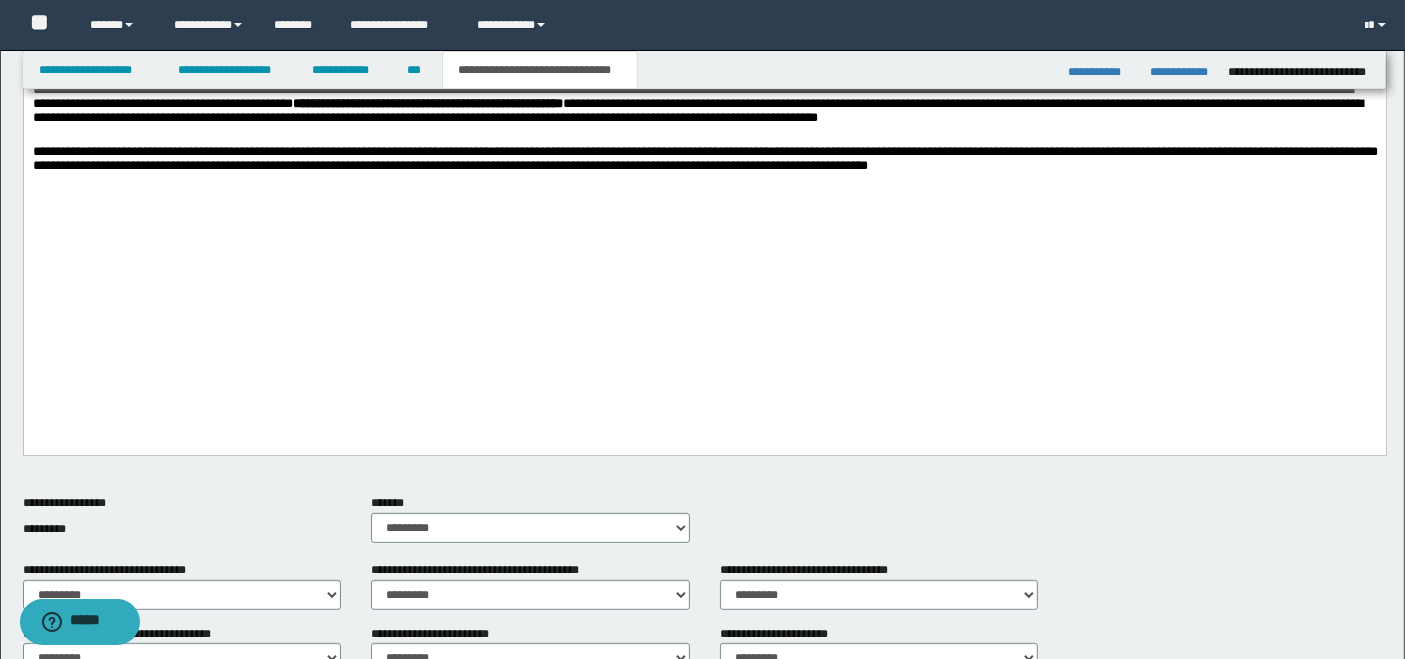 click at bounding box center [704, 199] 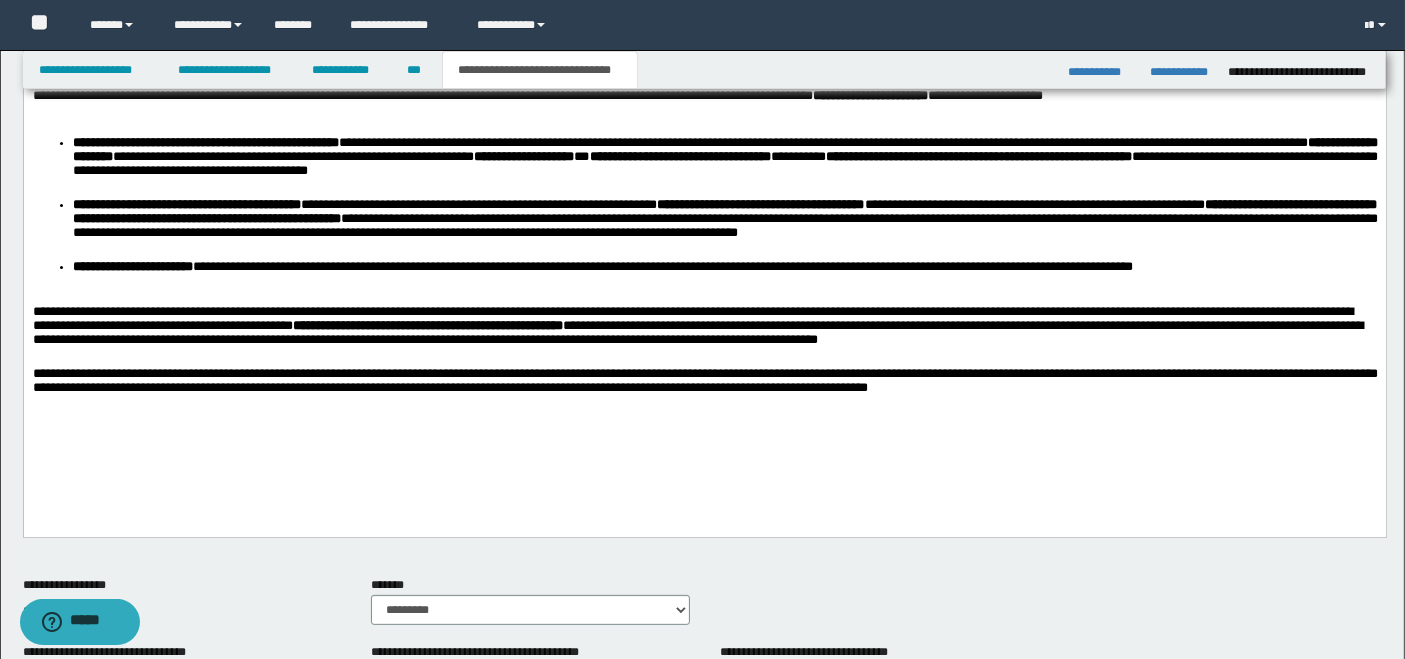 scroll, scrollTop: 413, scrollLeft: 0, axis: vertical 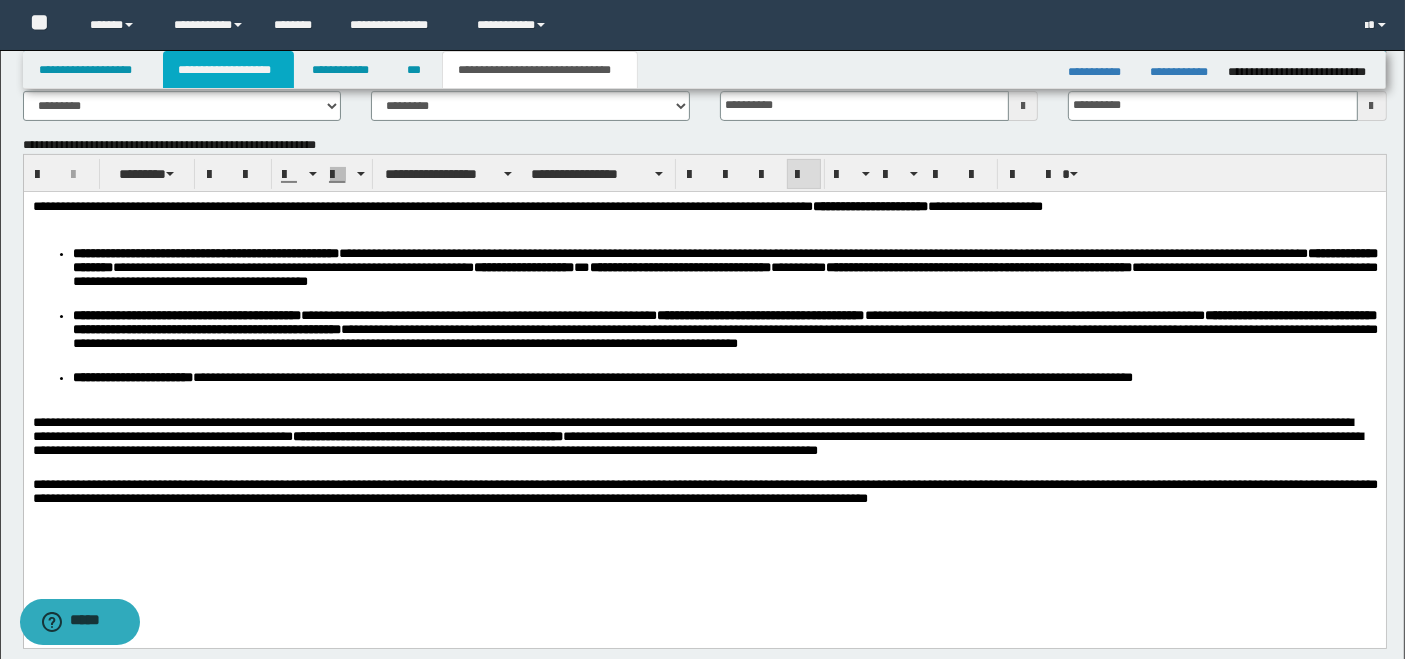 click on "**********" at bounding box center (228, 70) 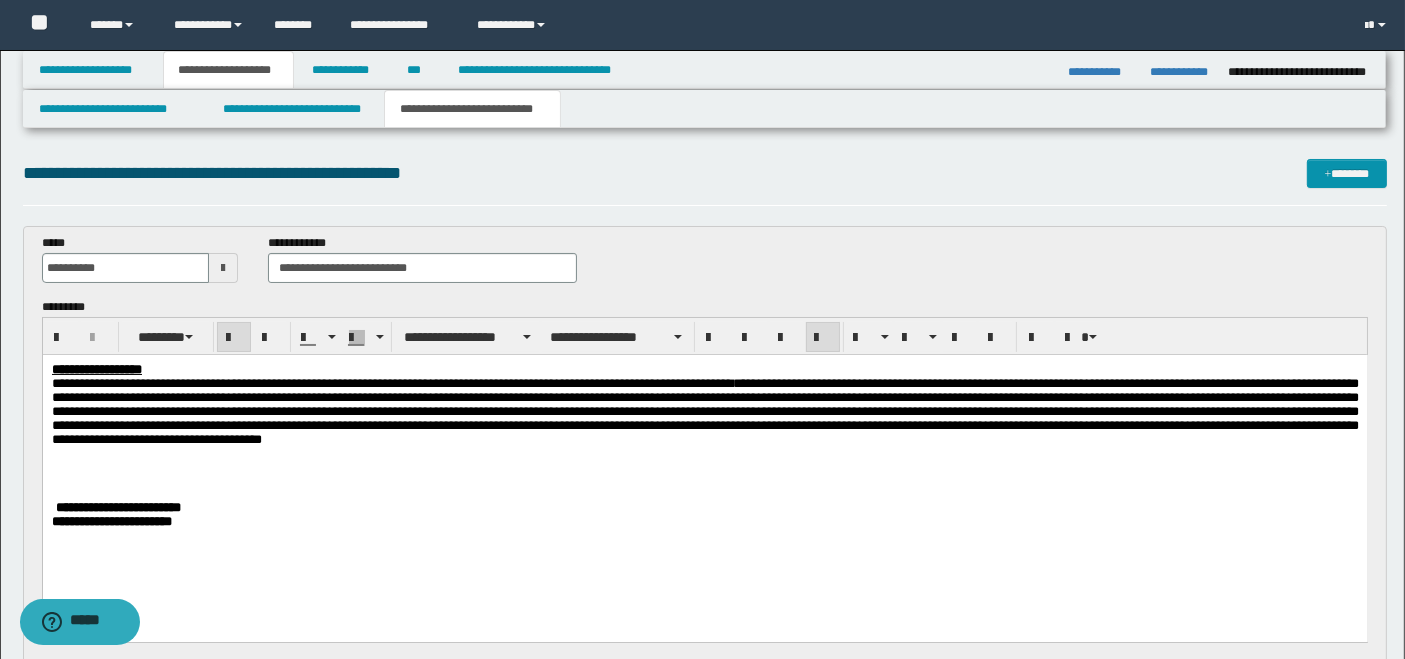 scroll, scrollTop: 222, scrollLeft: 0, axis: vertical 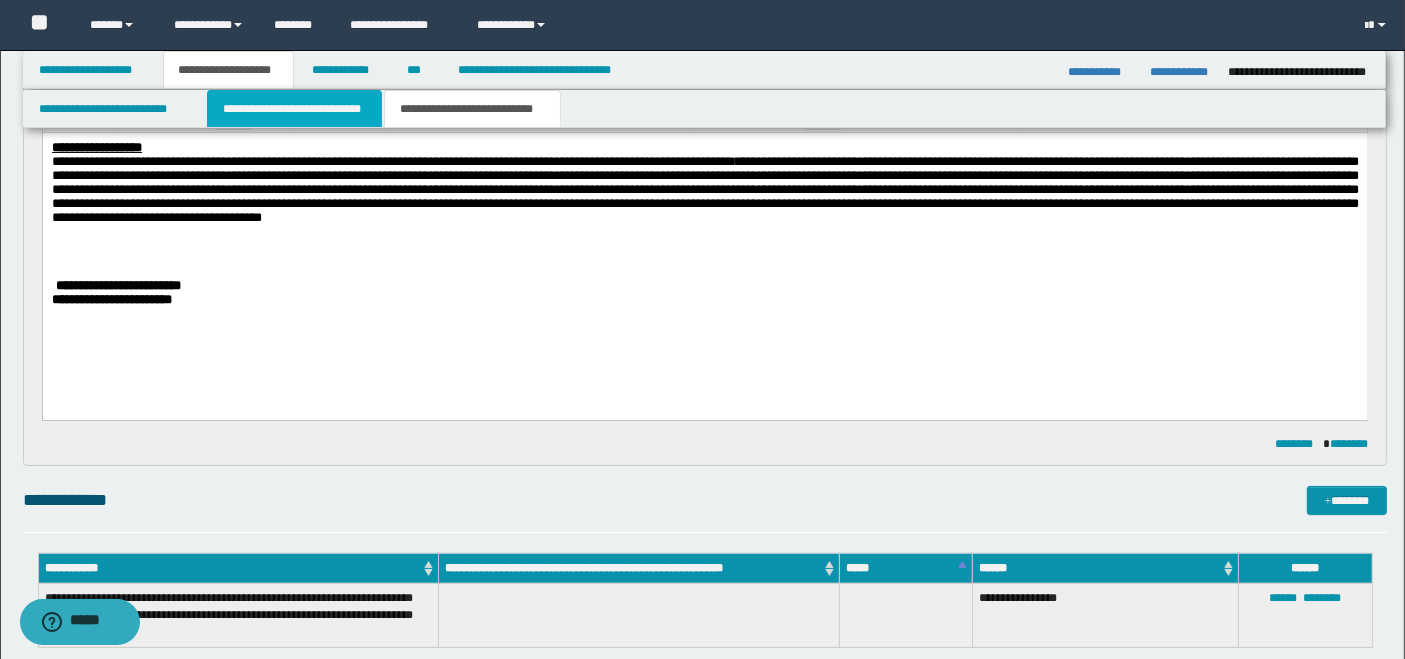 click on "**********" at bounding box center (294, 109) 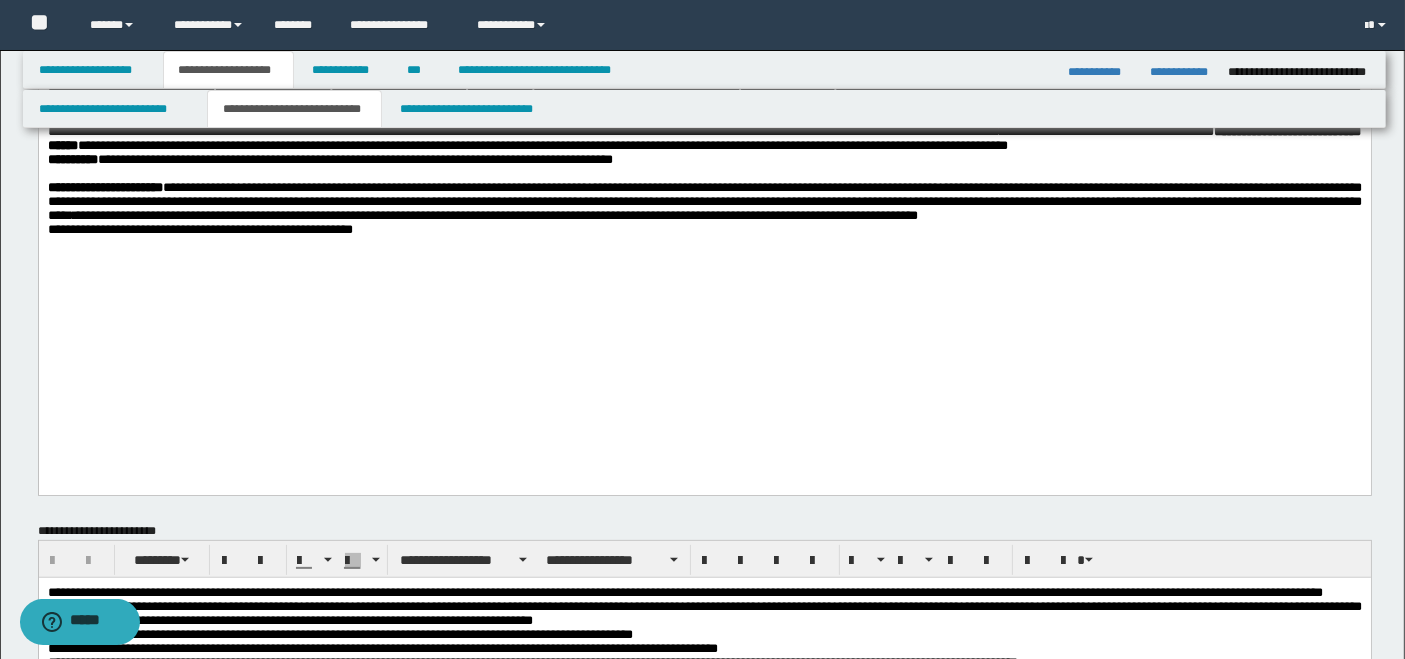 scroll, scrollTop: 555, scrollLeft: 0, axis: vertical 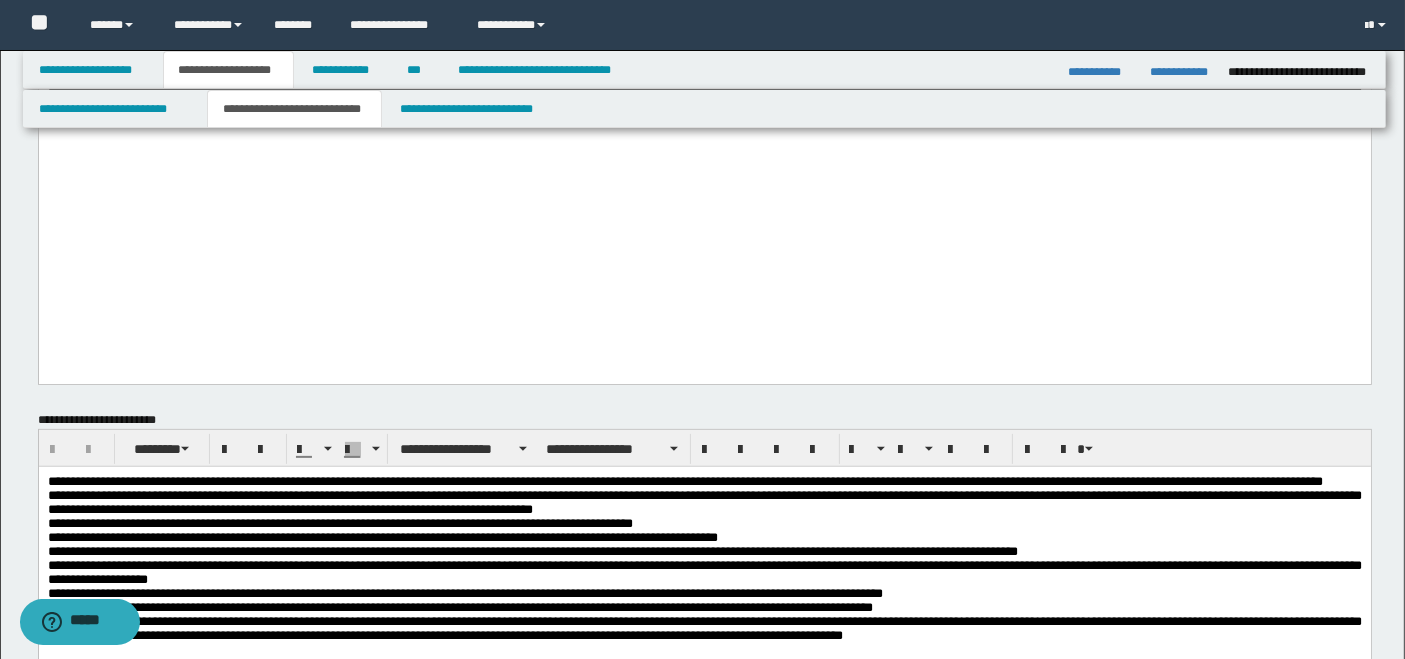 click on "**********" at bounding box center [704, 119] 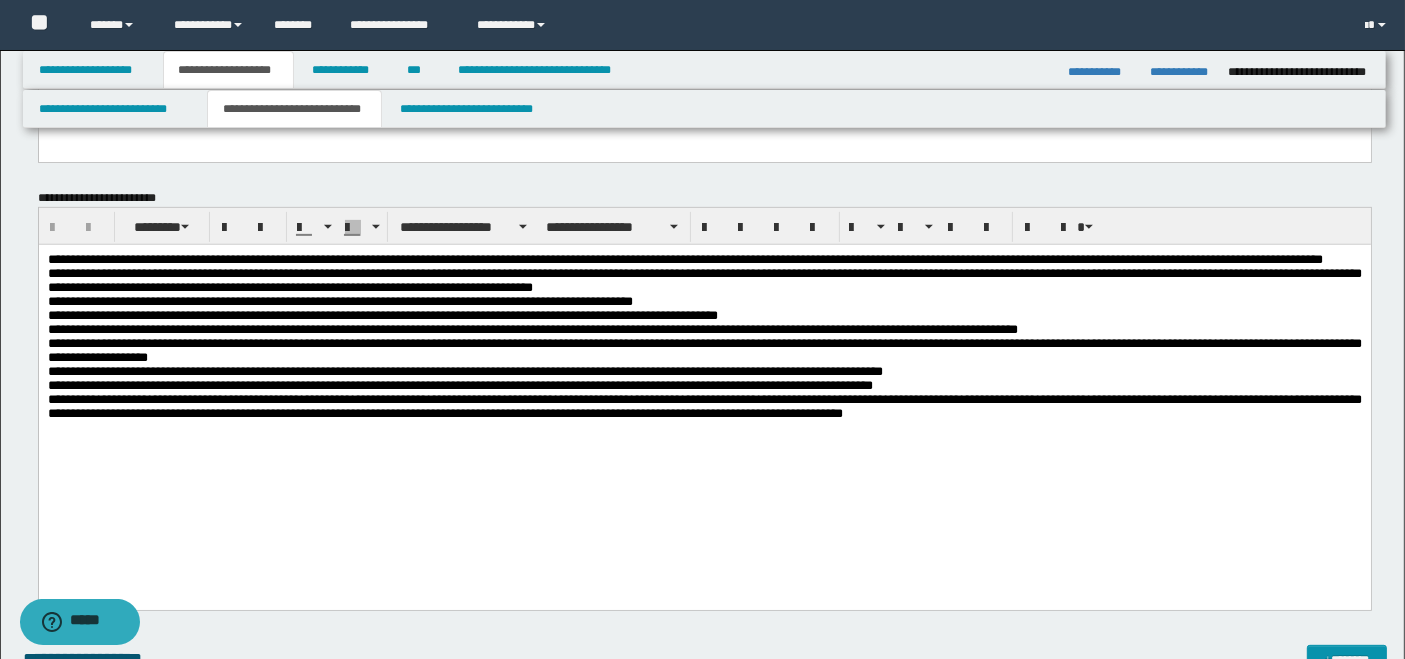 scroll, scrollTop: 888, scrollLeft: 0, axis: vertical 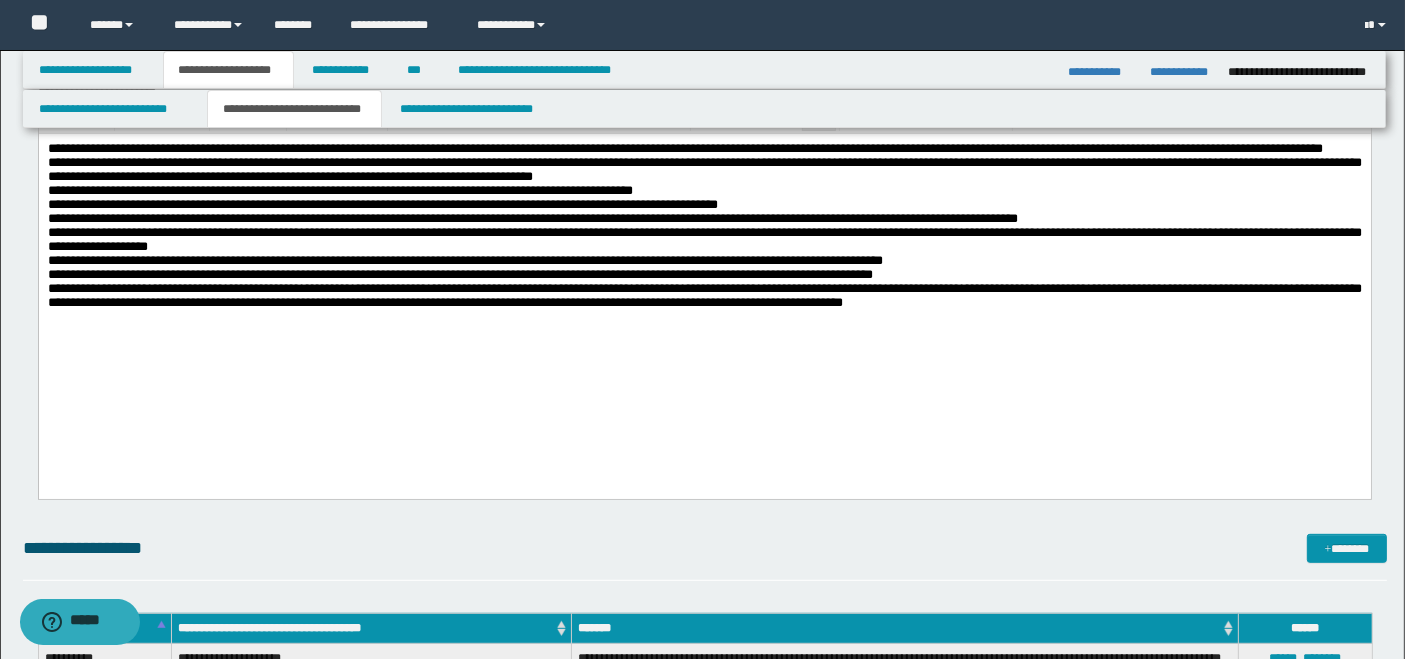 click on "**********" at bounding box center (704, 266) 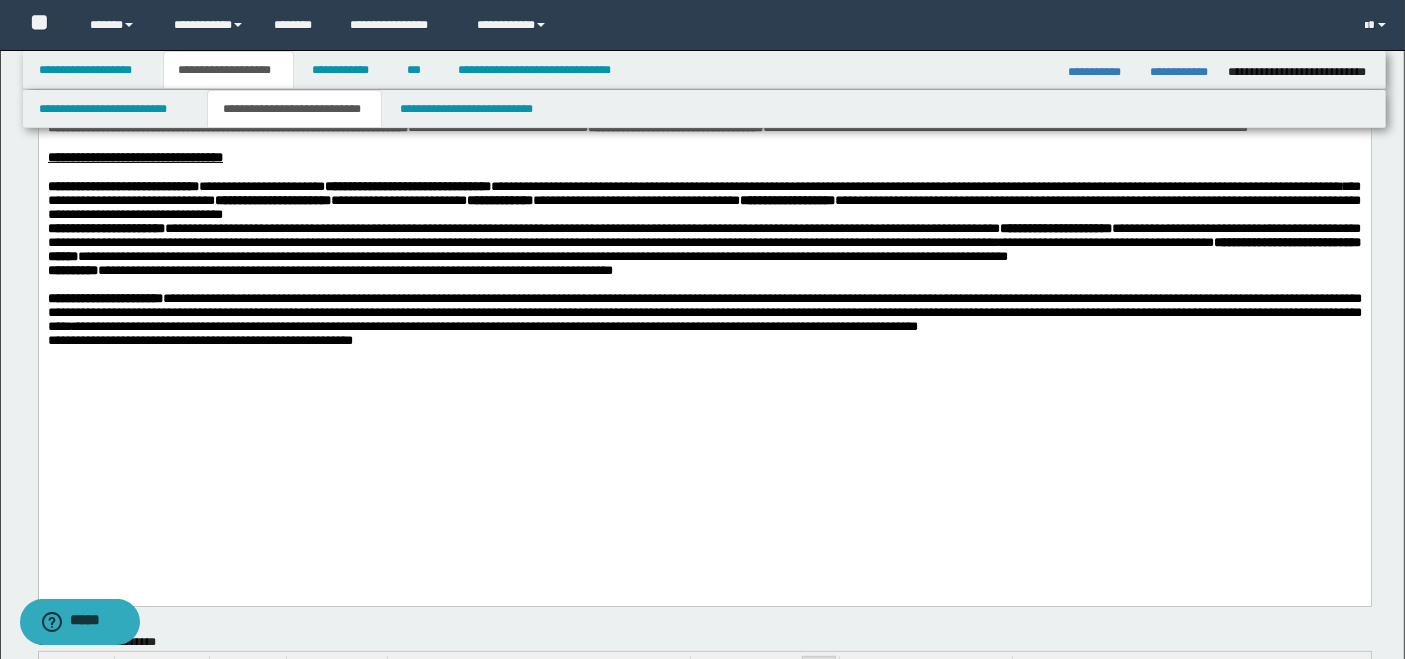 scroll, scrollTop: 444, scrollLeft: 0, axis: vertical 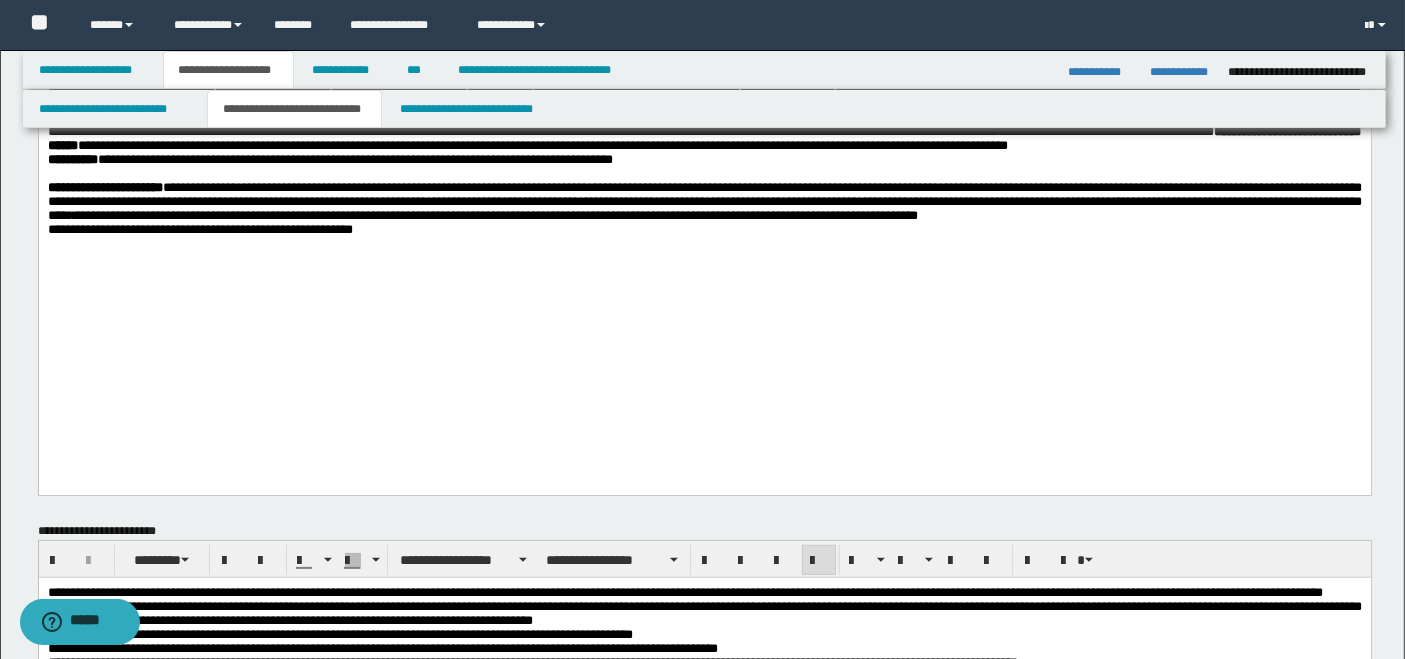 click on "**********" at bounding box center [704, 230] 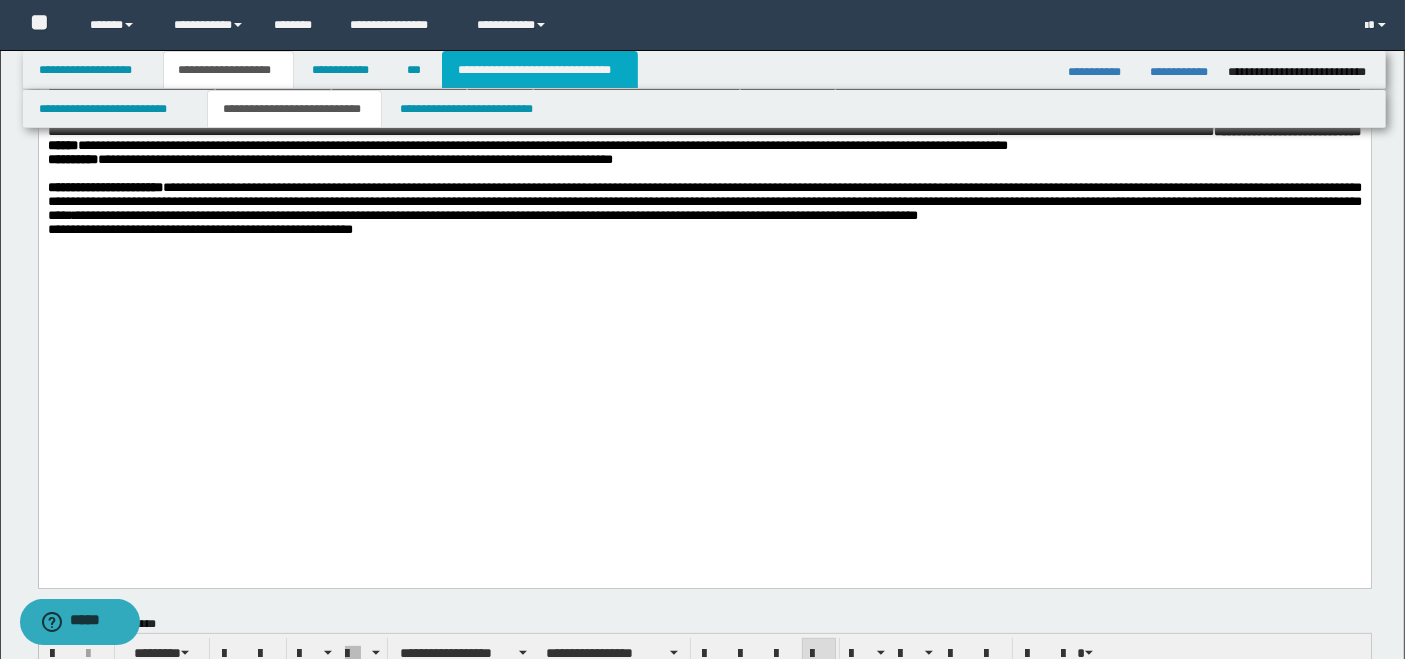 click on "**********" at bounding box center (540, 70) 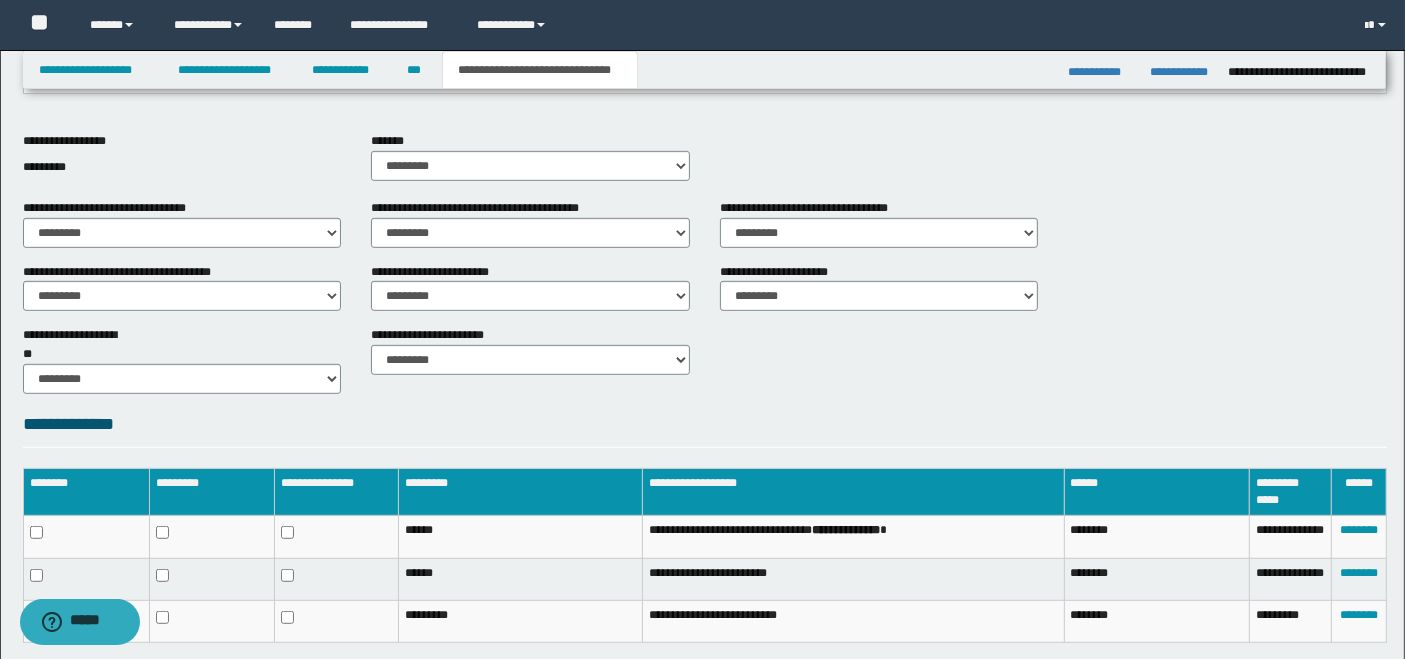 scroll, scrollTop: 1097, scrollLeft: 0, axis: vertical 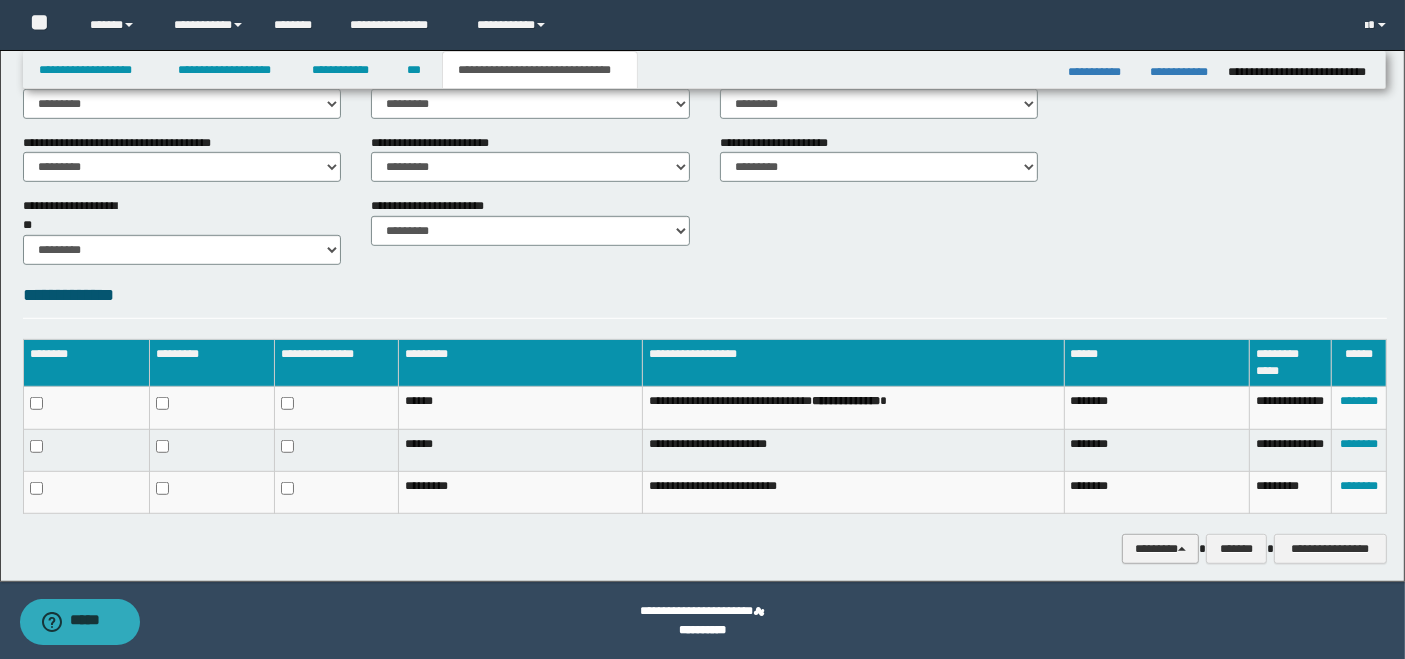 click on "********" at bounding box center [1160, 548] 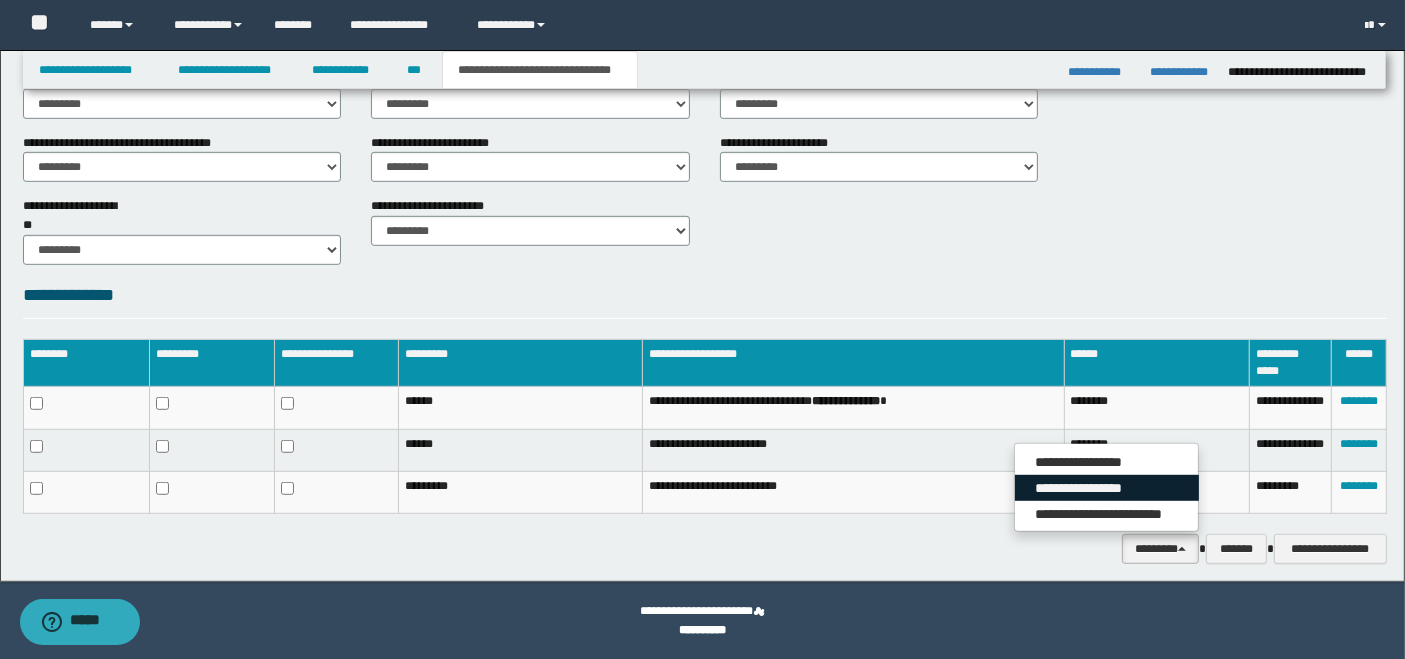 click on "**********" at bounding box center (1107, 488) 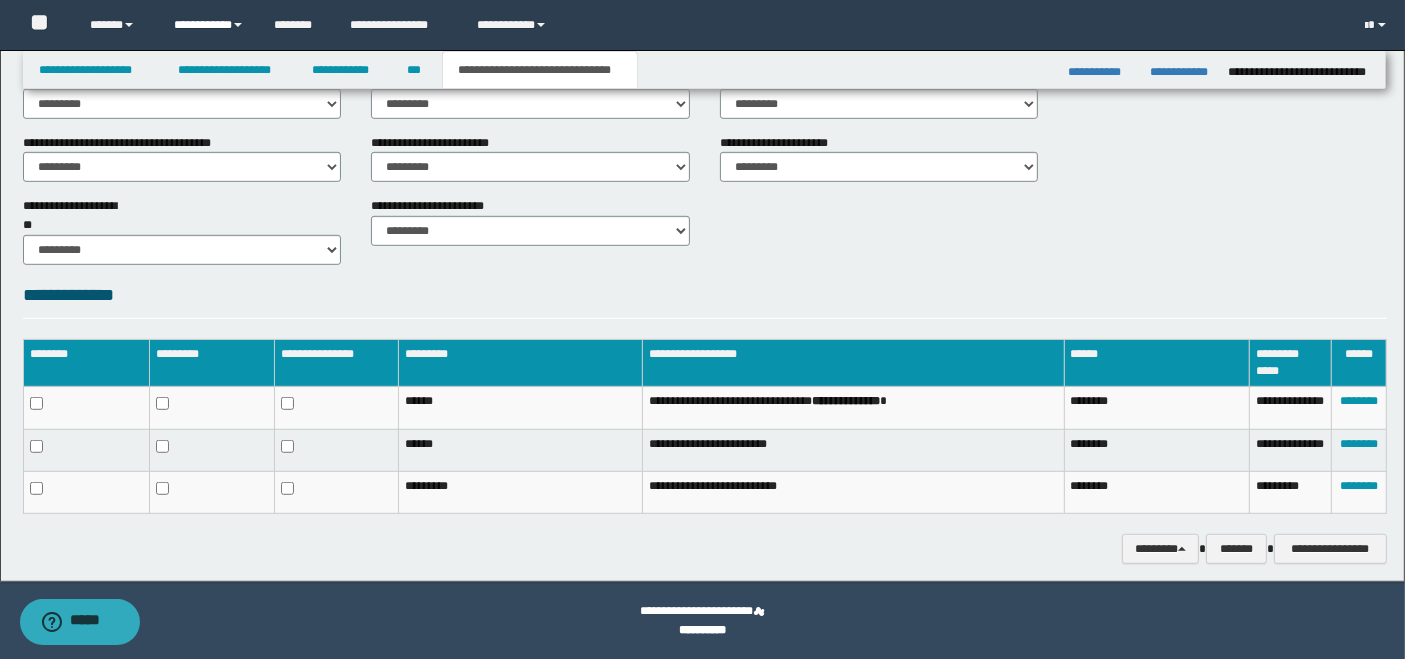 click on "**********" at bounding box center [209, 25] 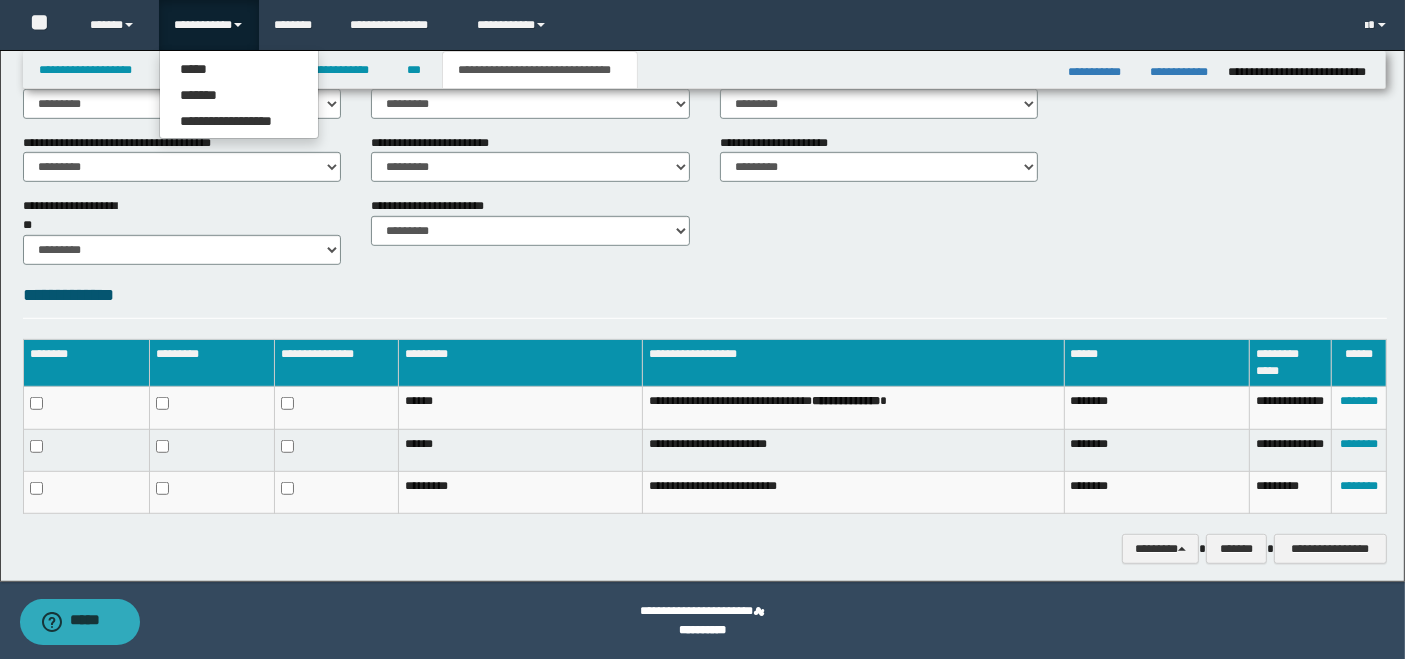 click on "**********" at bounding box center [705, -203] 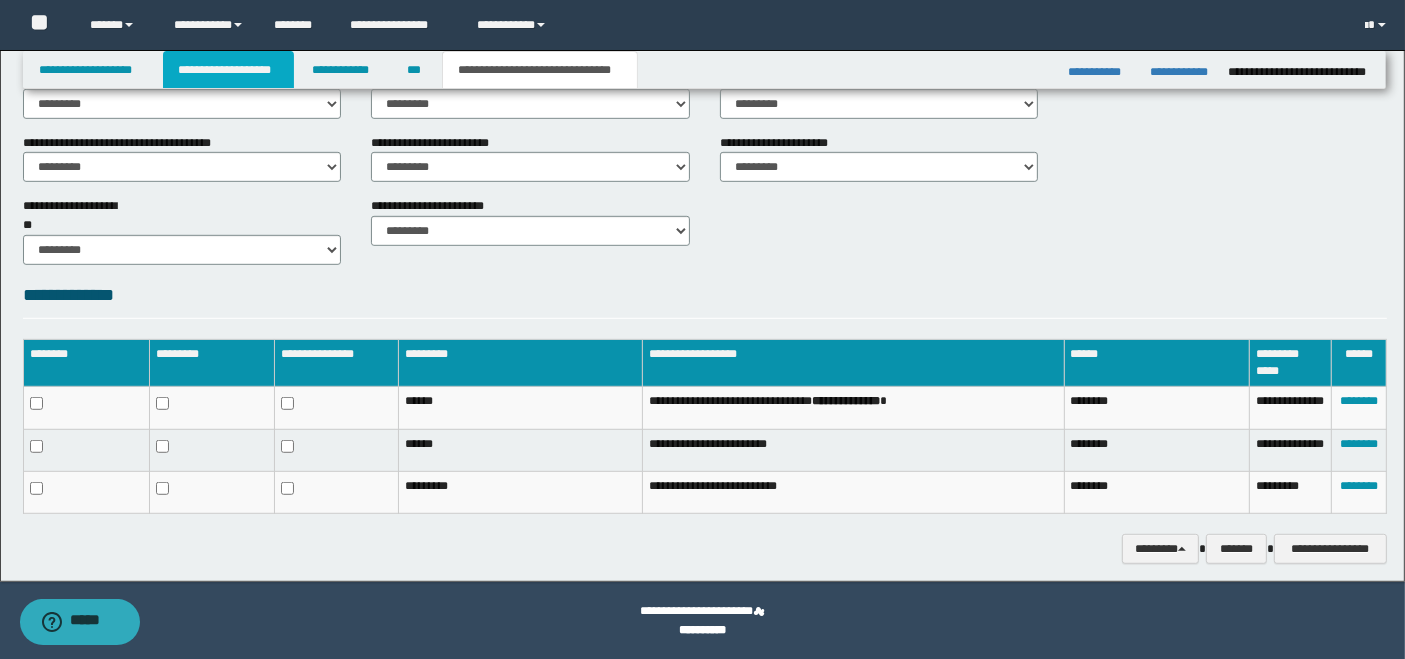click on "**********" at bounding box center [228, 70] 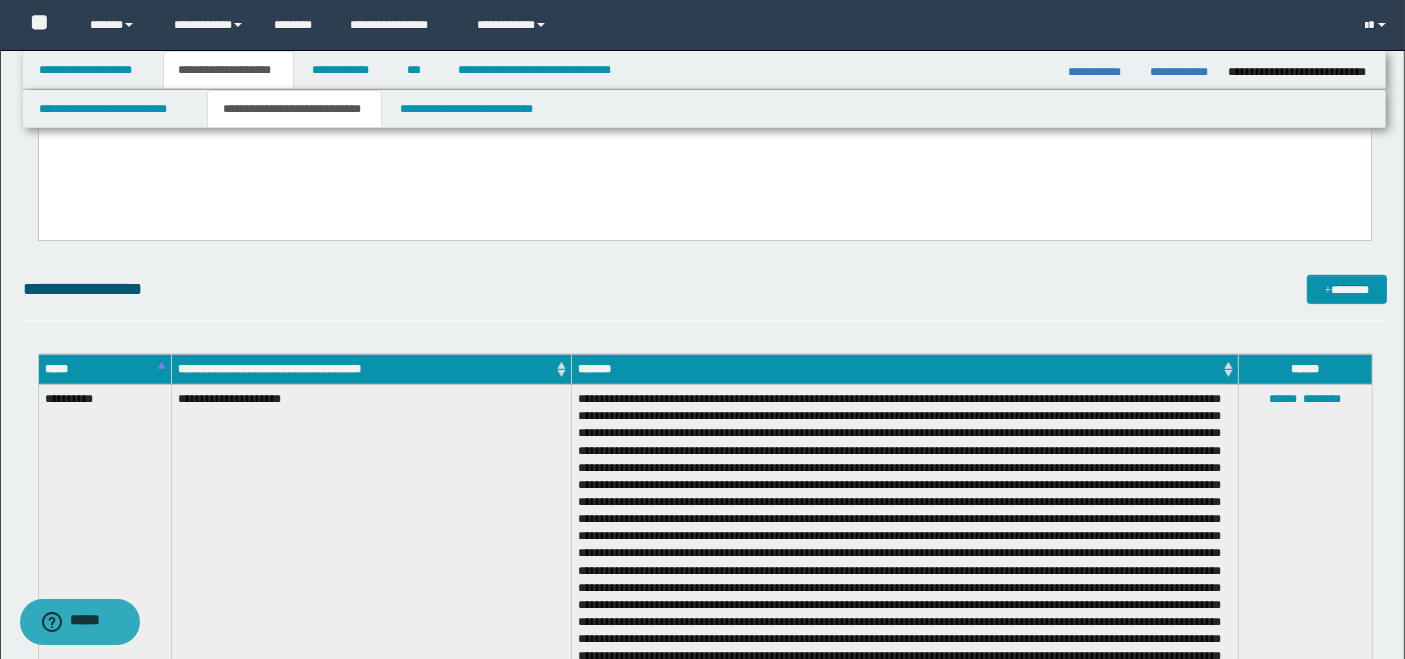 scroll, scrollTop: 1128, scrollLeft: 0, axis: vertical 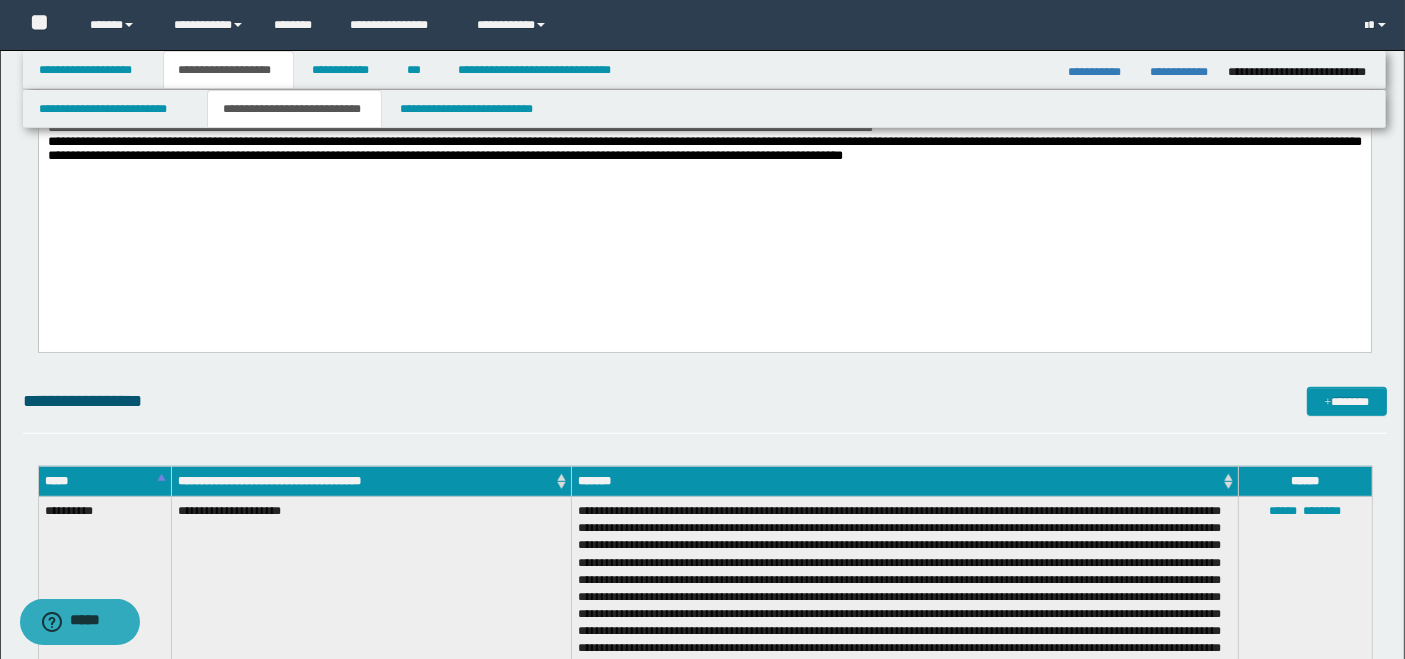 click on "**********" at bounding box center (704, 120) 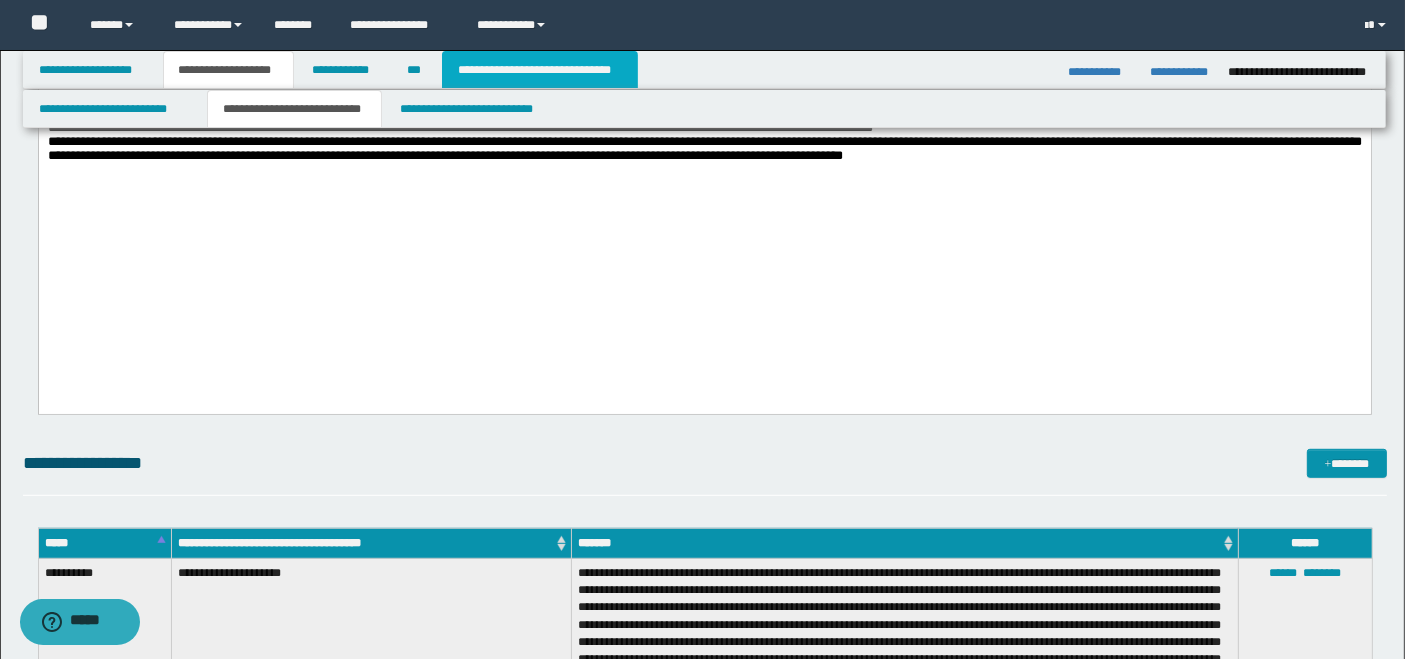 click on "**********" at bounding box center (540, 70) 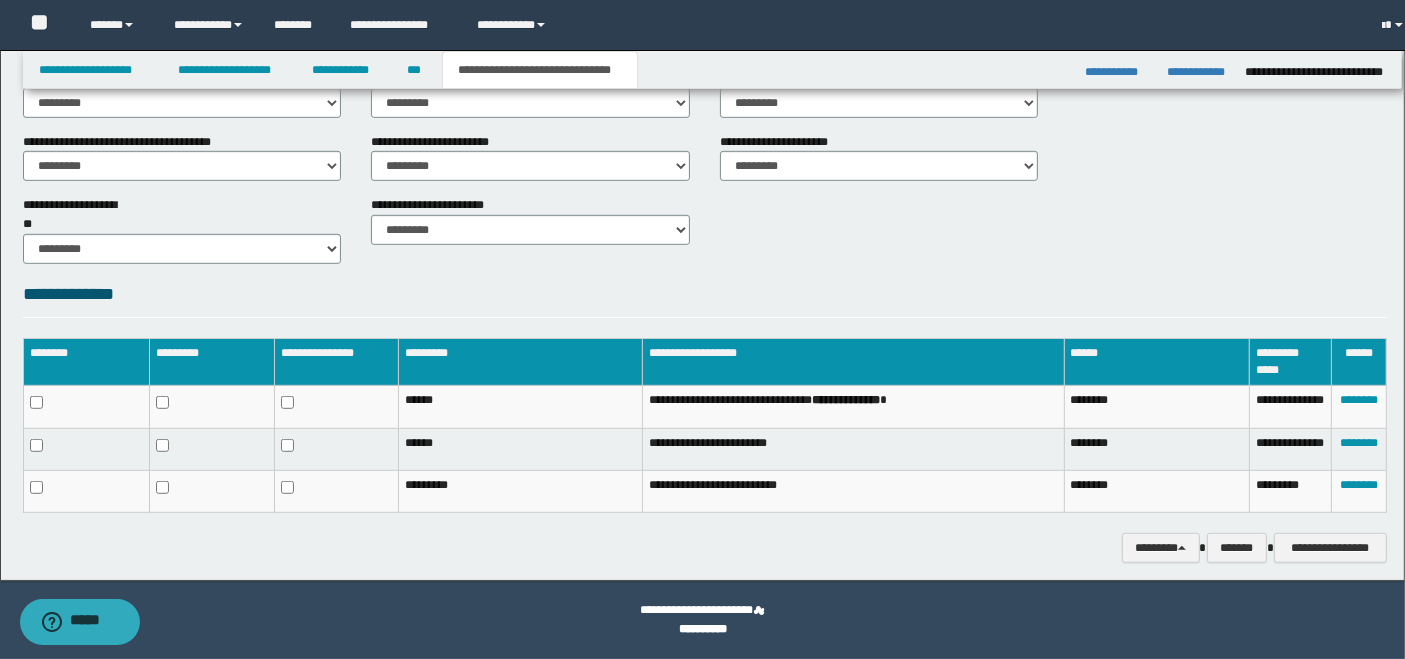 scroll, scrollTop: 1097, scrollLeft: 0, axis: vertical 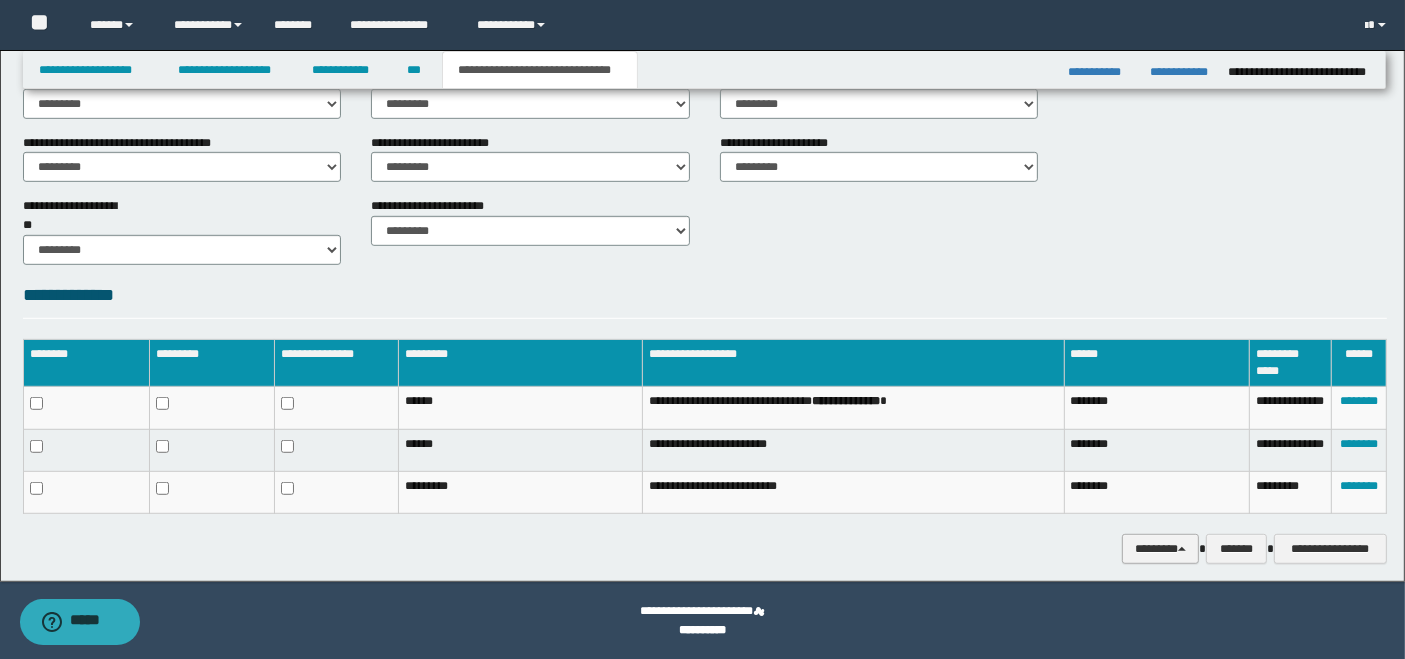 click on "********" at bounding box center [1160, 548] 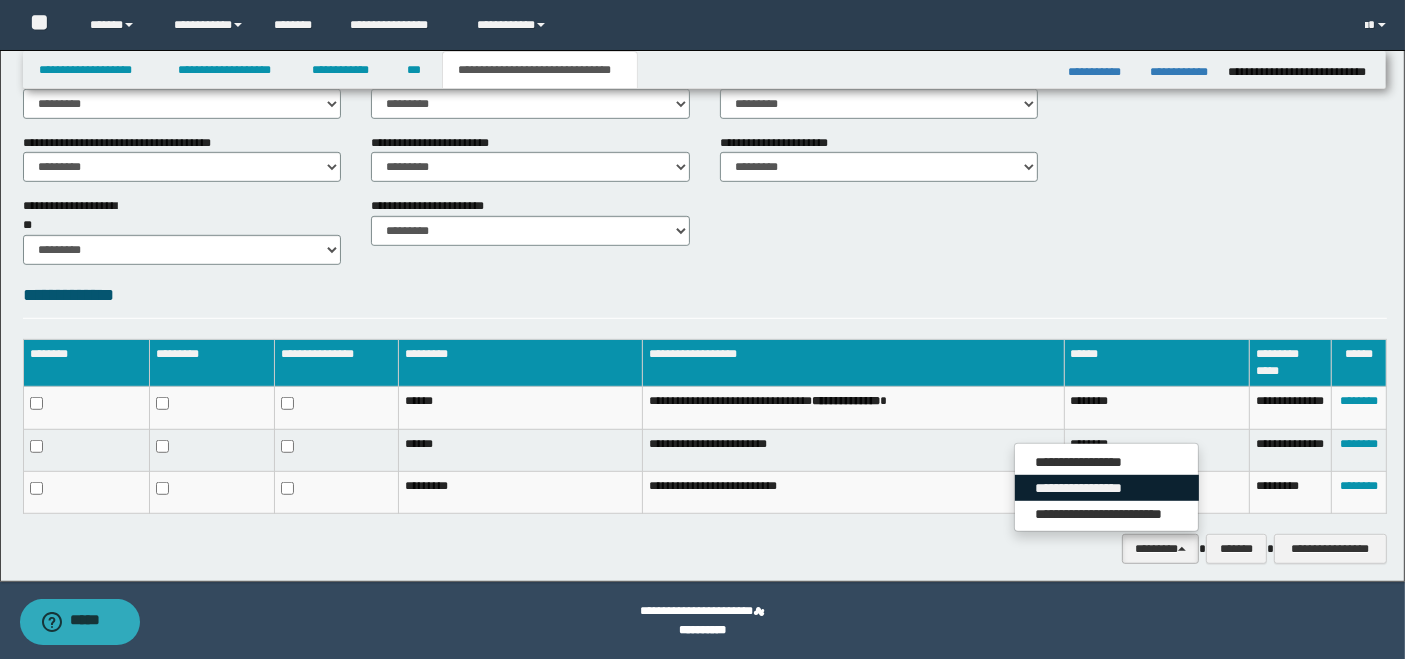 click on "**********" at bounding box center [1107, 488] 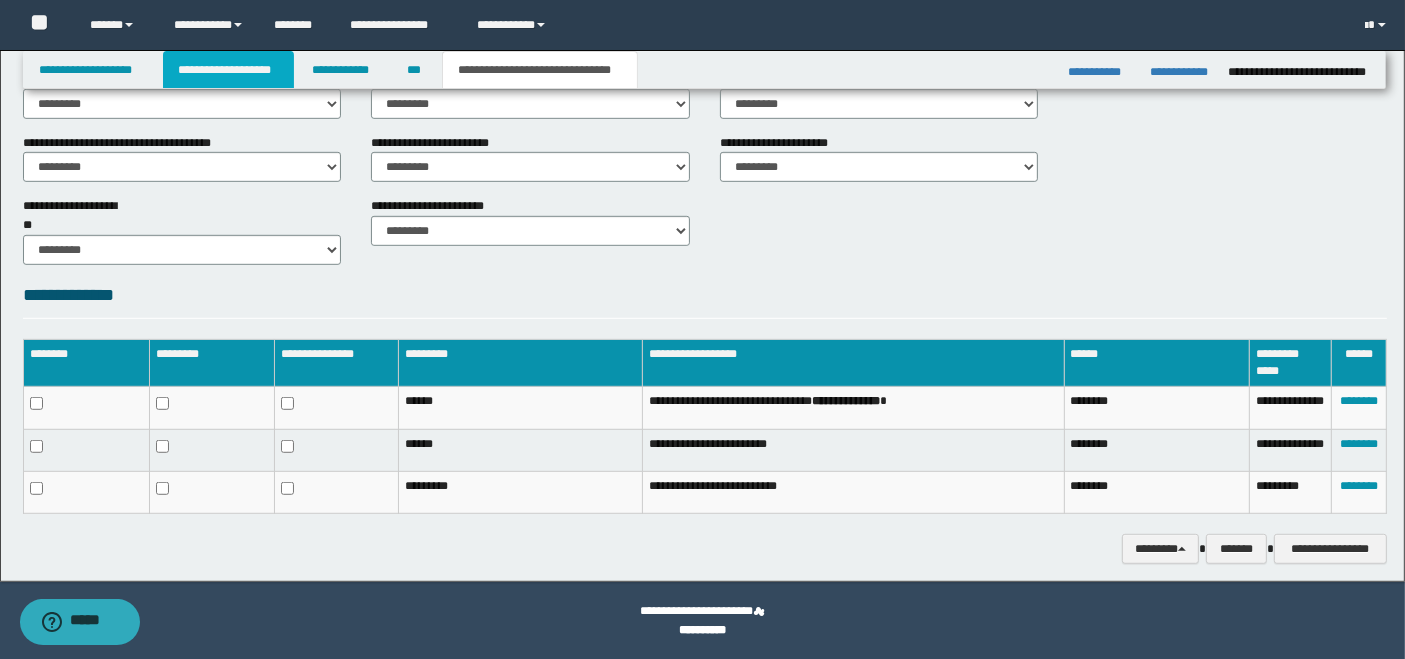 click on "**********" at bounding box center [228, 70] 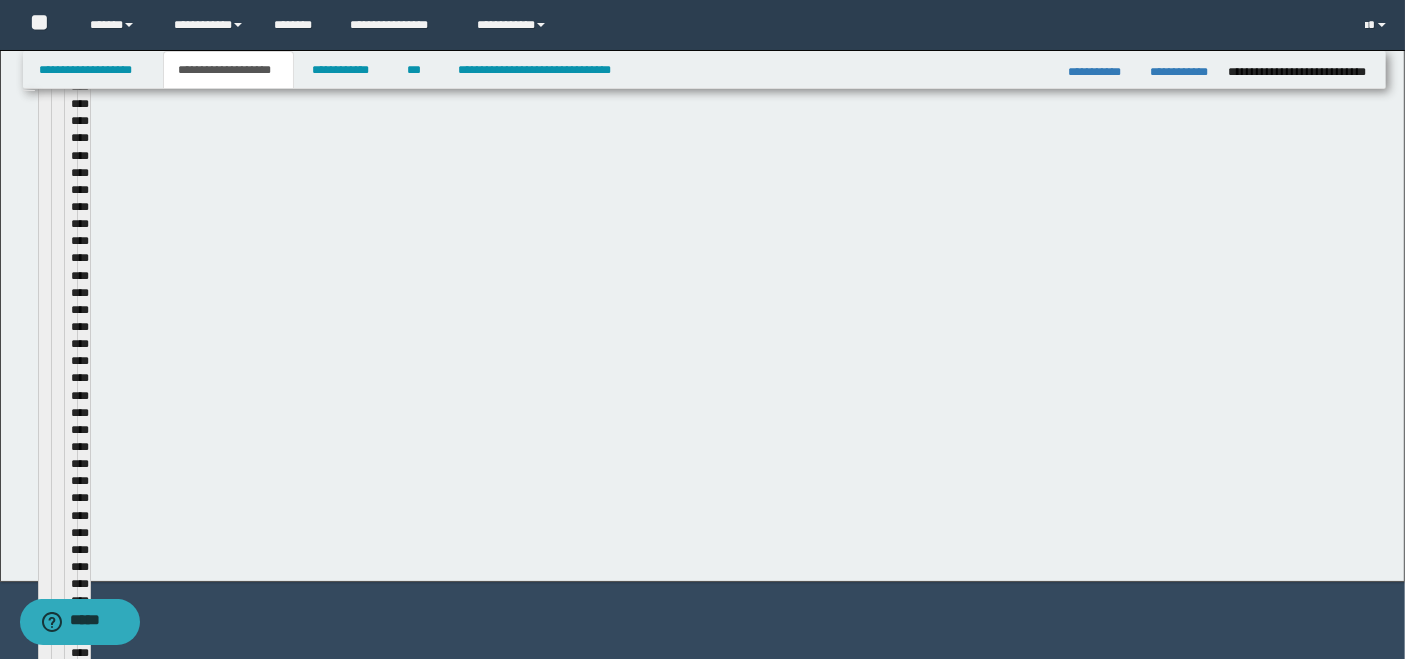 scroll, scrollTop: 1128, scrollLeft: 0, axis: vertical 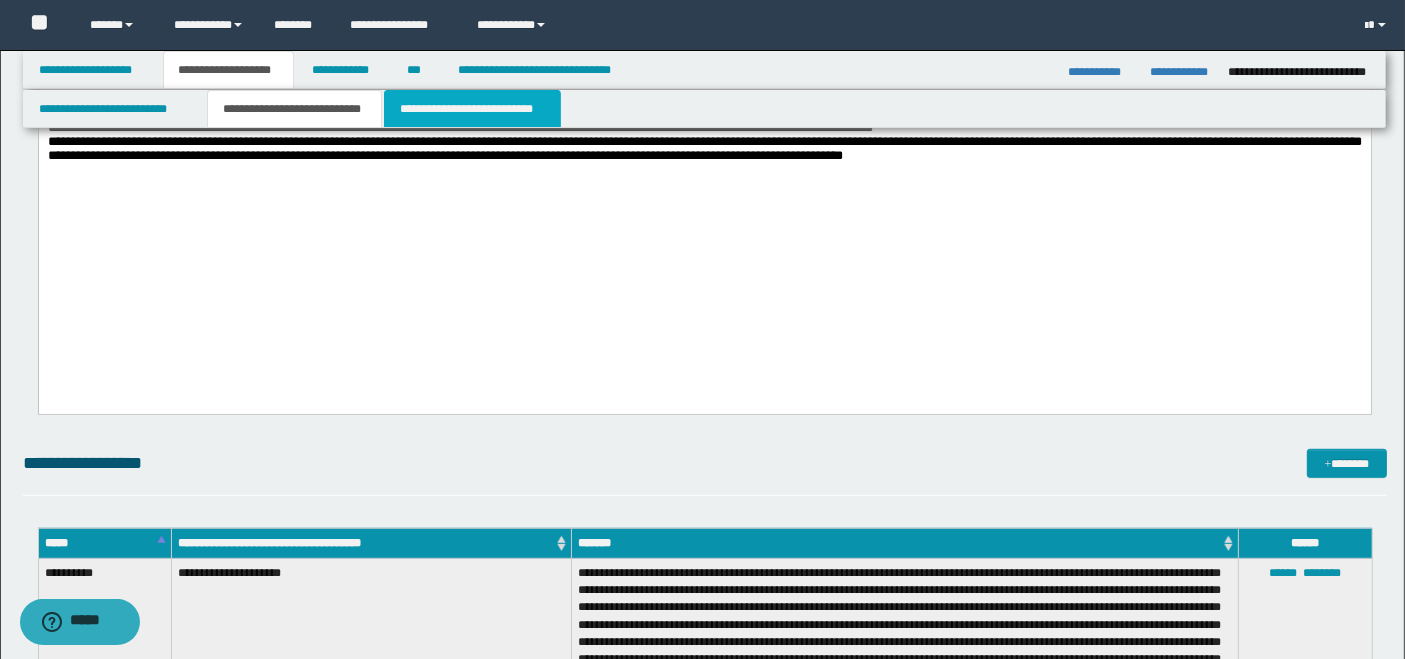 click on "**********" at bounding box center (472, 109) 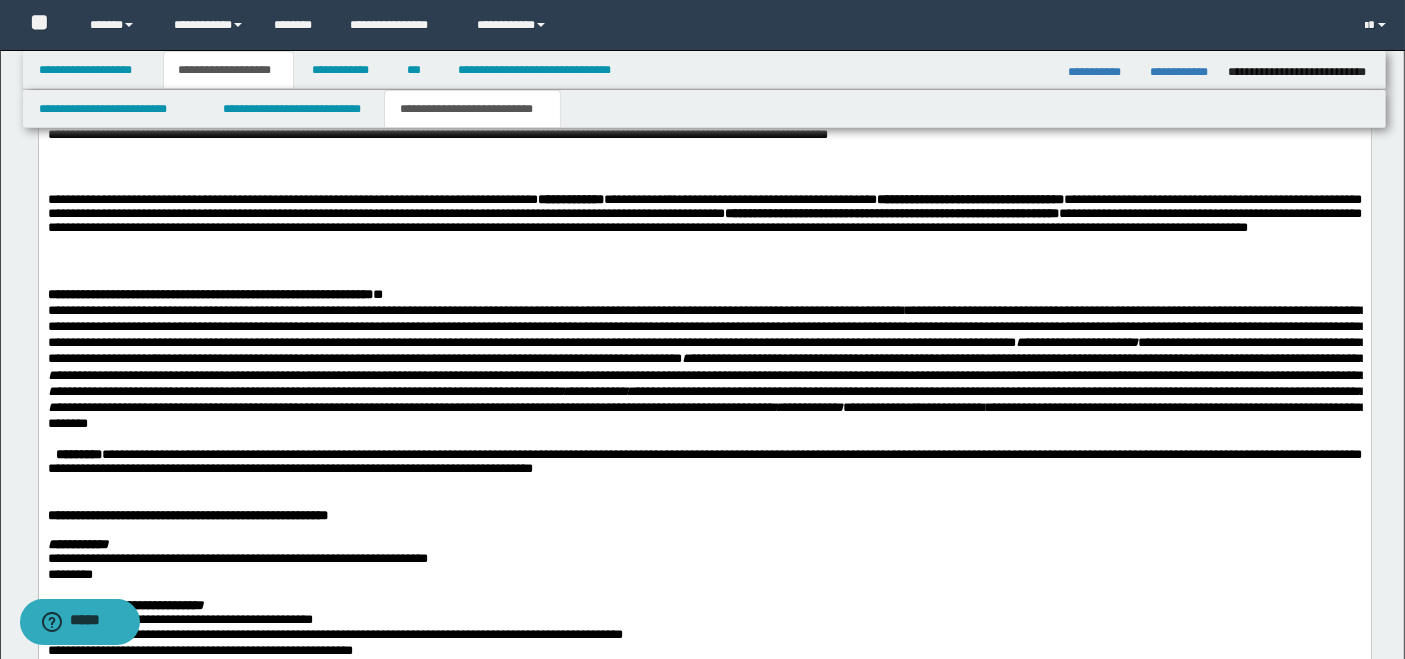 scroll, scrollTop: 2017, scrollLeft: 0, axis: vertical 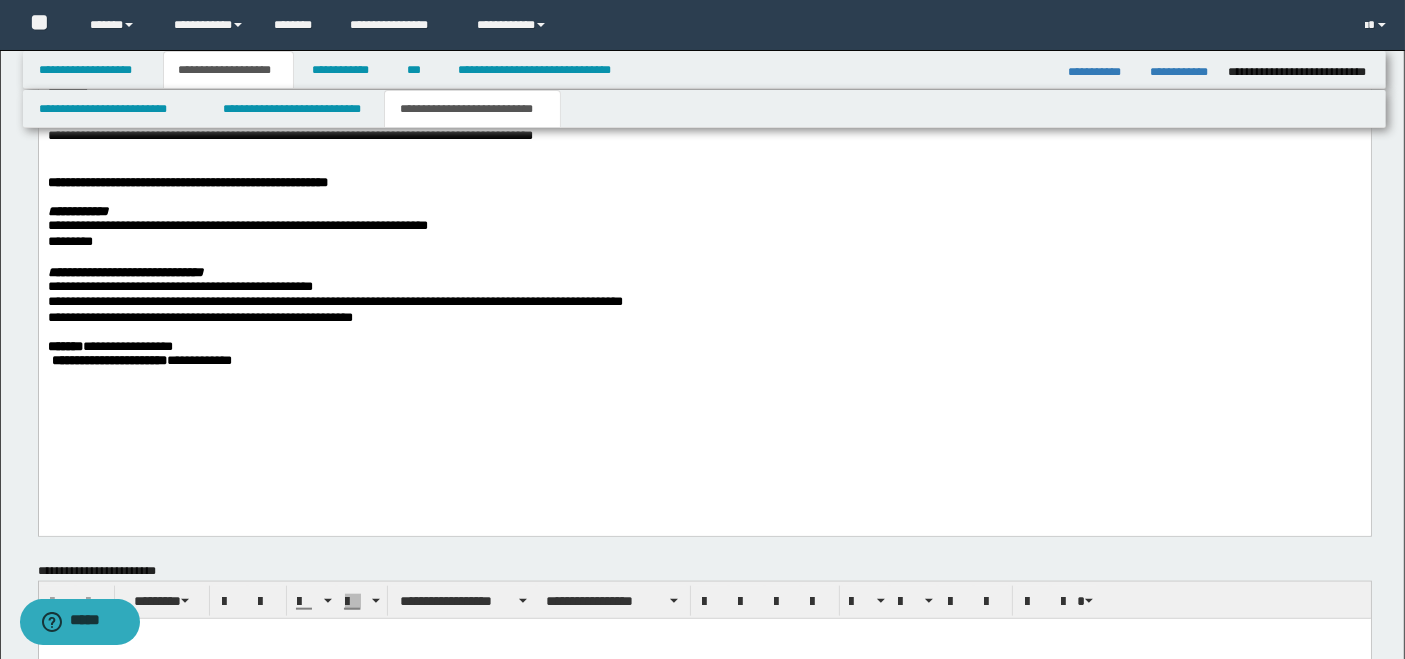 click on "**********" at bounding box center [704, -288] 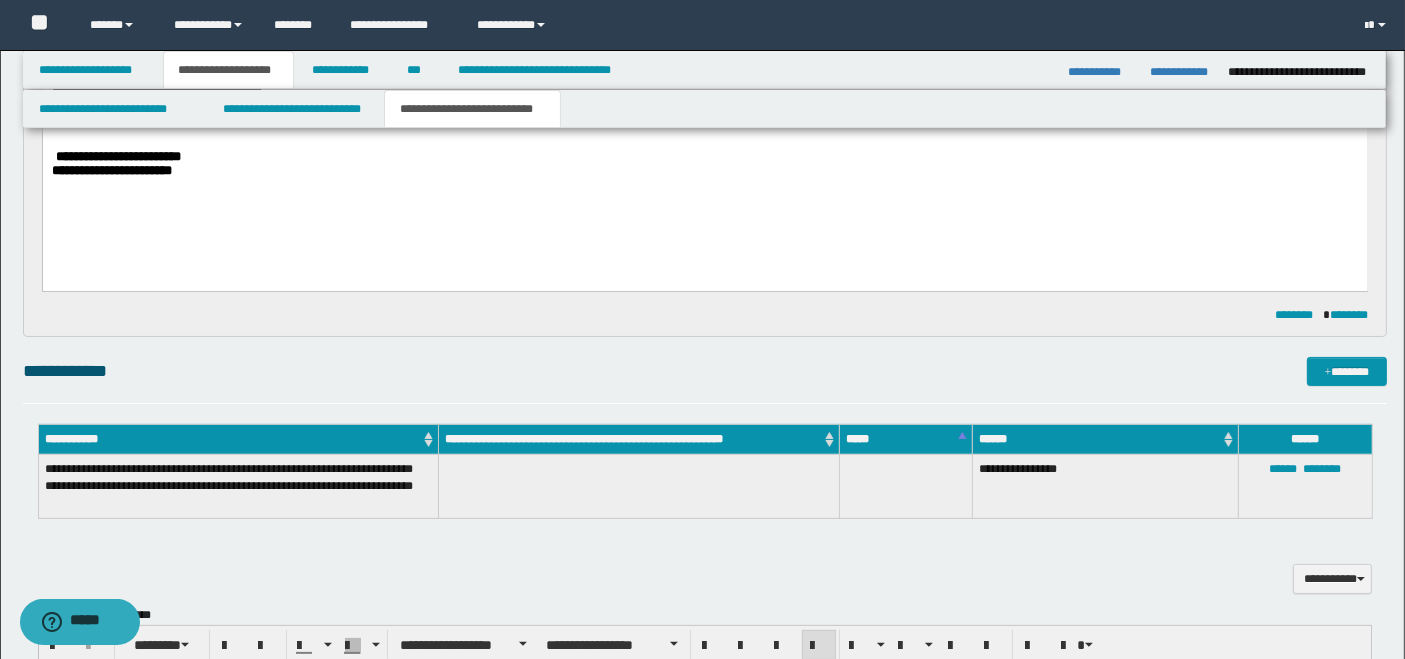 scroll, scrollTop: 240, scrollLeft: 0, axis: vertical 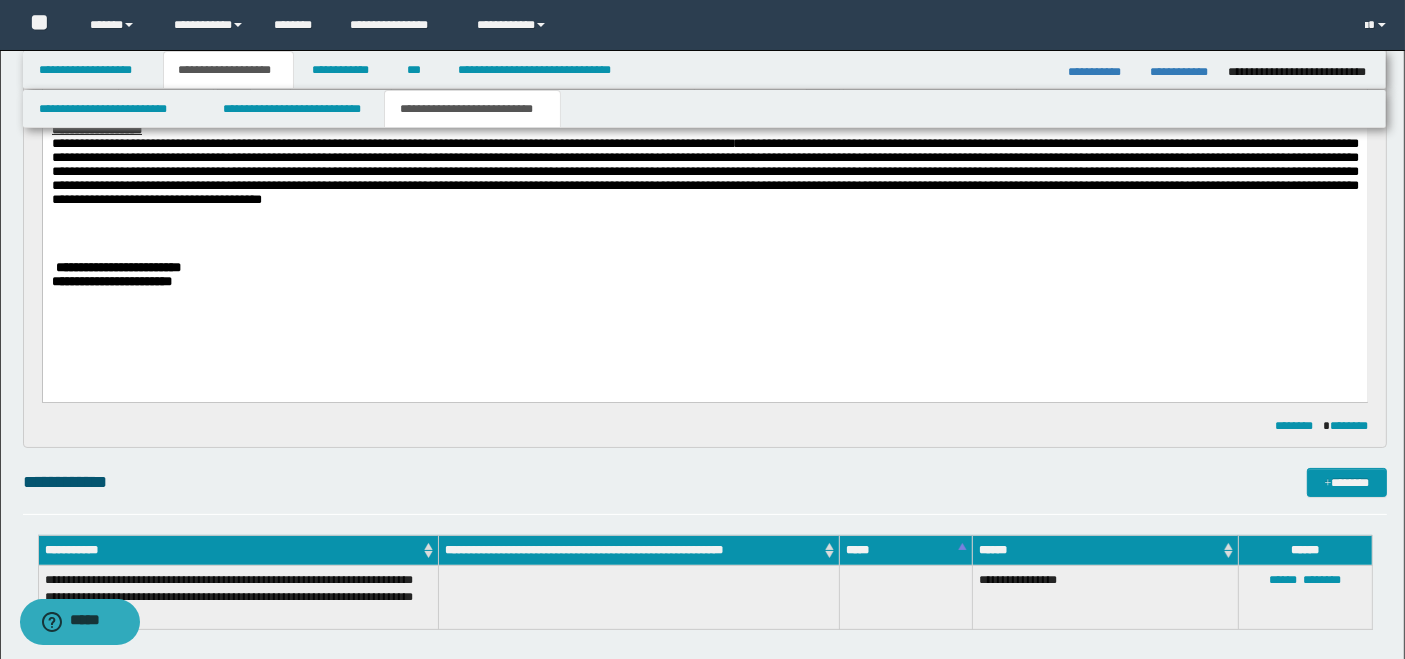 click on "**********" at bounding box center [704, 267] 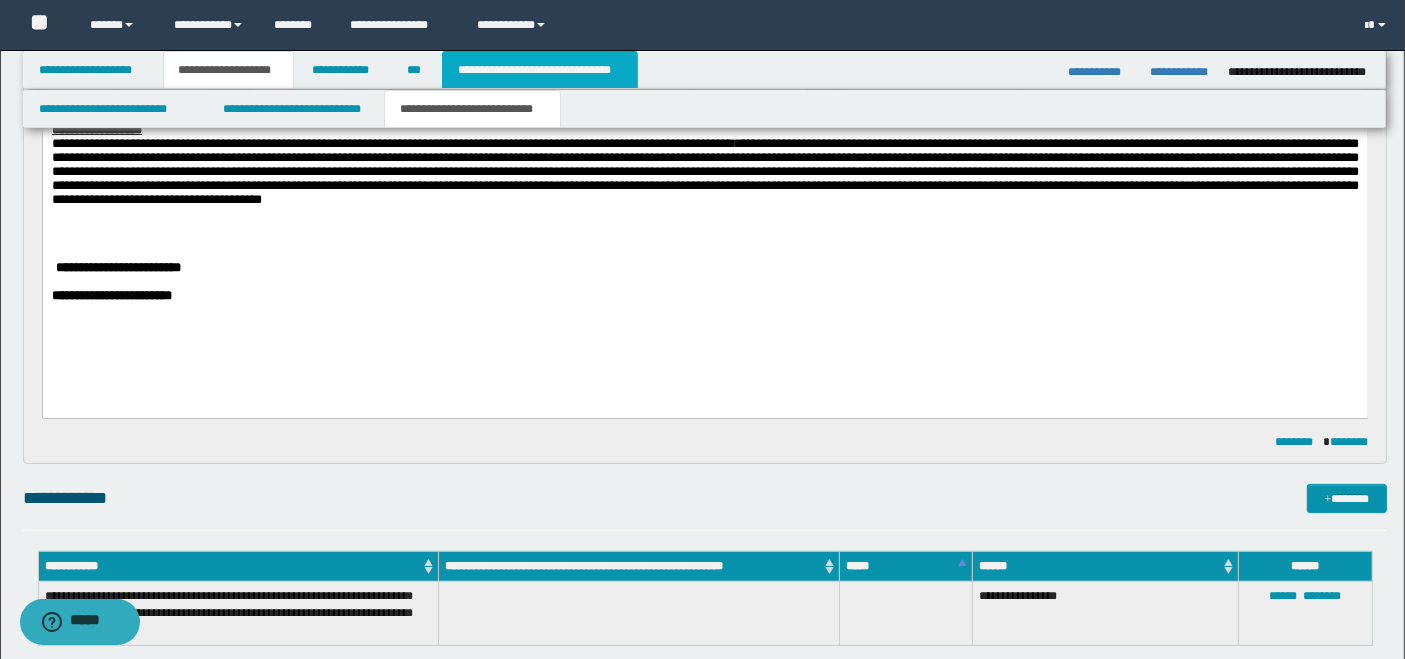 click on "**********" at bounding box center [540, 70] 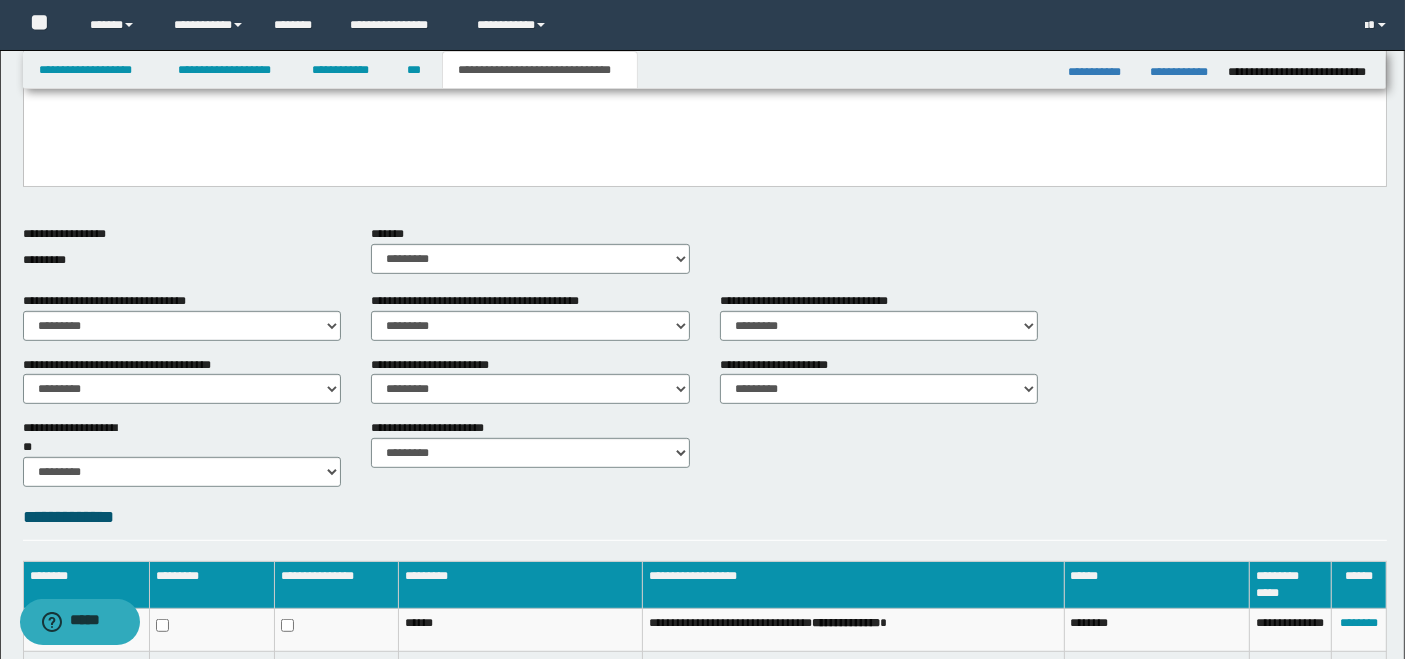 scroll, scrollTop: 1097, scrollLeft: 0, axis: vertical 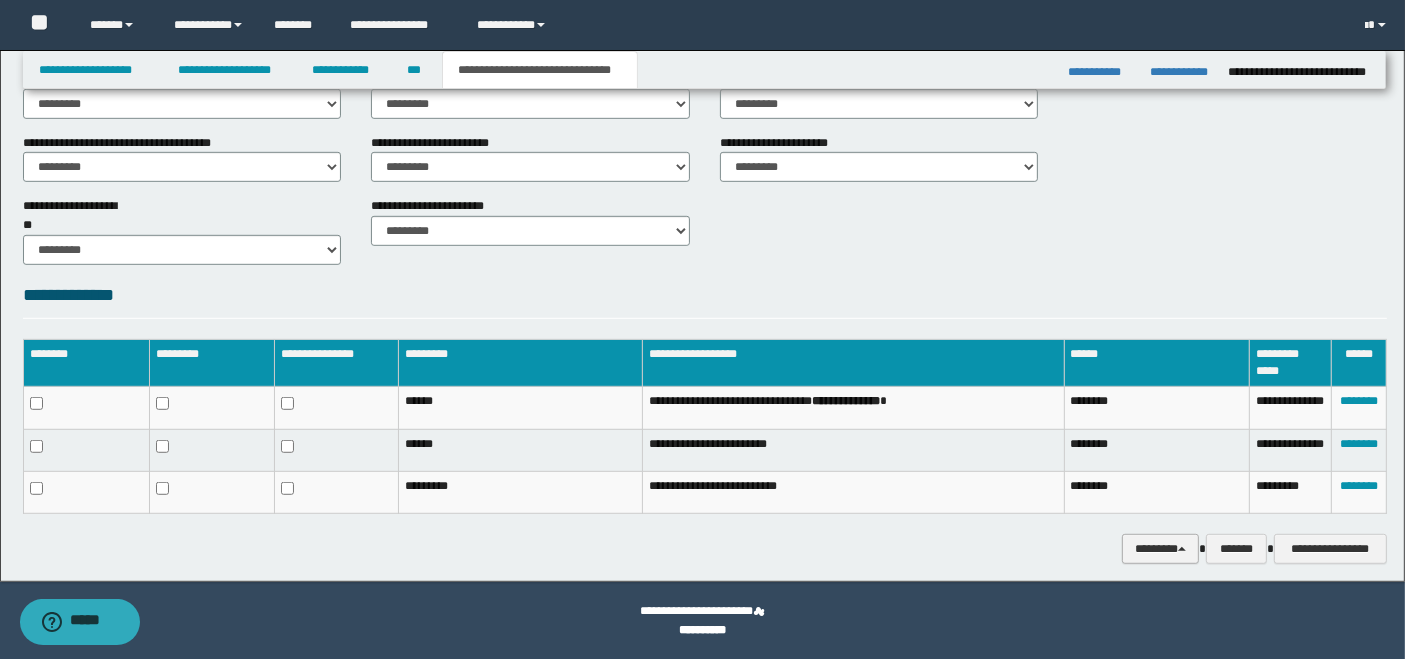 click on "********" at bounding box center [1160, 548] 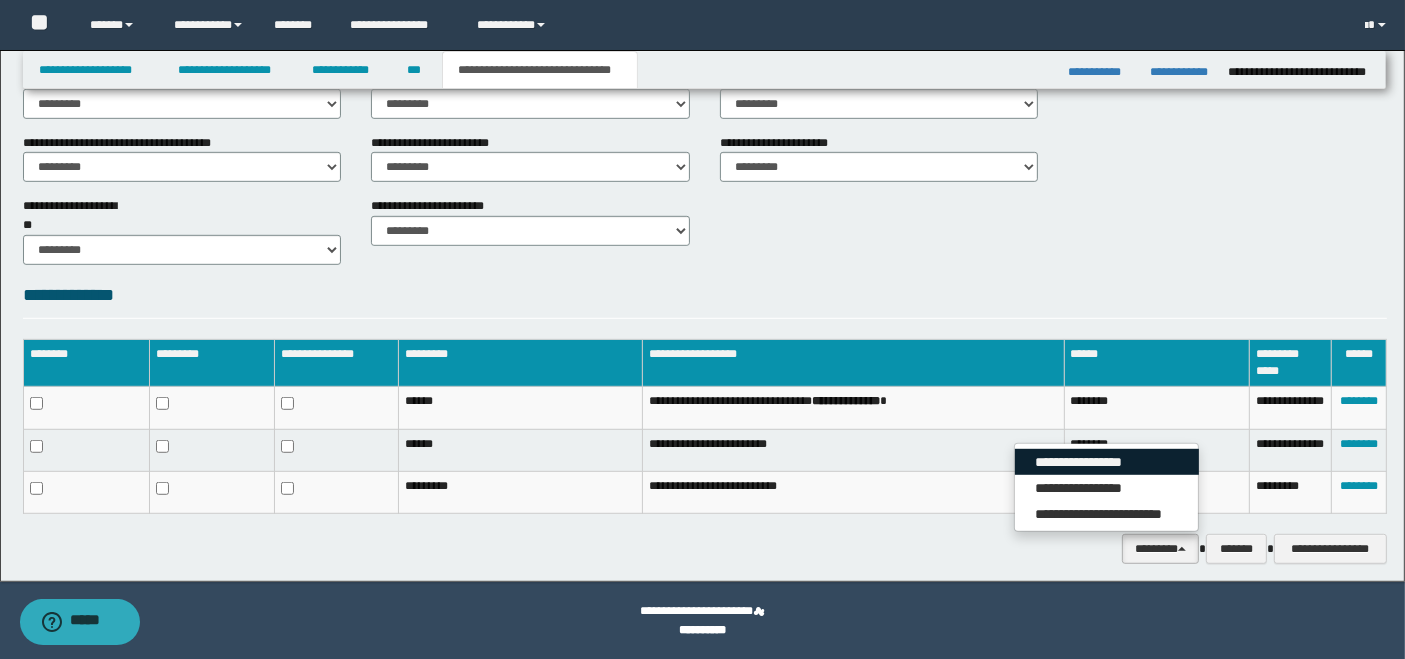 click on "**********" at bounding box center (1107, 462) 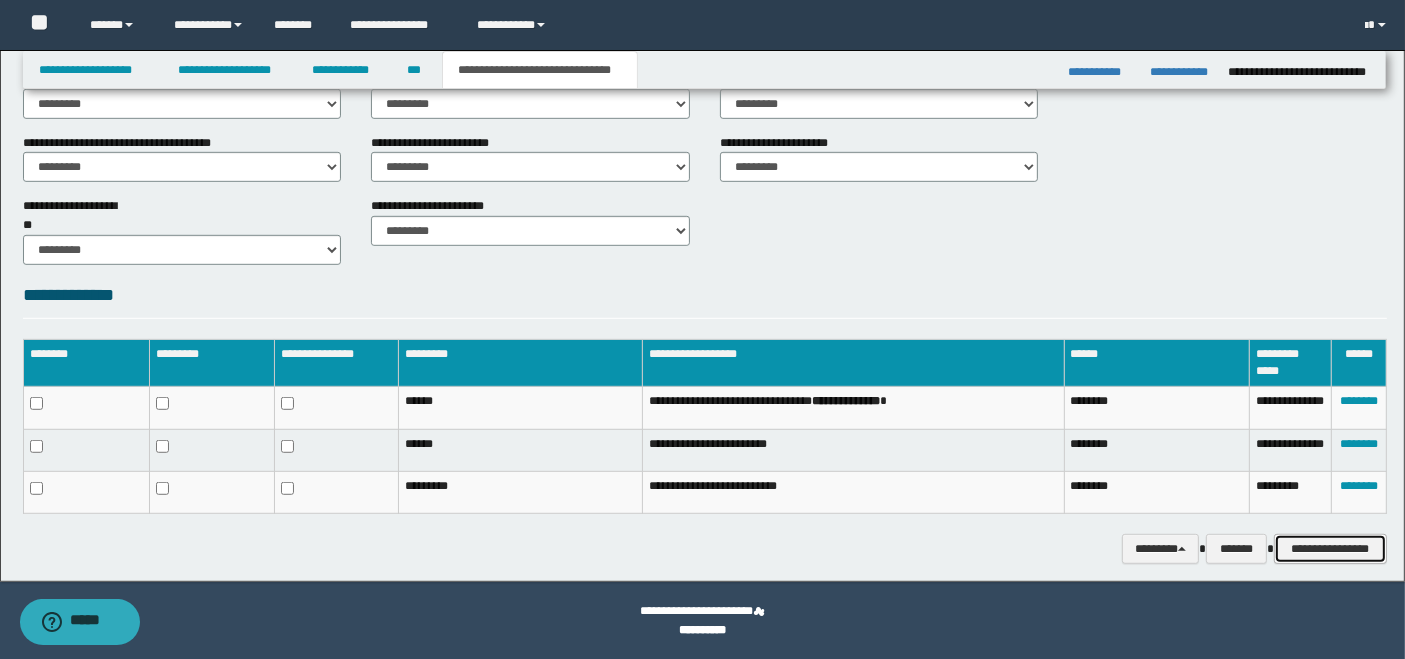 click on "**********" at bounding box center (1330, 548) 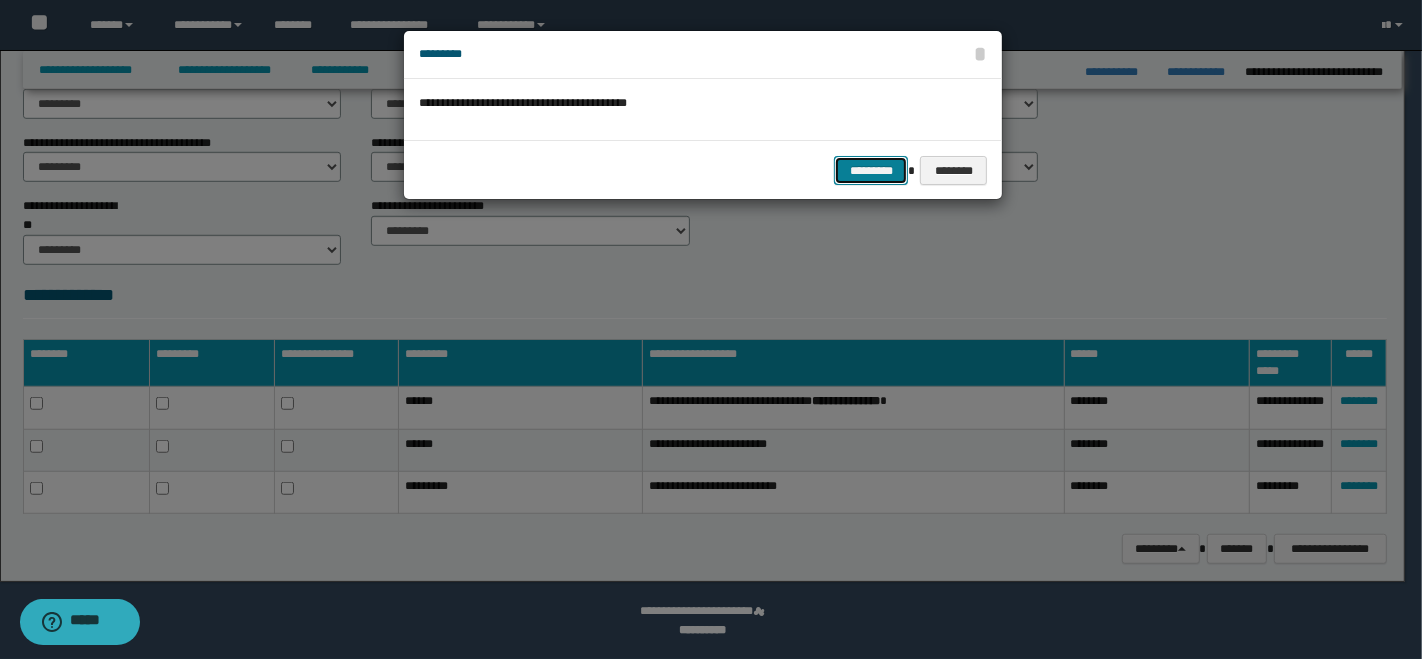click on "*********" at bounding box center (871, 170) 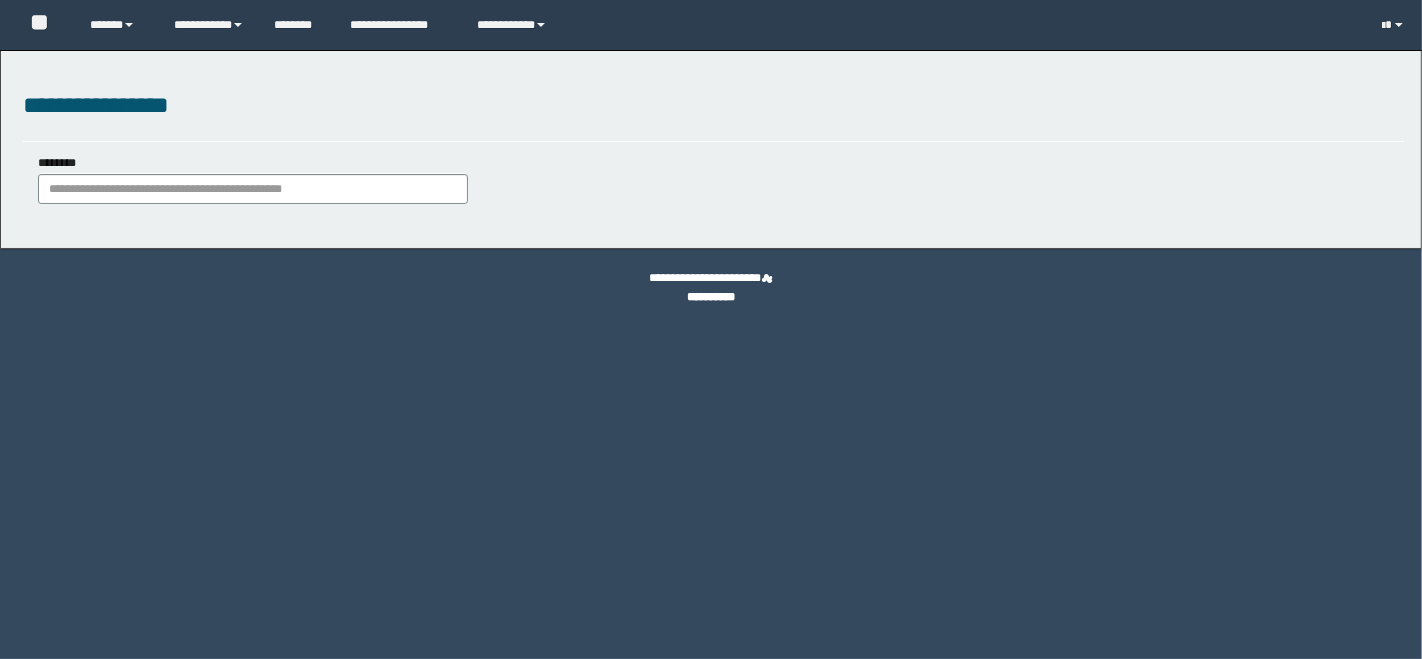 scroll, scrollTop: 0, scrollLeft: 0, axis: both 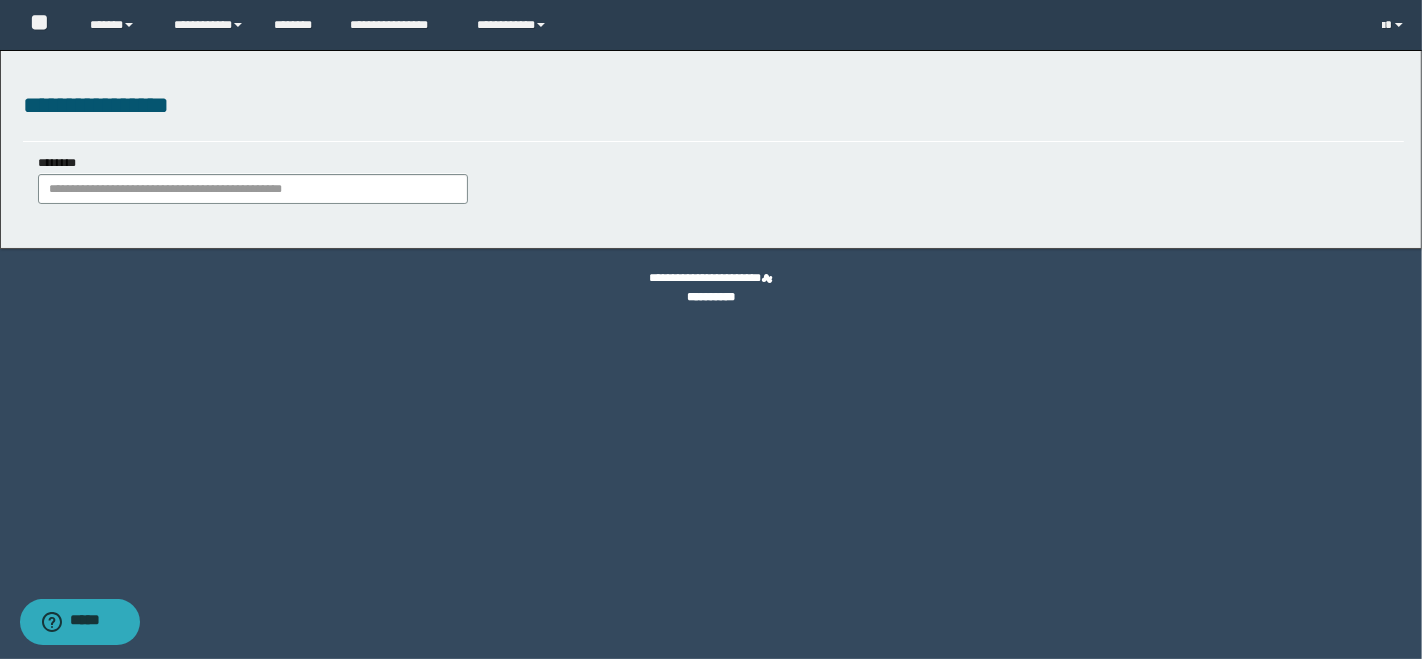 click on "********" at bounding box center (253, 178) 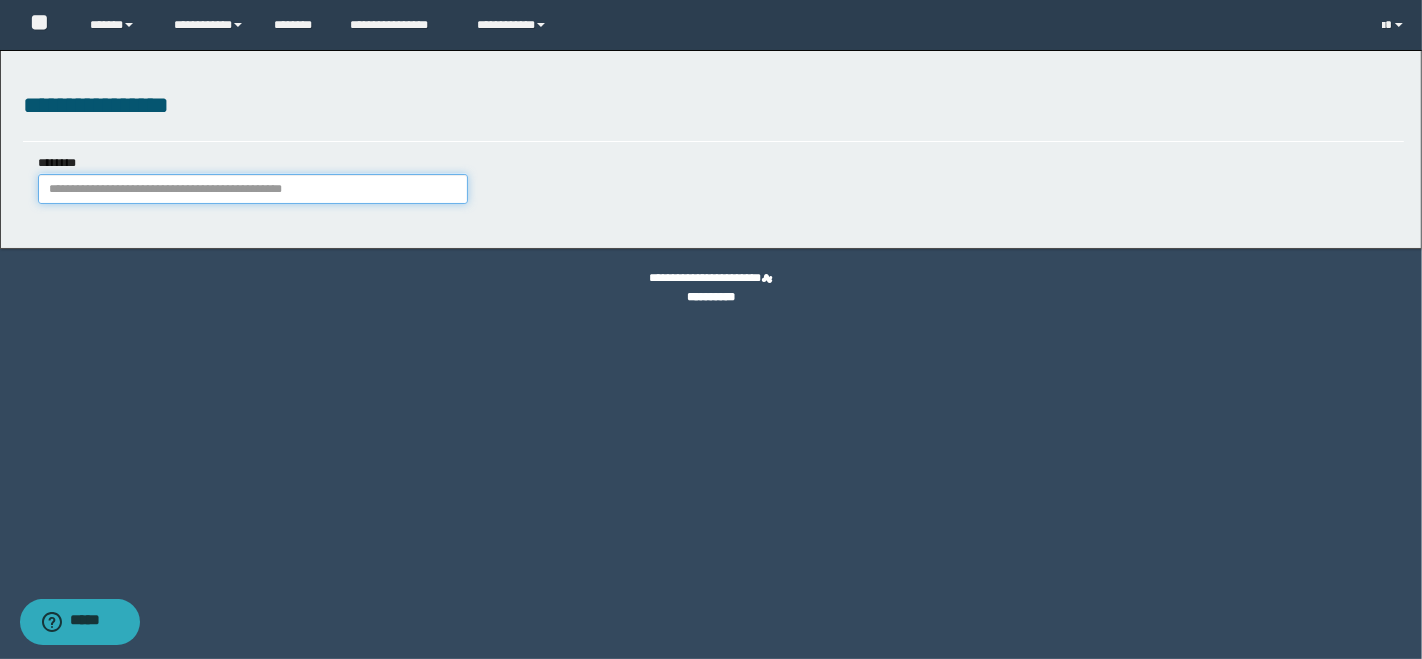 click on "********" at bounding box center [253, 189] 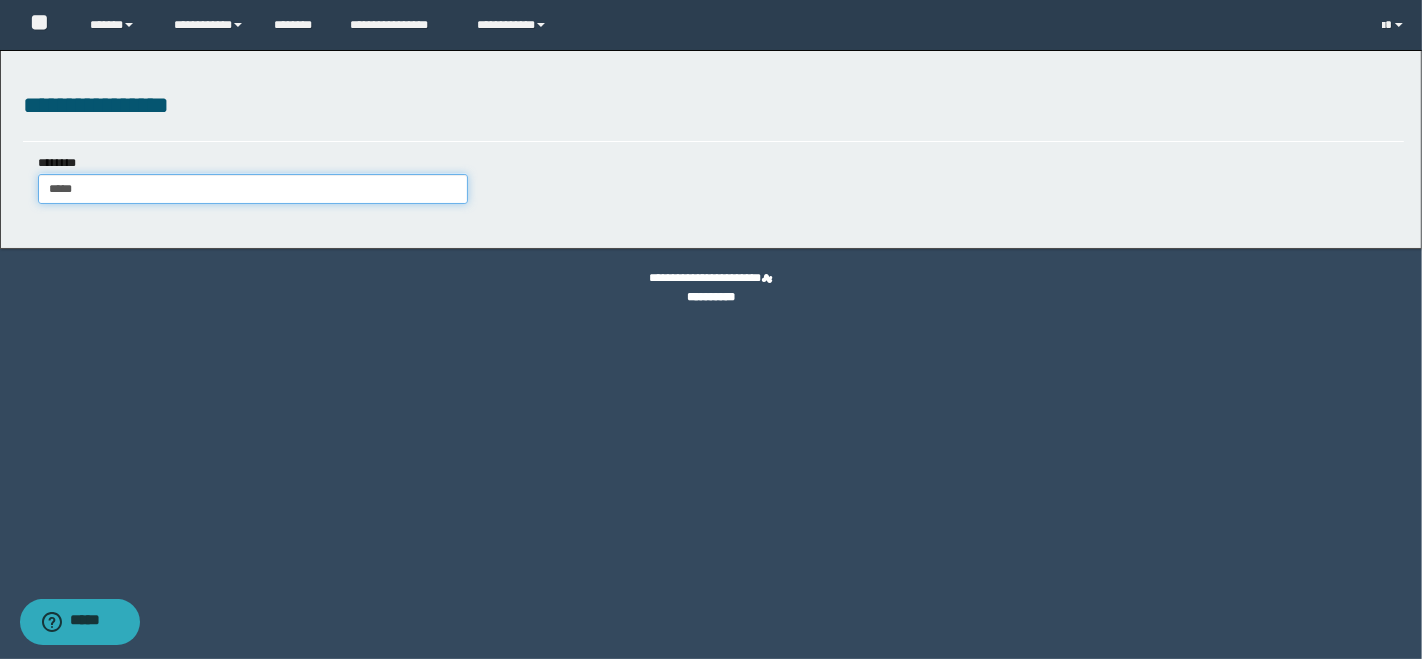 type on "******" 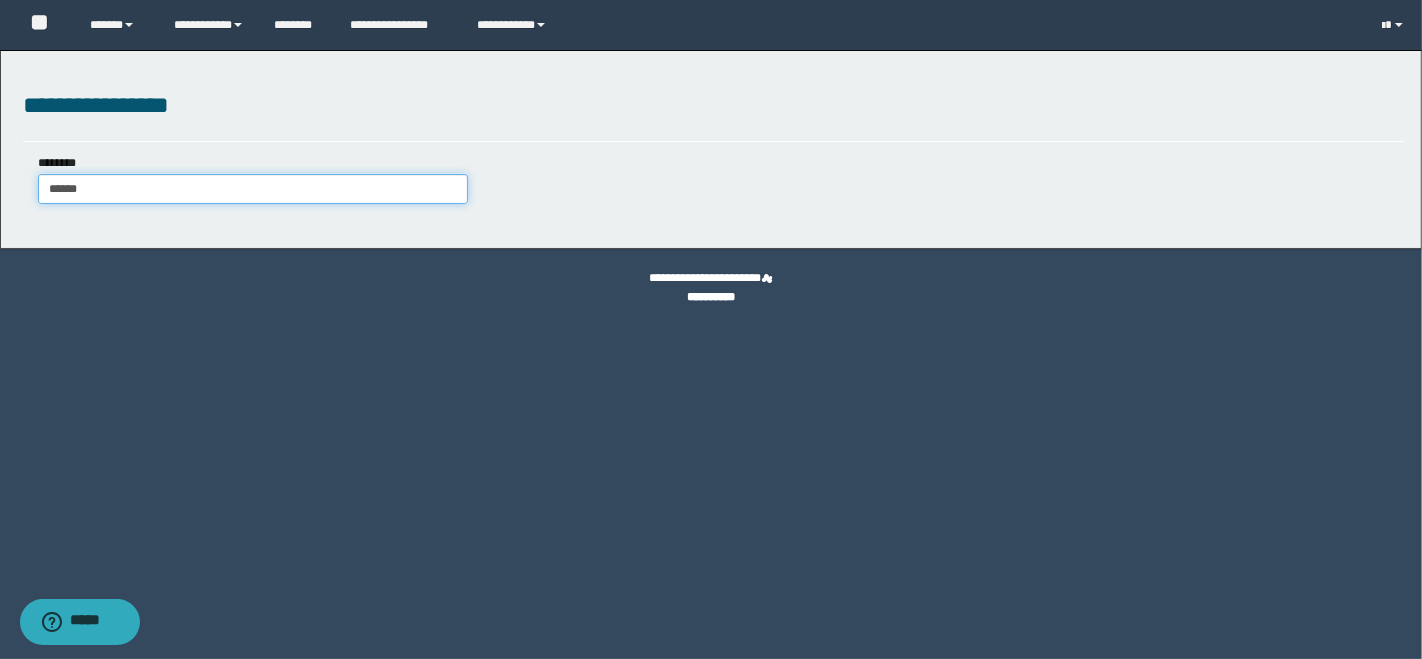 type on "******" 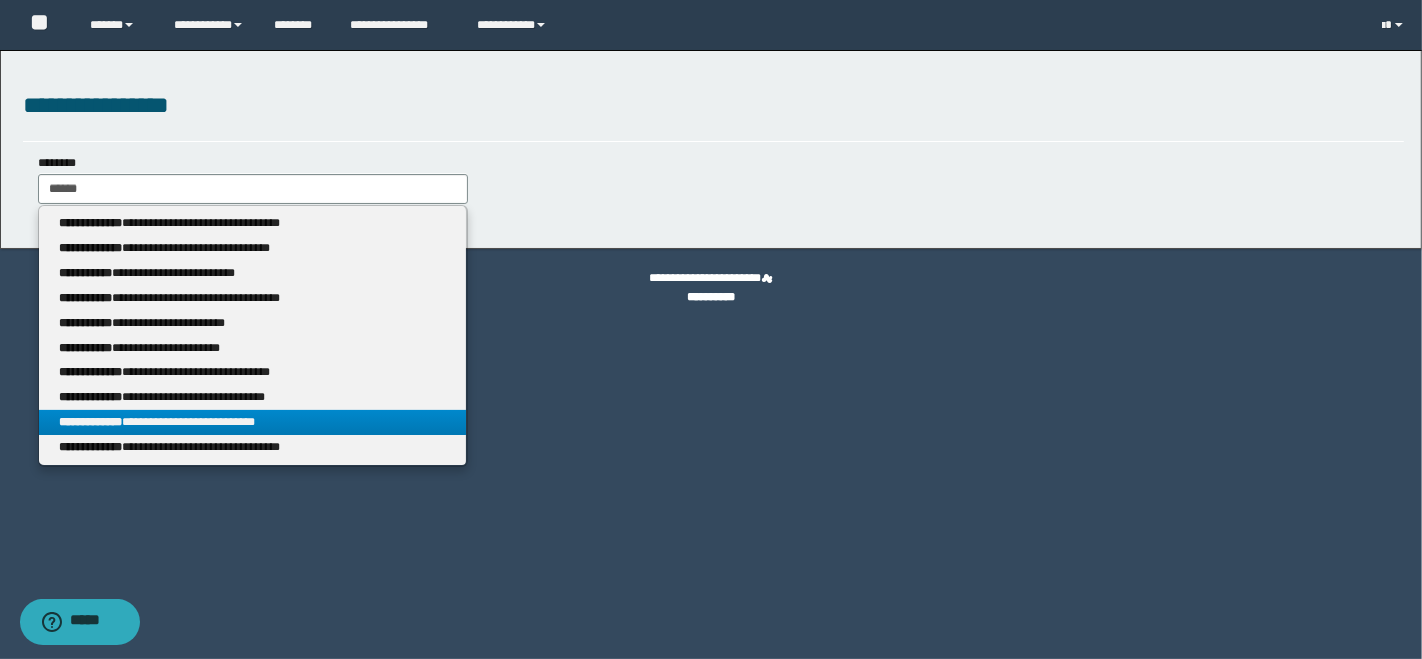 click on "**********" at bounding box center [253, 422] 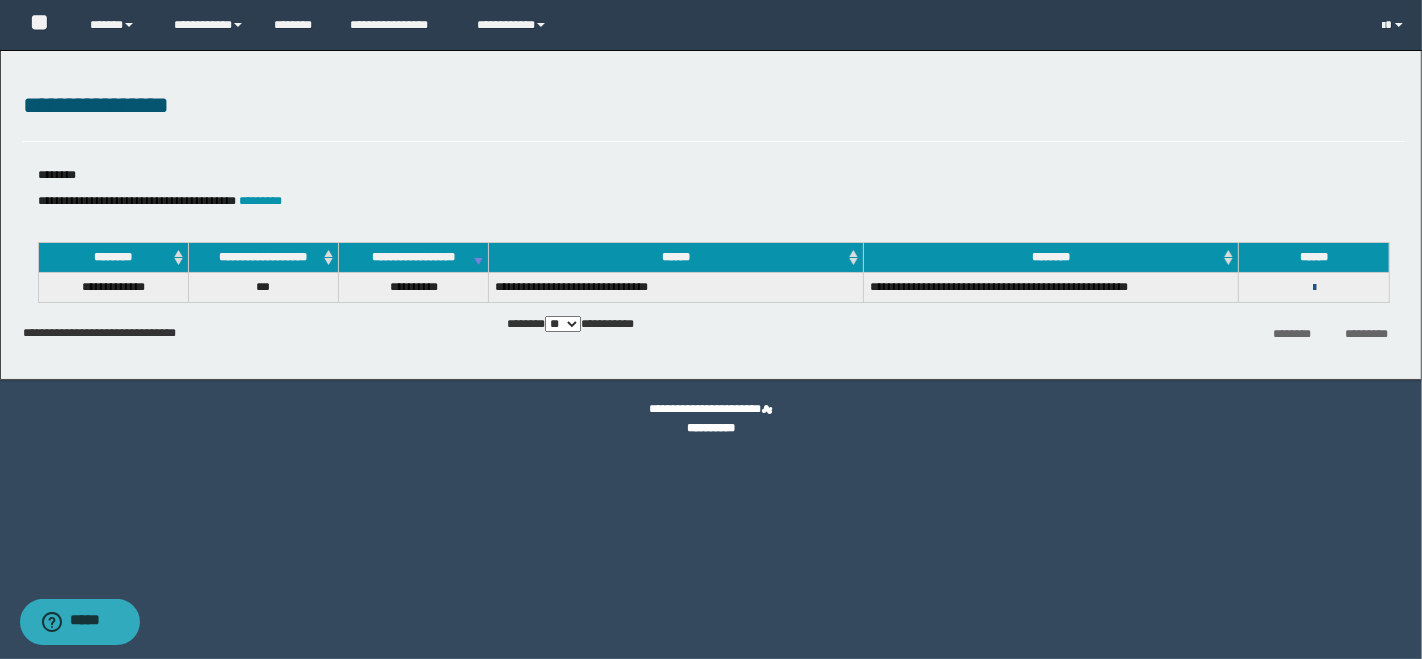 click at bounding box center [1314, 288] 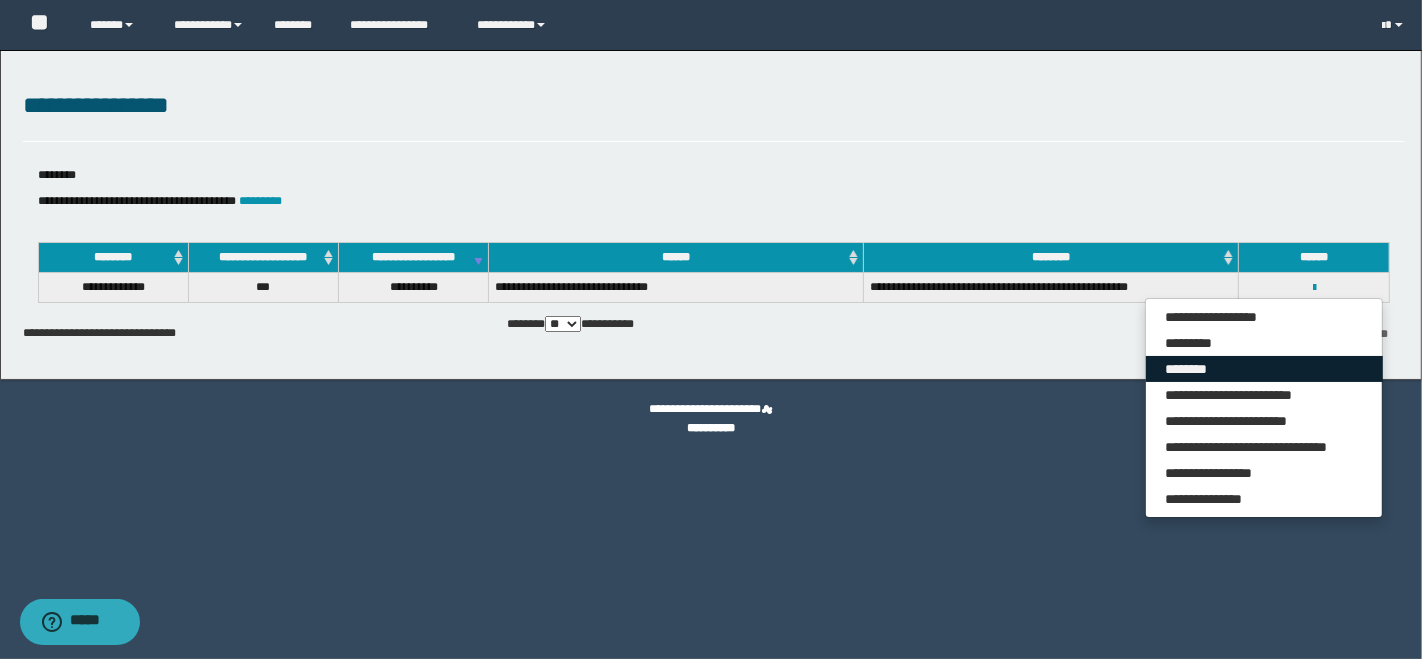 click on "********" at bounding box center (1264, 369) 